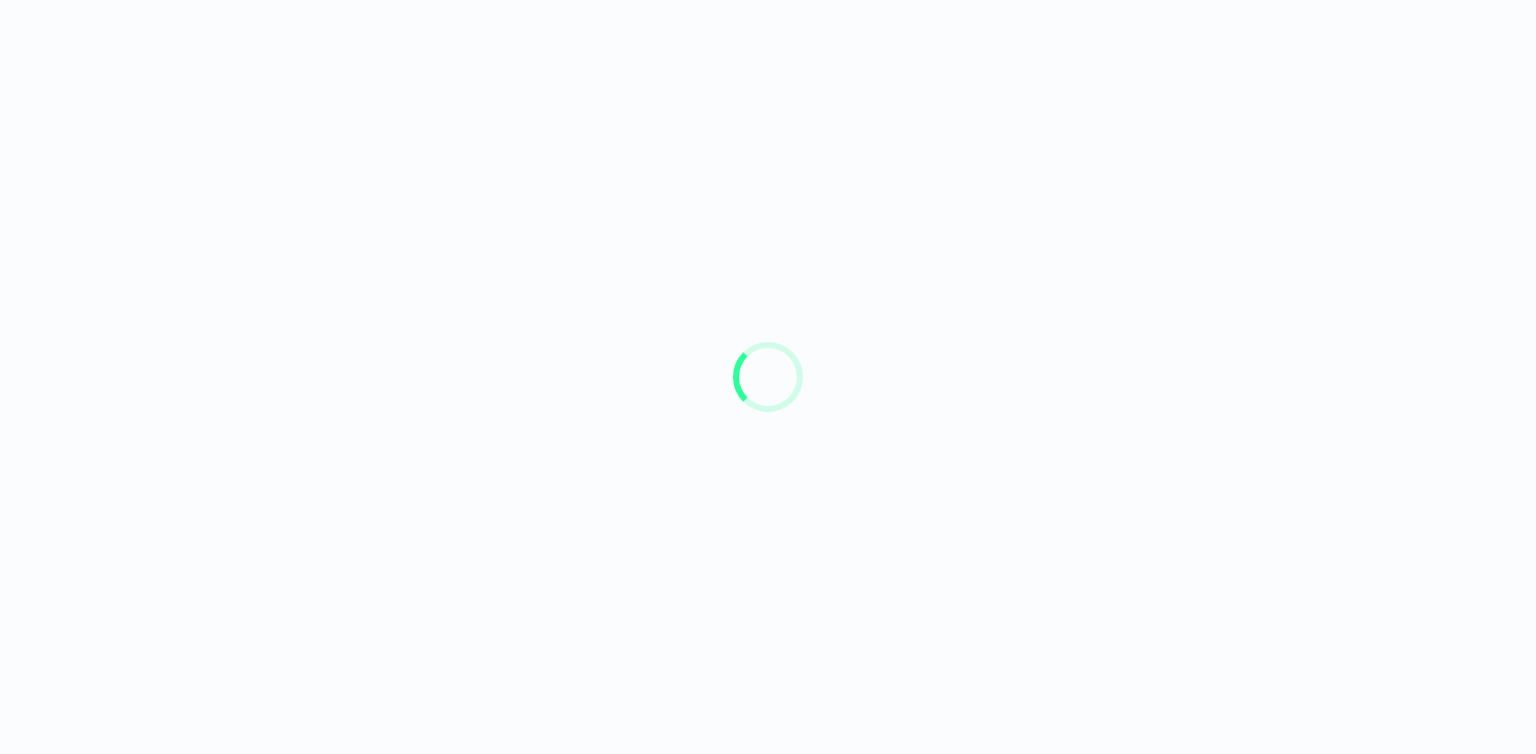 scroll, scrollTop: 0, scrollLeft: 0, axis: both 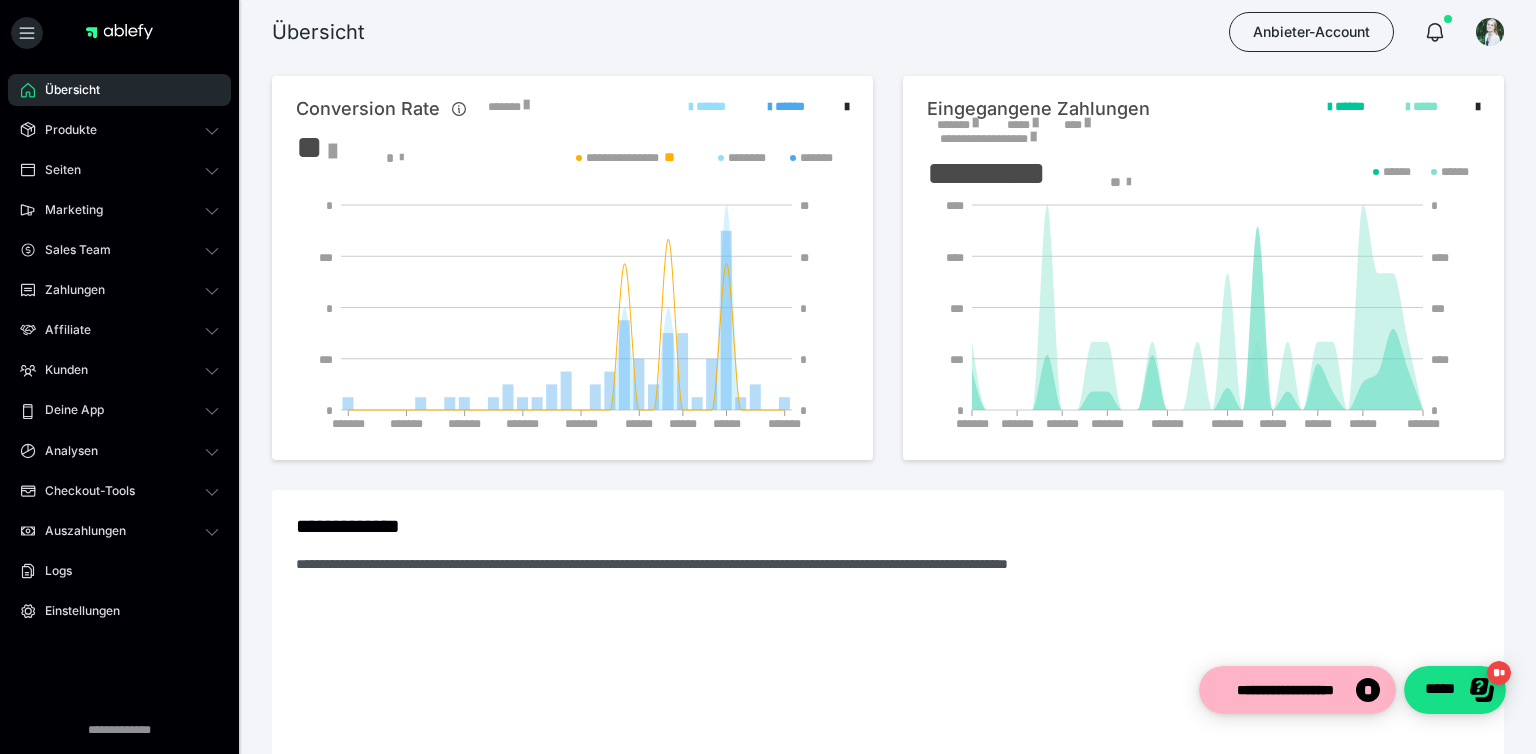 click on "*****" at bounding box center [1022, 125] 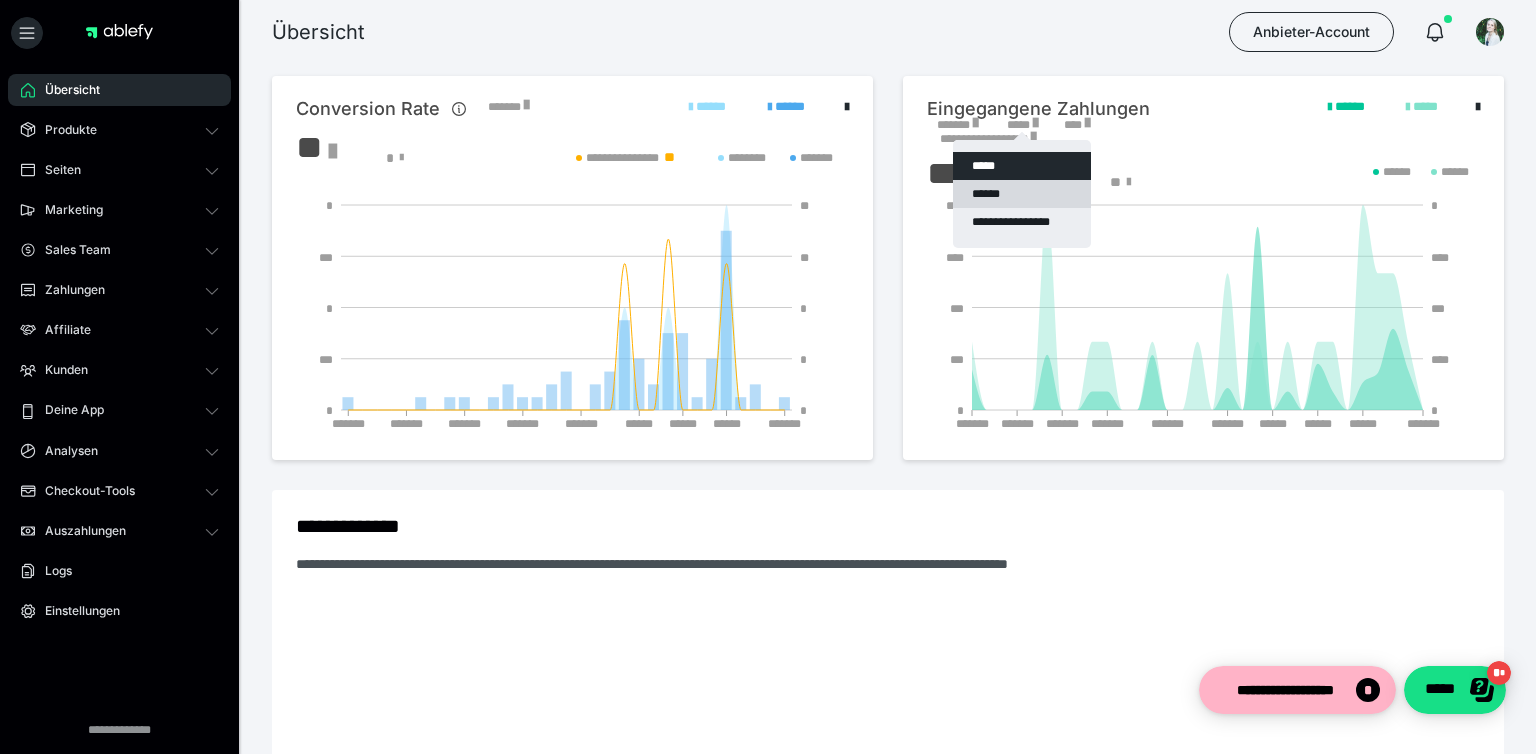 click on "******" at bounding box center (1022, 194) 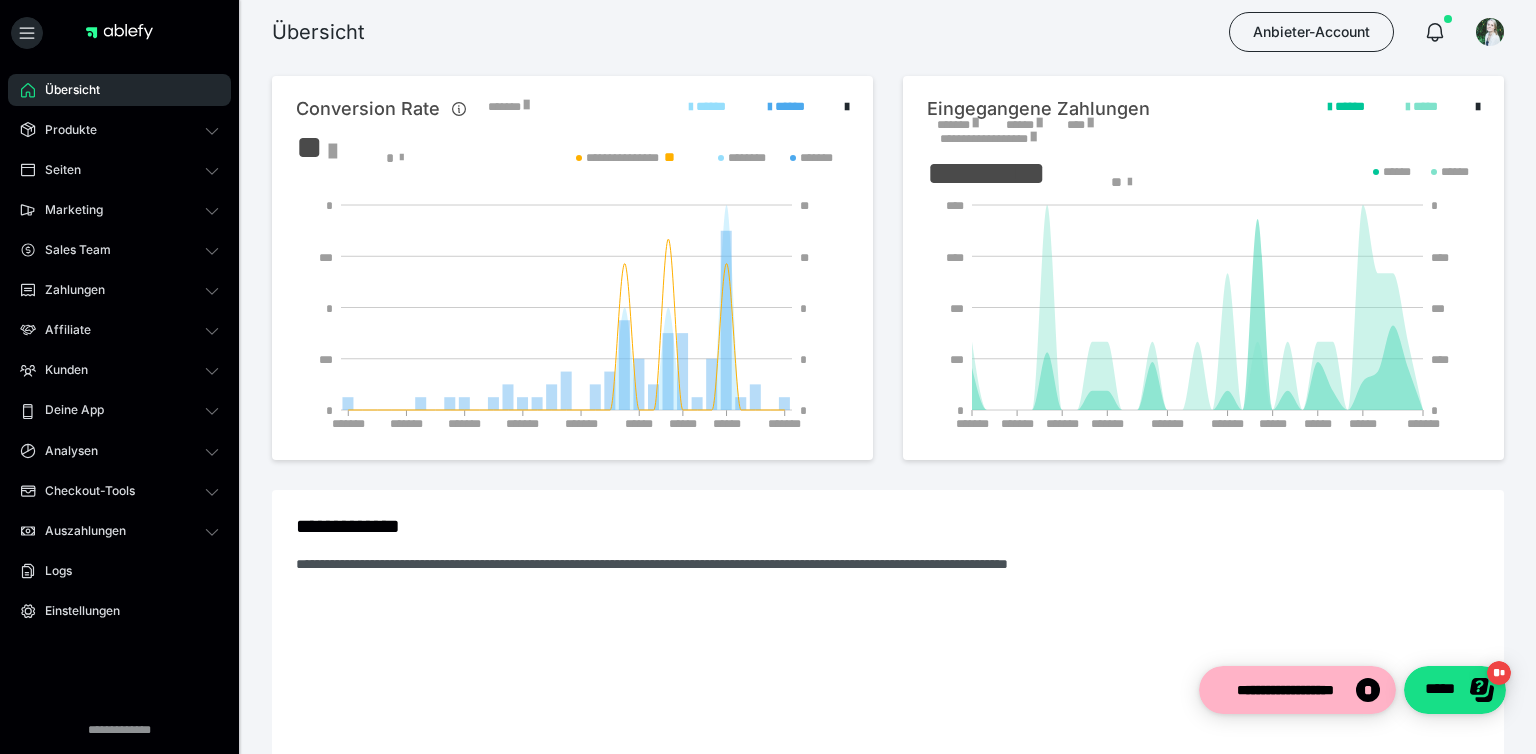click at bounding box center (1039, 123) 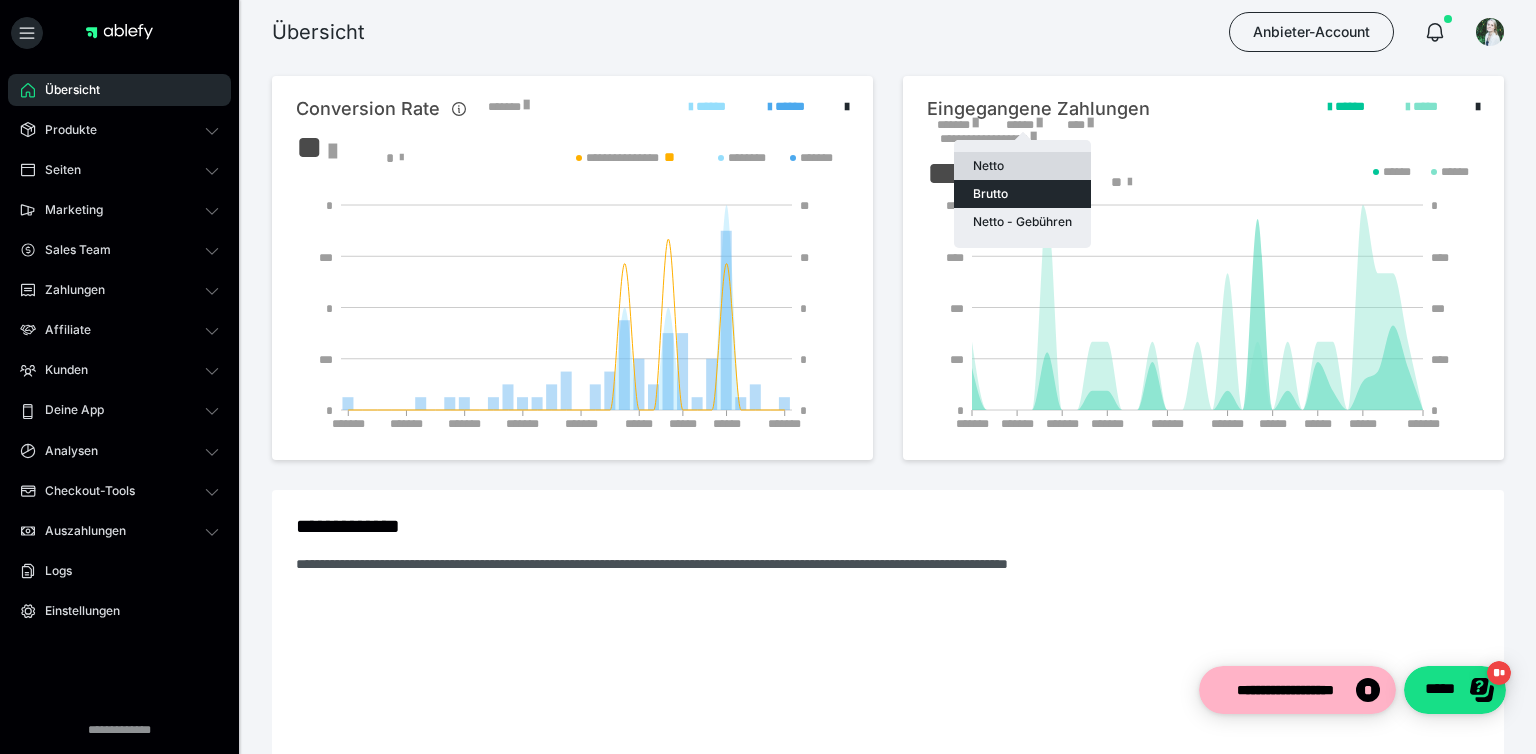 click on "Netto" at bounding box center [1022, 166] 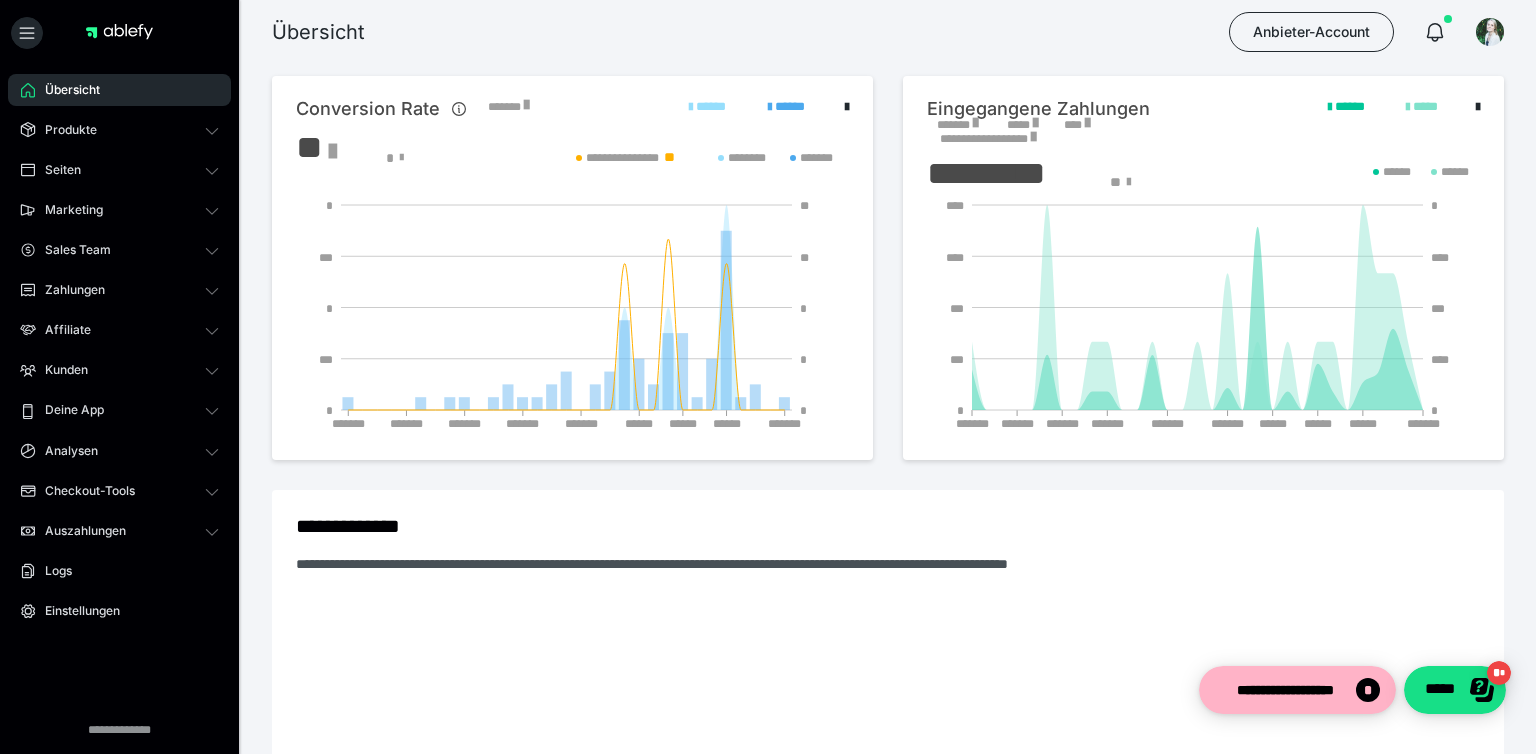 click on "*****" at bounding box center [1022, 125] 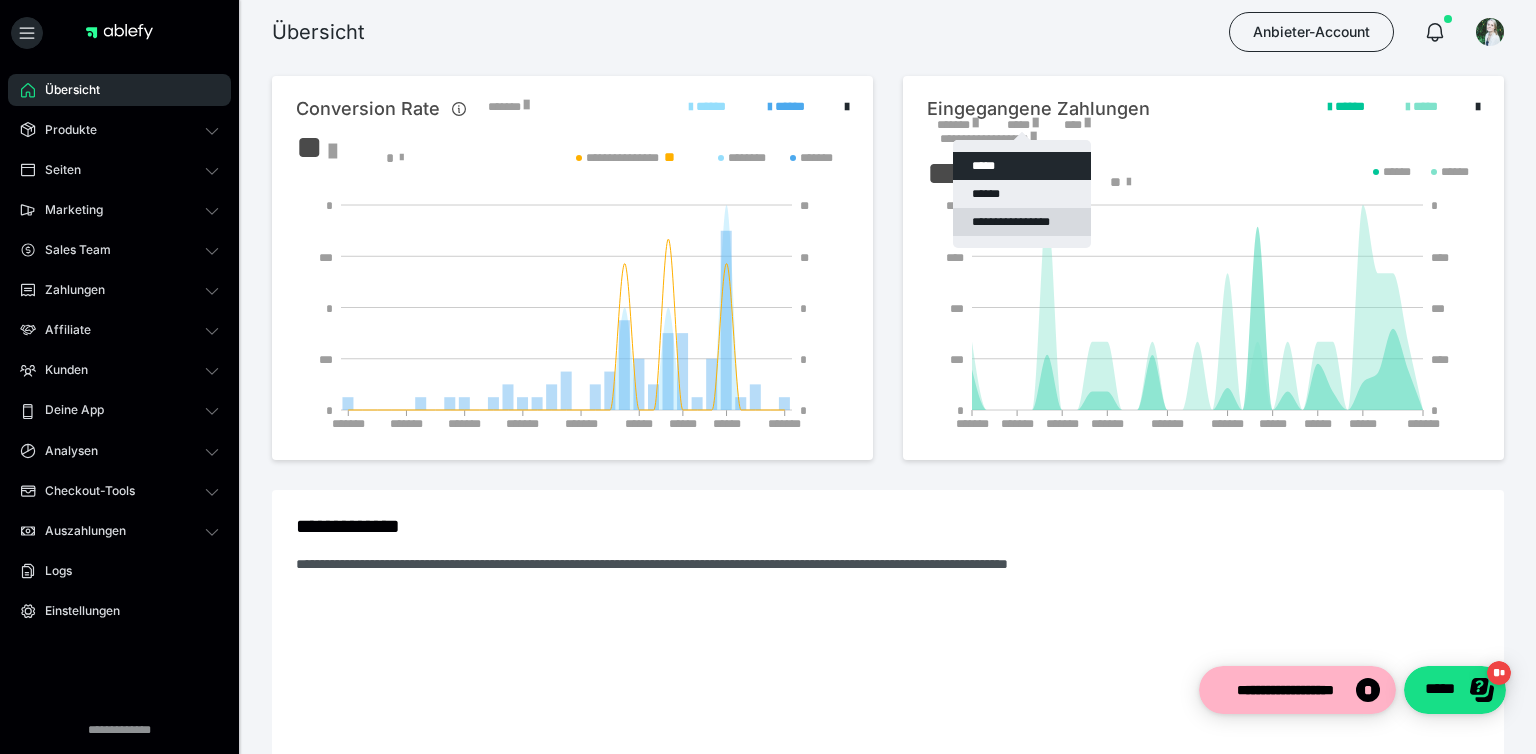 click on "**********" at bounding box center [1022, 222] 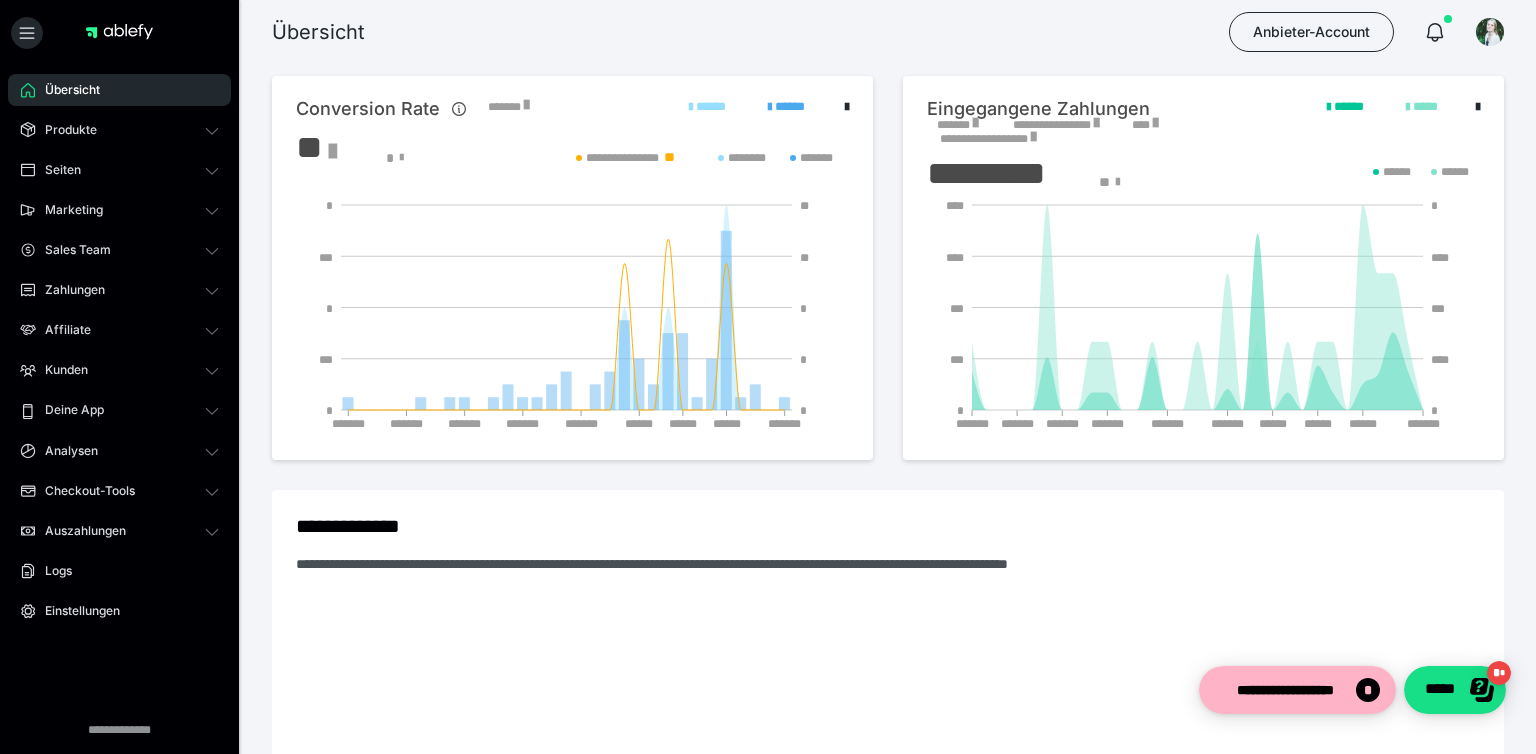 click on "**********" at bounding box center [1056, 125] 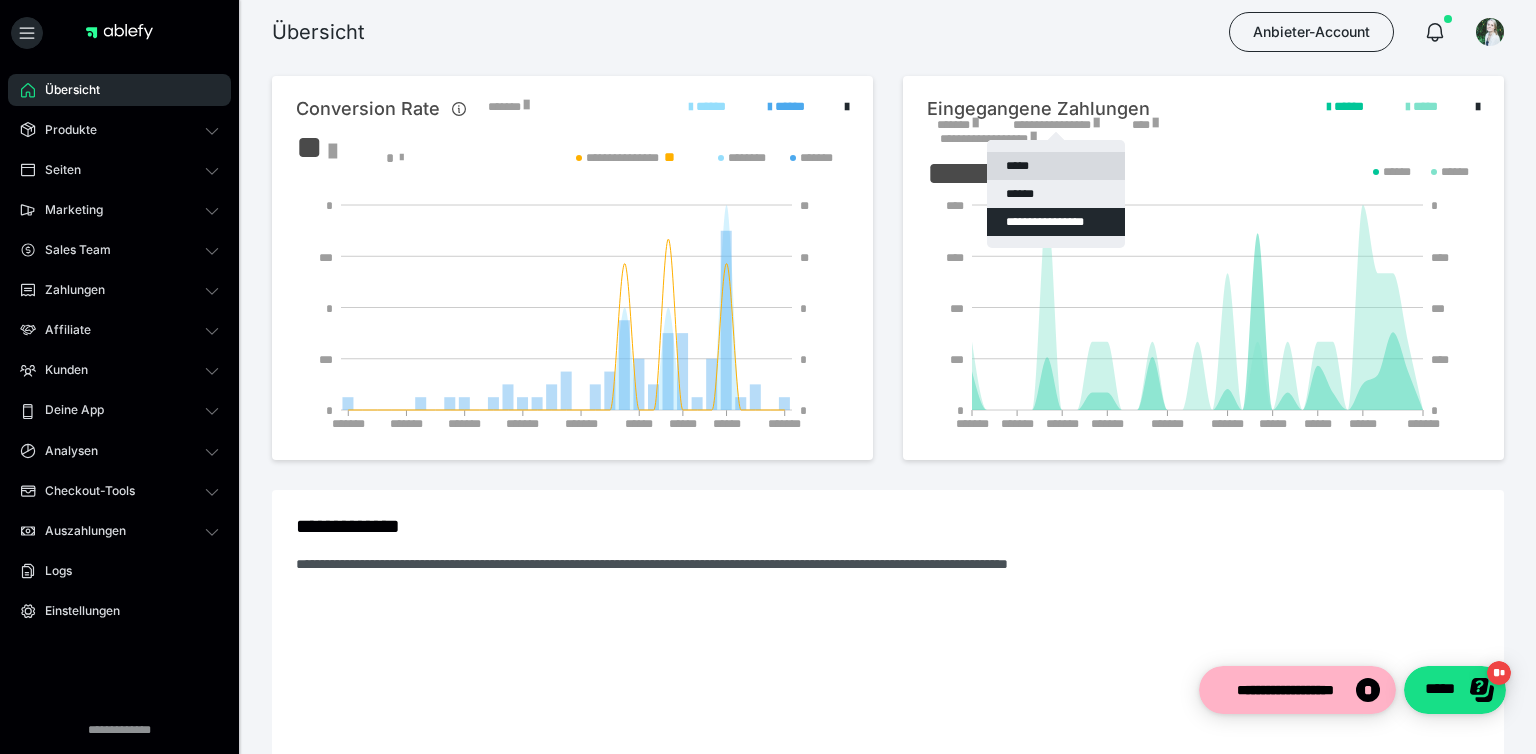 click on "*****" at bounding box center [1056, 166] 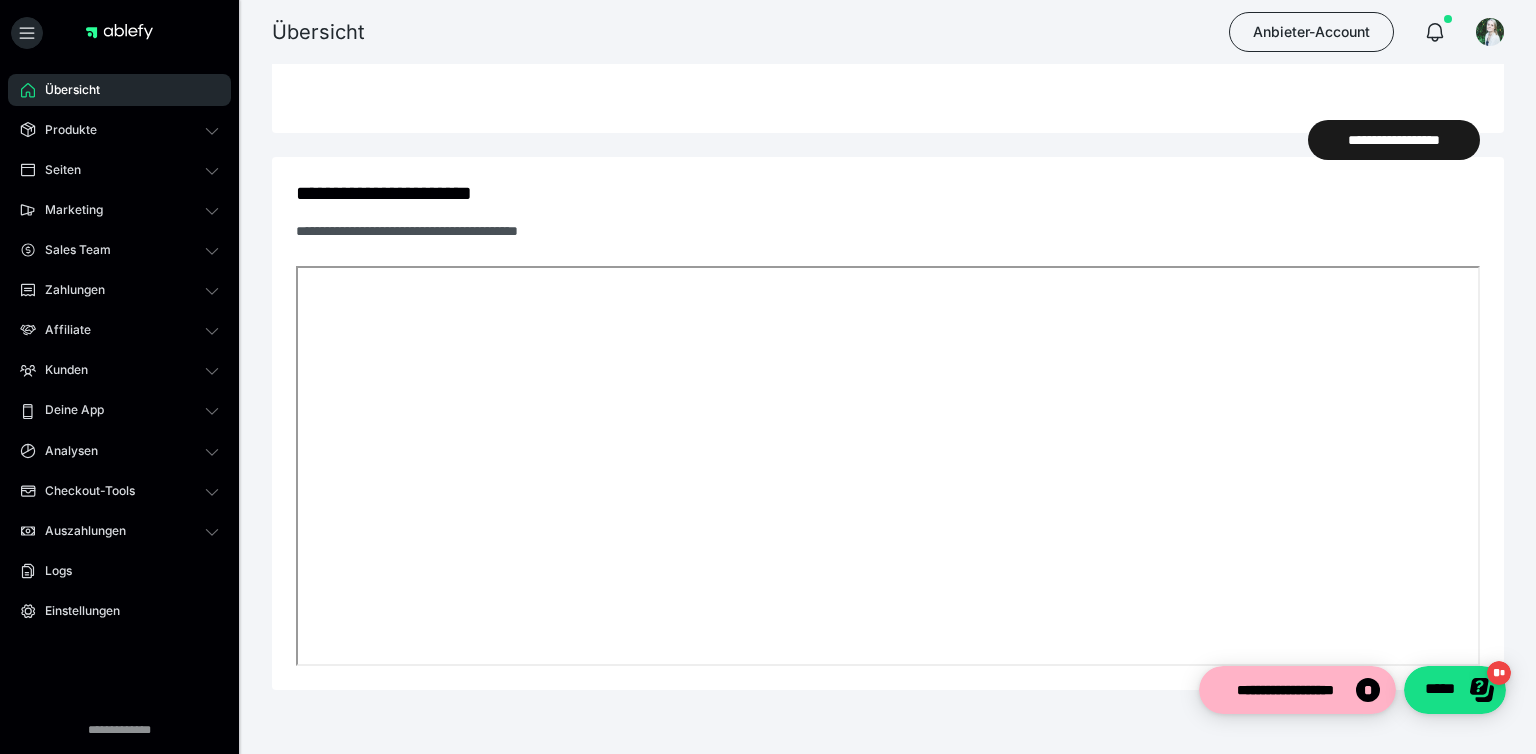 scroll, scrollTop: 750, scrollLeft: 0, axis: vertical 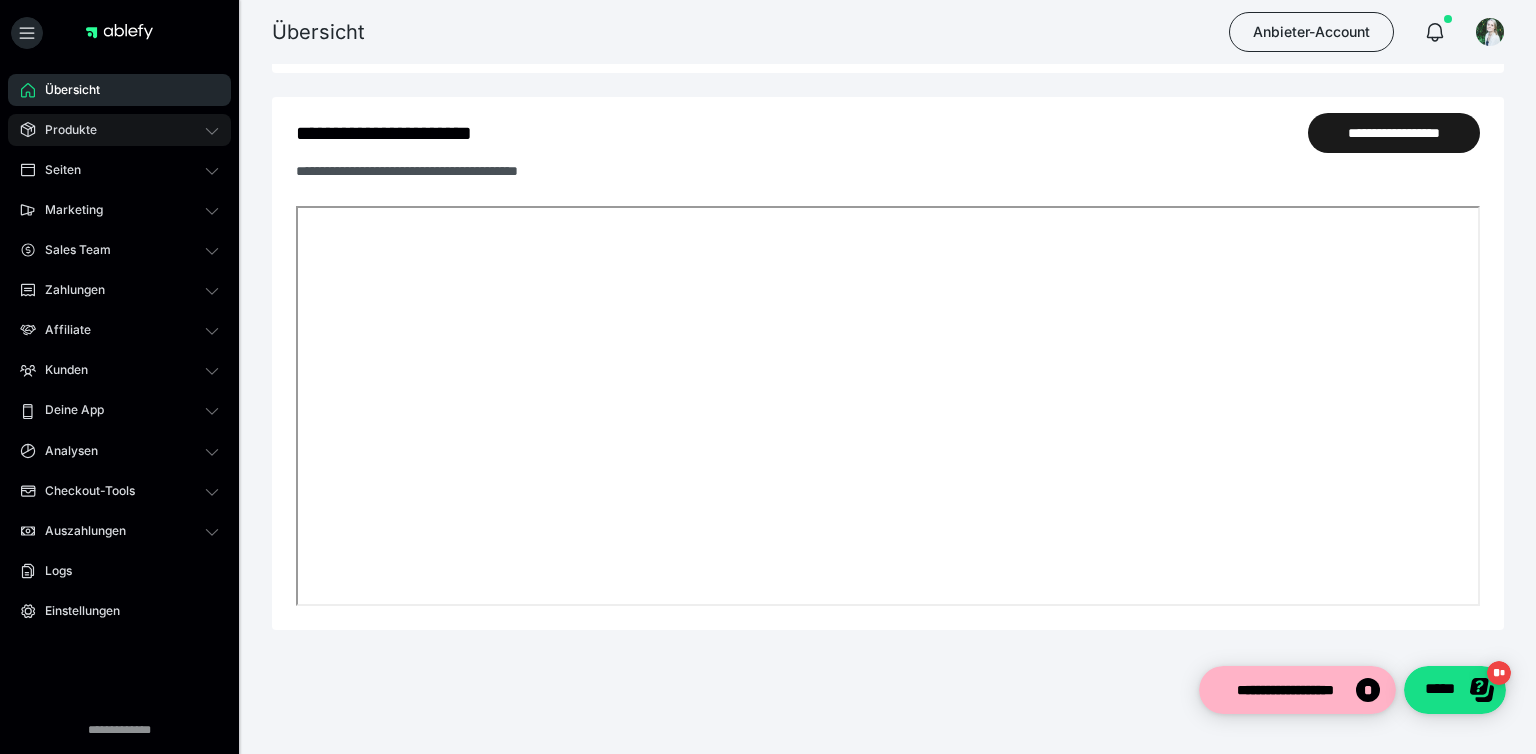 click on "Produkte" at bounding box center (64, 130) 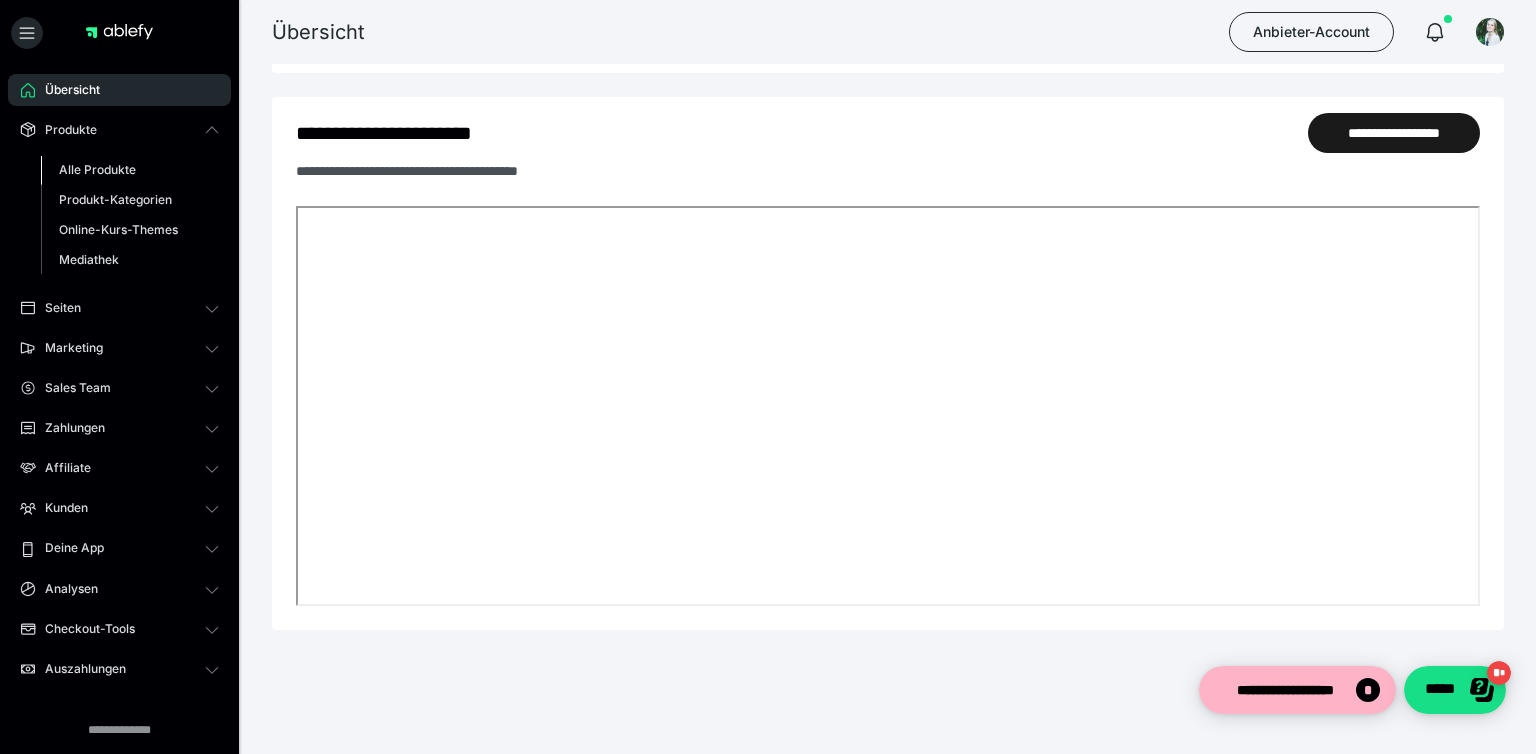 click on "Alle Produkte" at bounding box center (97, 169) 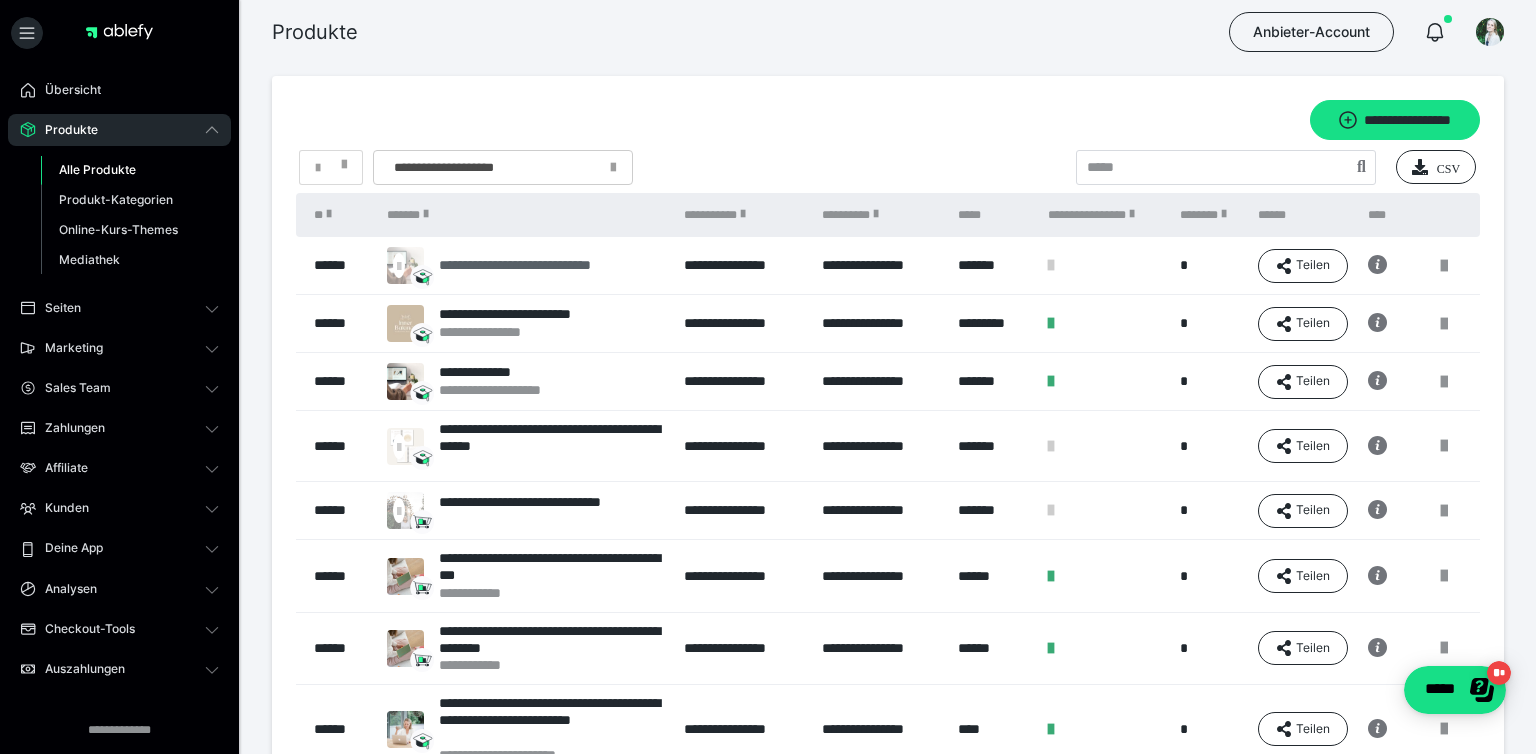 click on "**********" at bounding box center (539, 265) 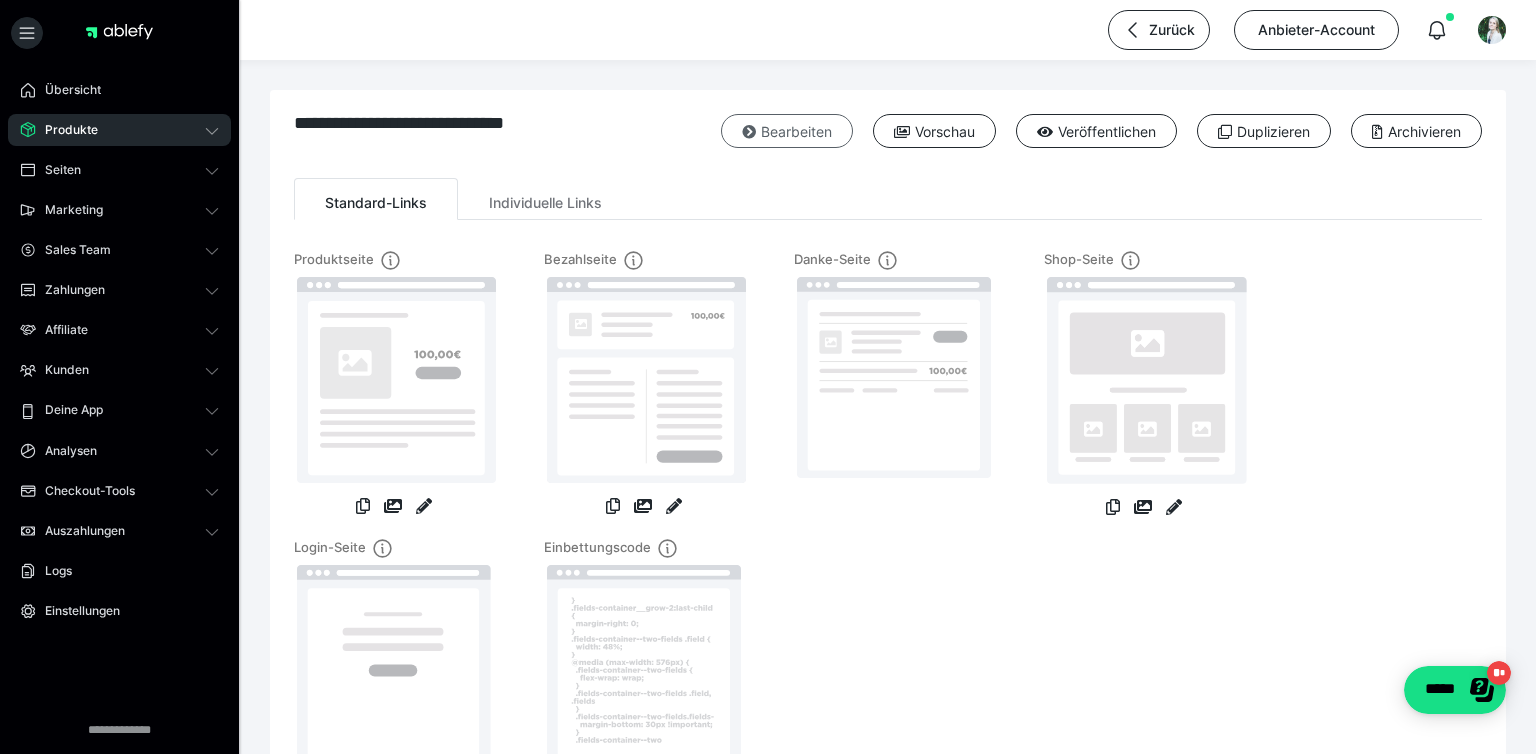 click on "Bearbeiten" at bounding box center (787, 131) 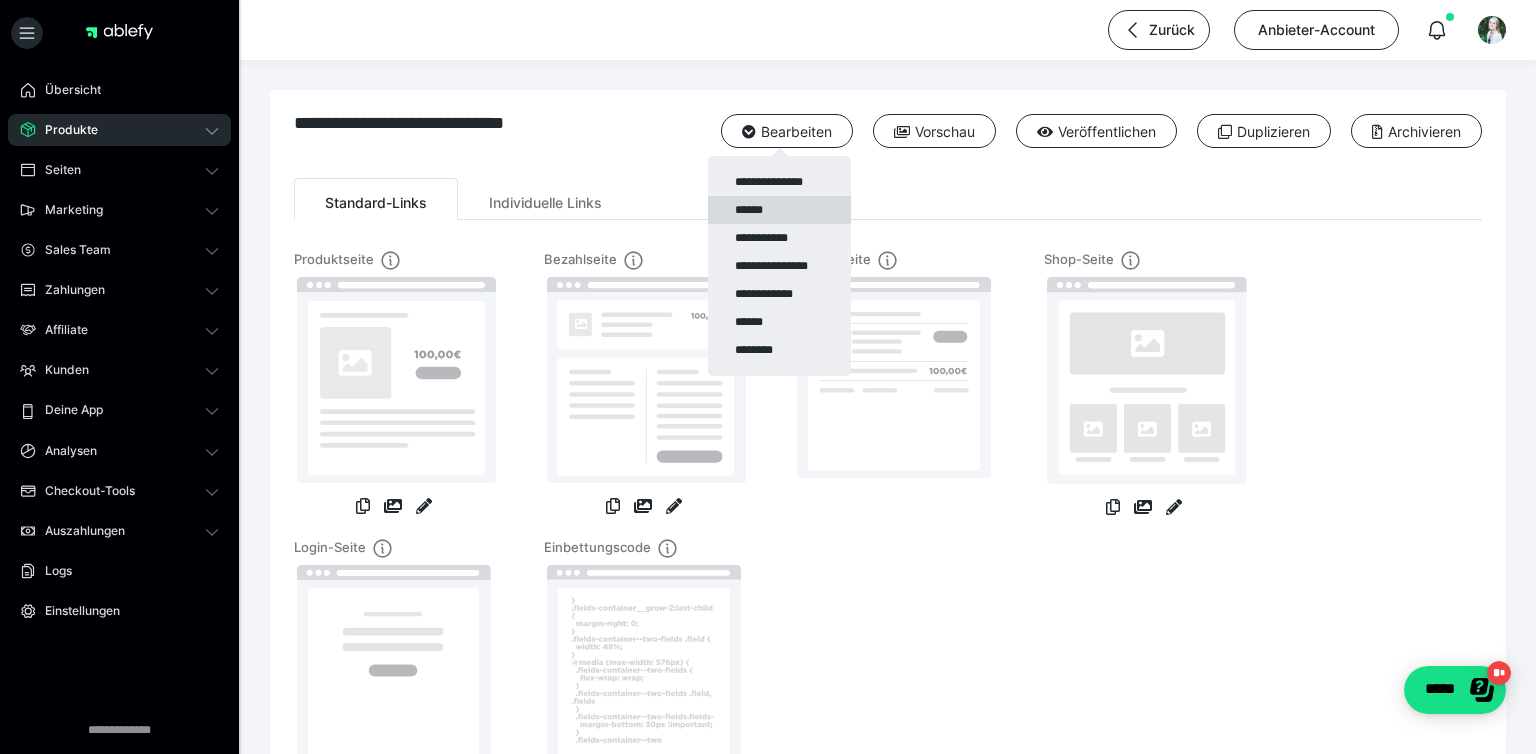 click on "******" at bounding box center [779, 210] 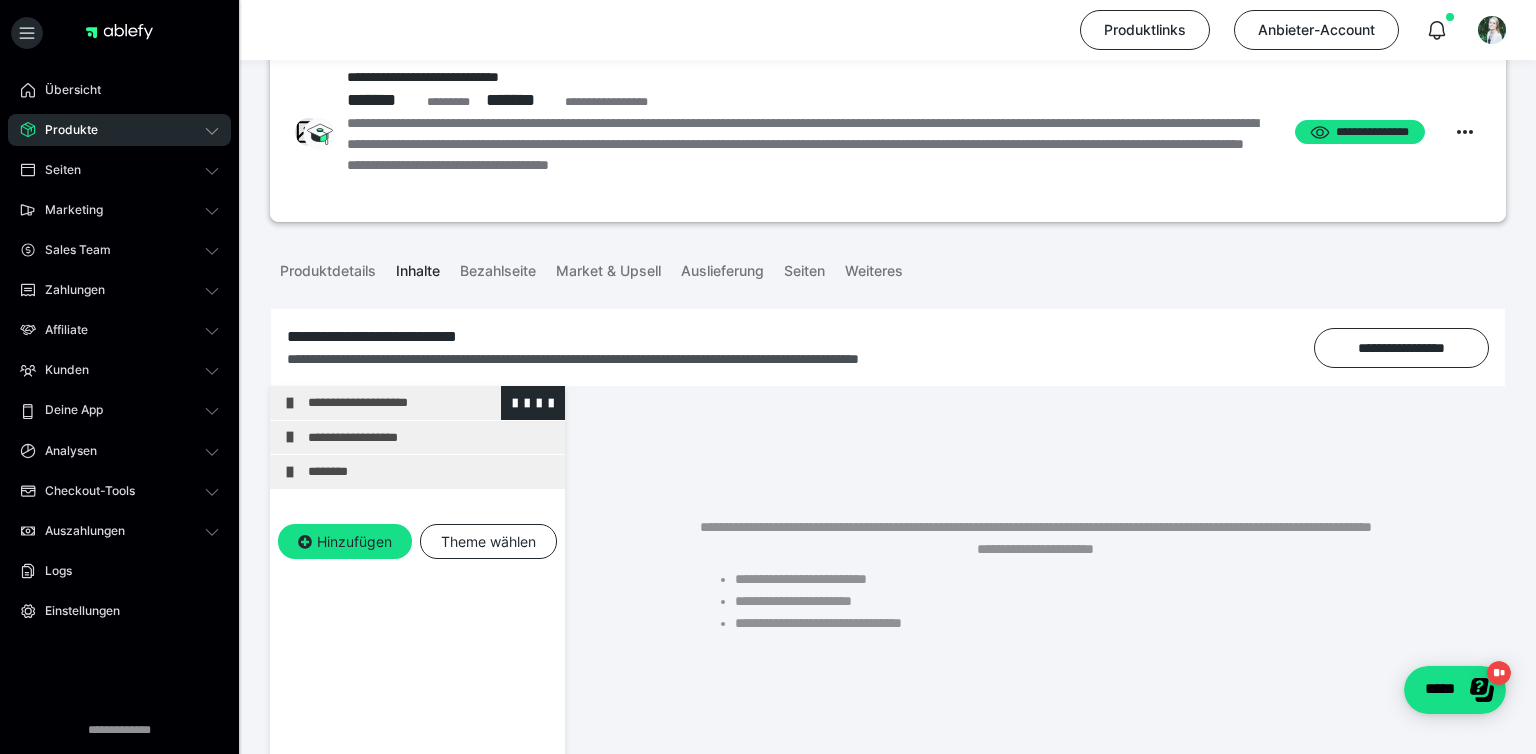 scroll, scrollTop: 95, scrollLeft: 0, axis: vertical 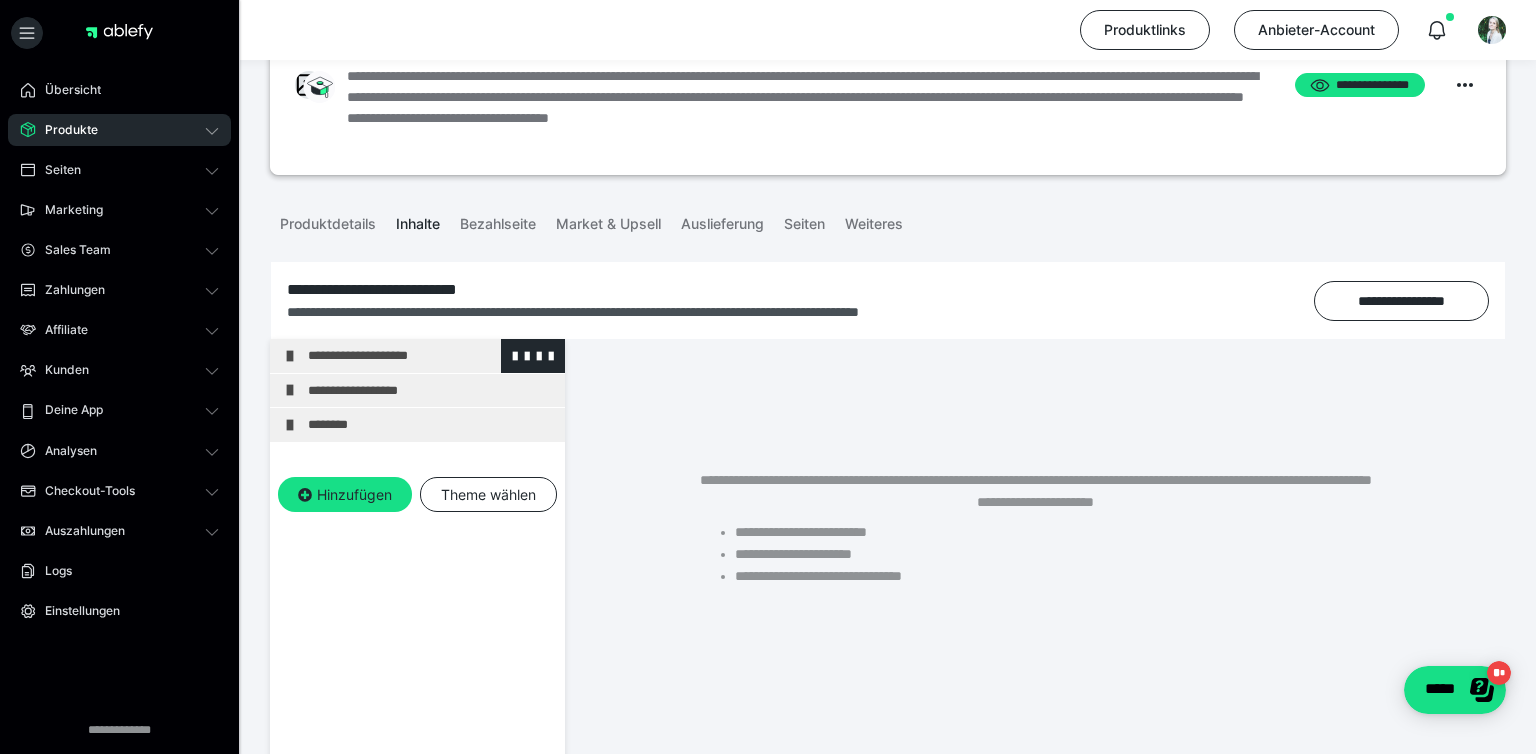 click at bounding box center (290, 356) 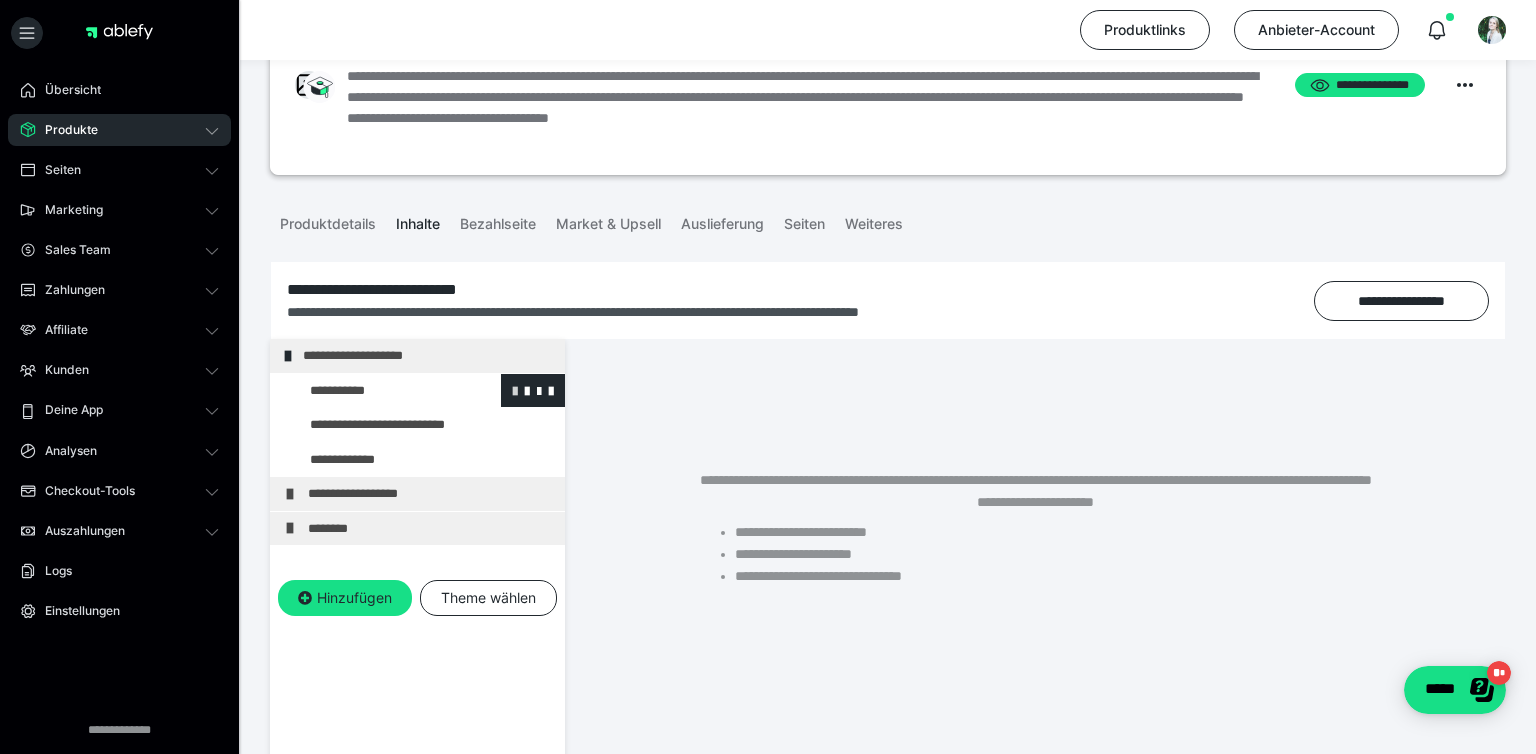 click at bounding box center (515, 390) 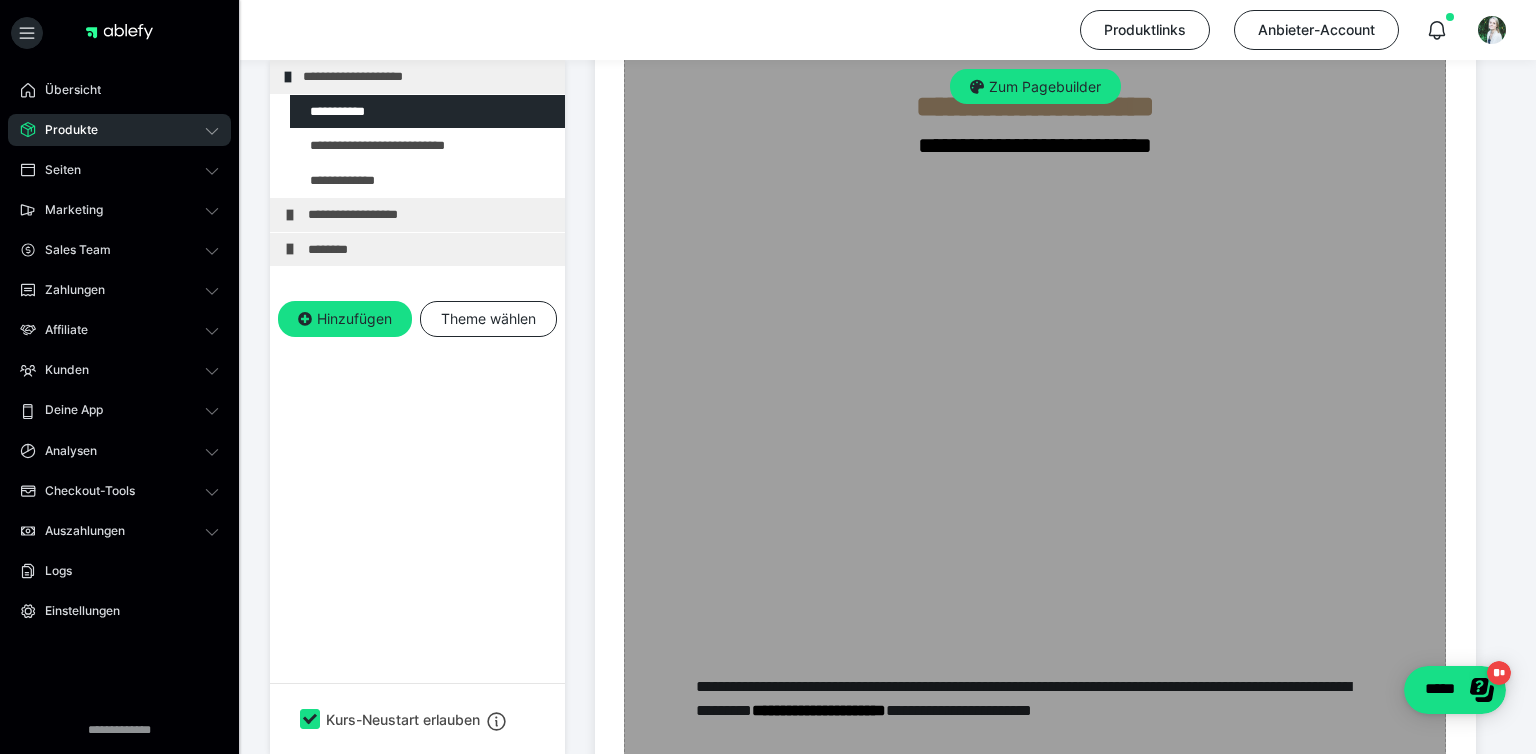 scroll, scrollTop: 666, scrollLeft: 0, axis: vertical 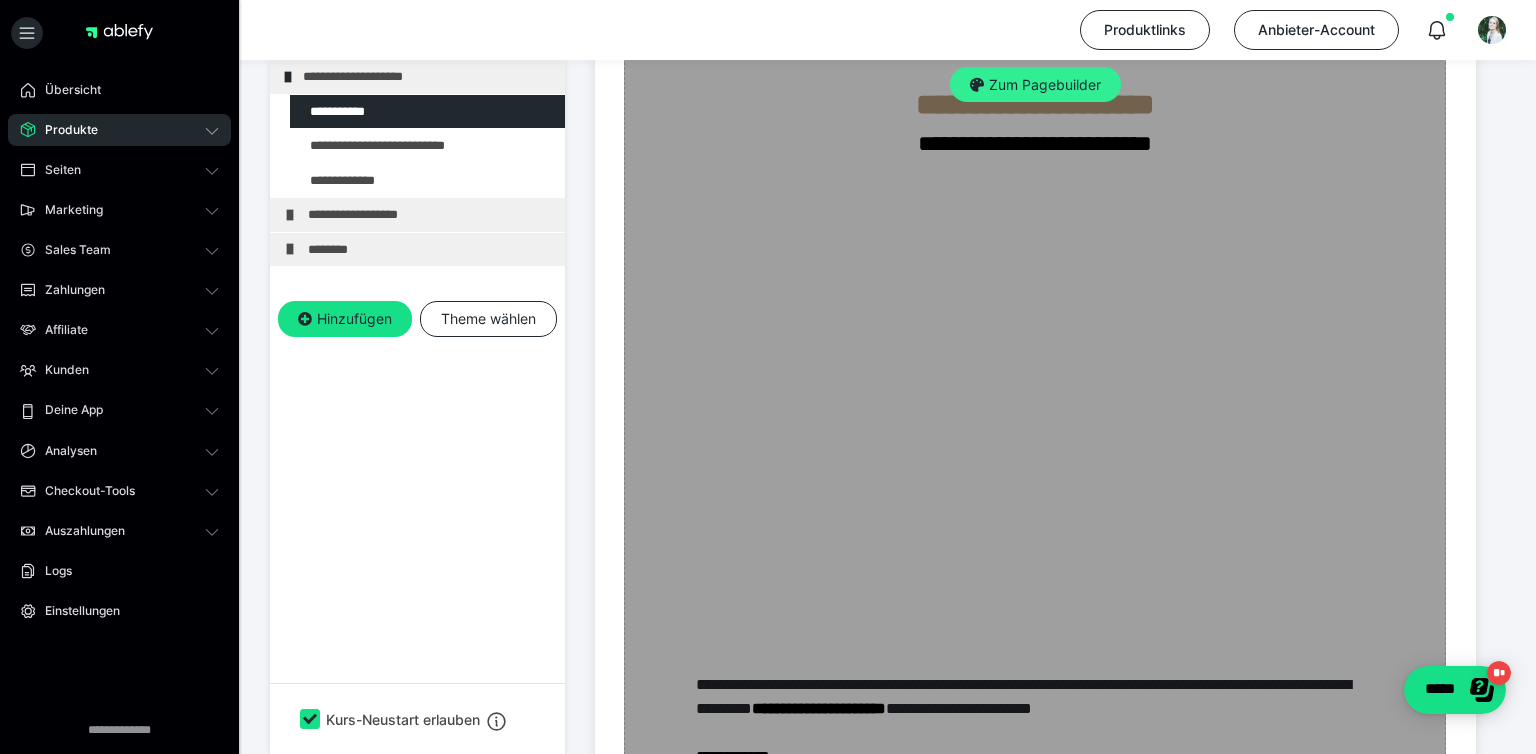 drag, startPoint x: 1054, startPoint y: 63, endPoint x: 1049, endPoint y: 80, distance: 17.720045 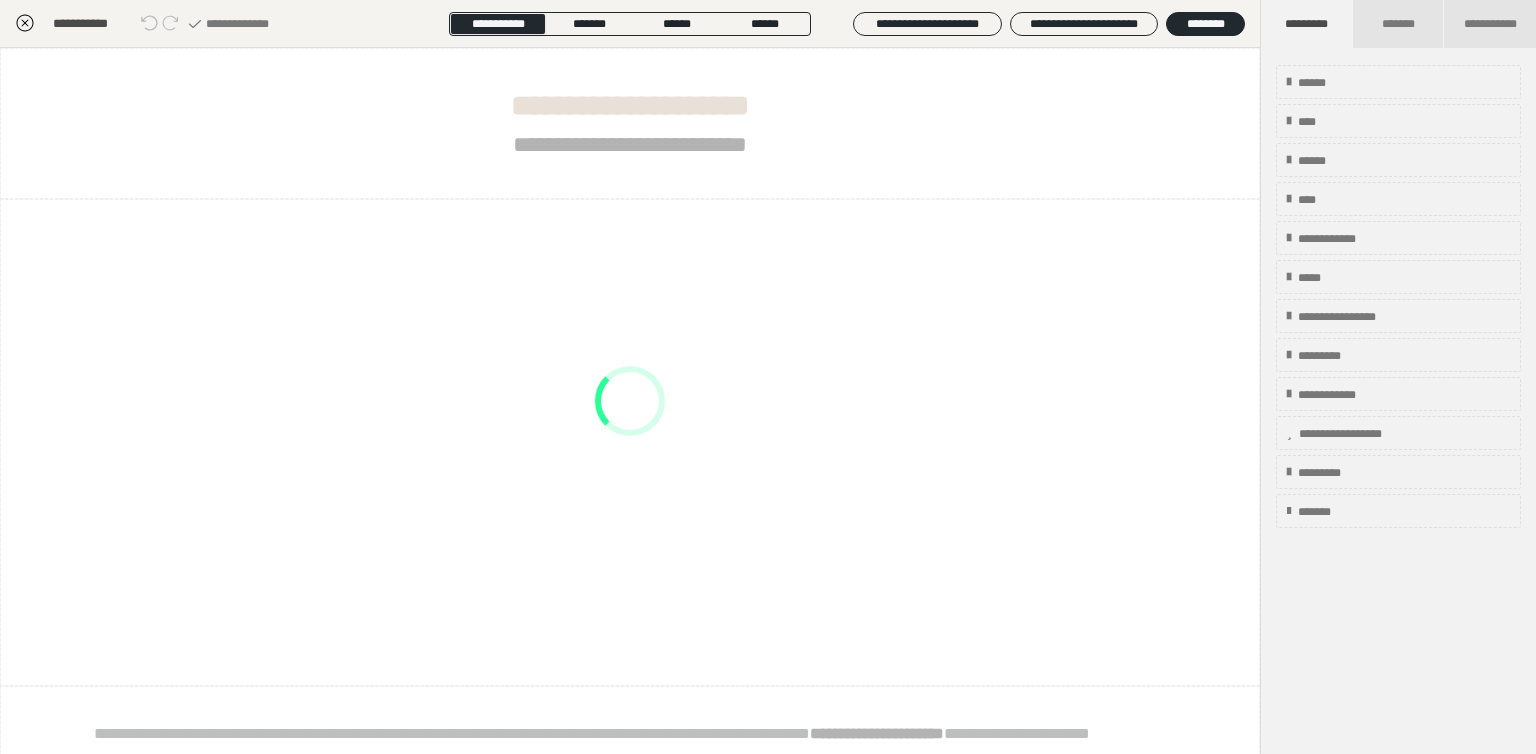scroll, scrollTop: 374, scrollLeft: 0, axis: vertical 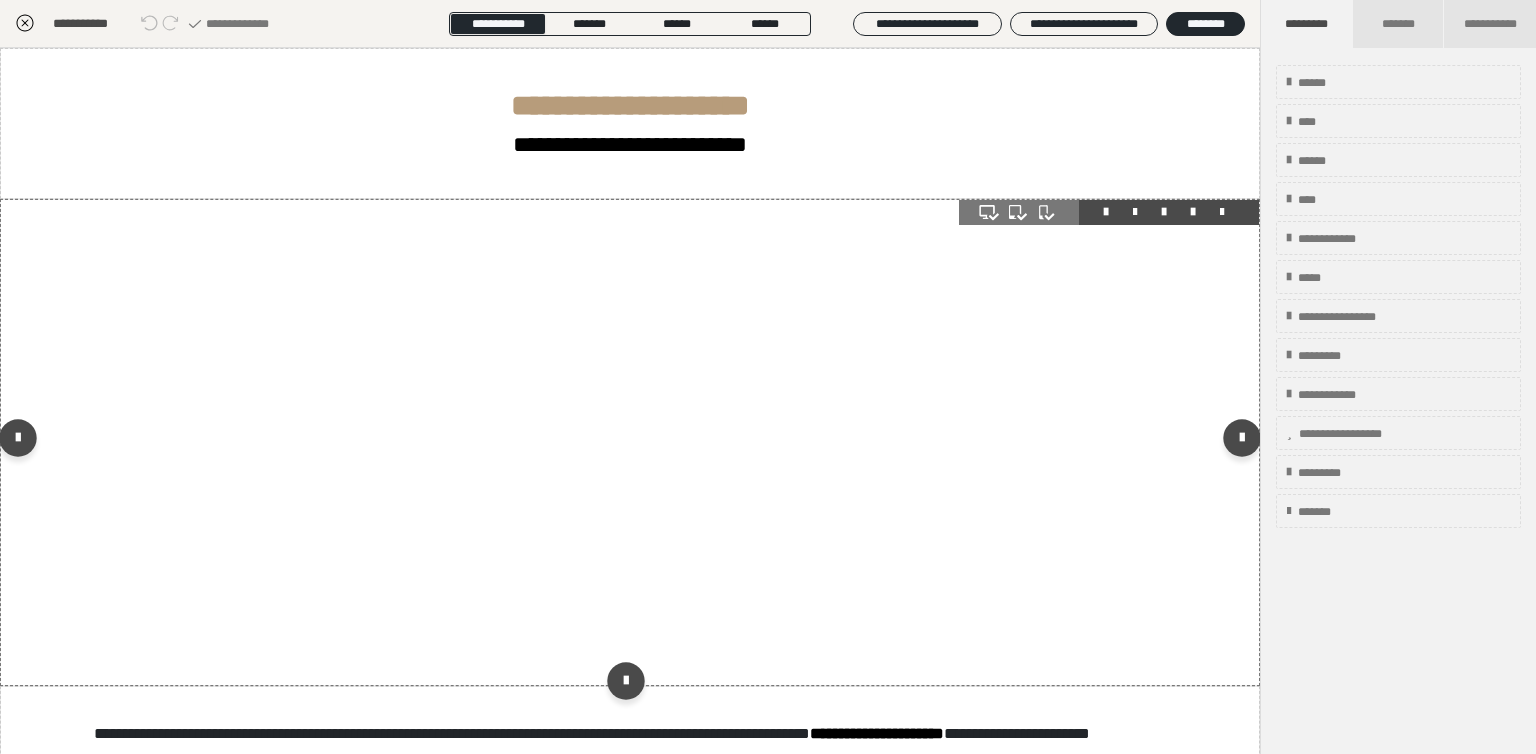 click at bounding box center (1109, 212) 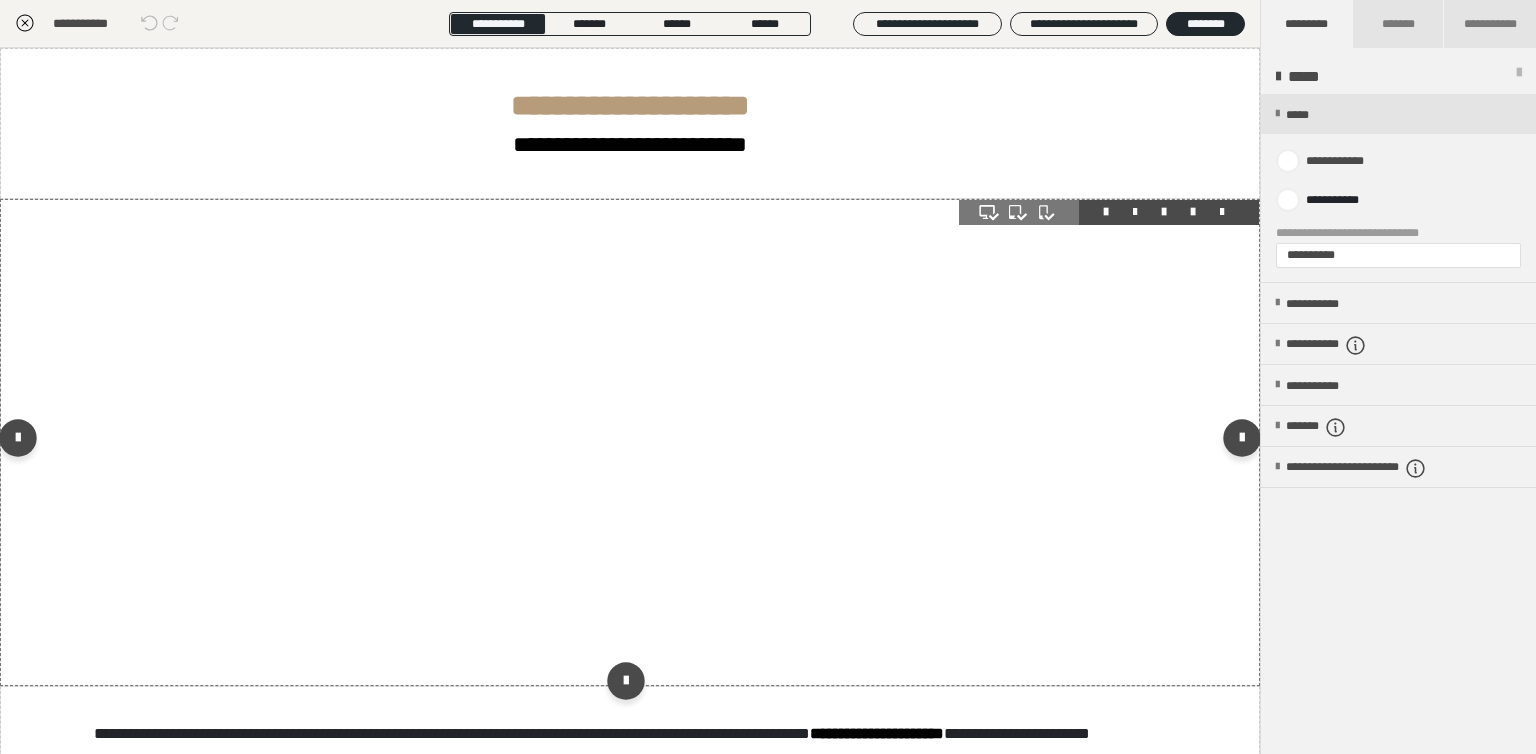 click at bounding box center (1193, 212) 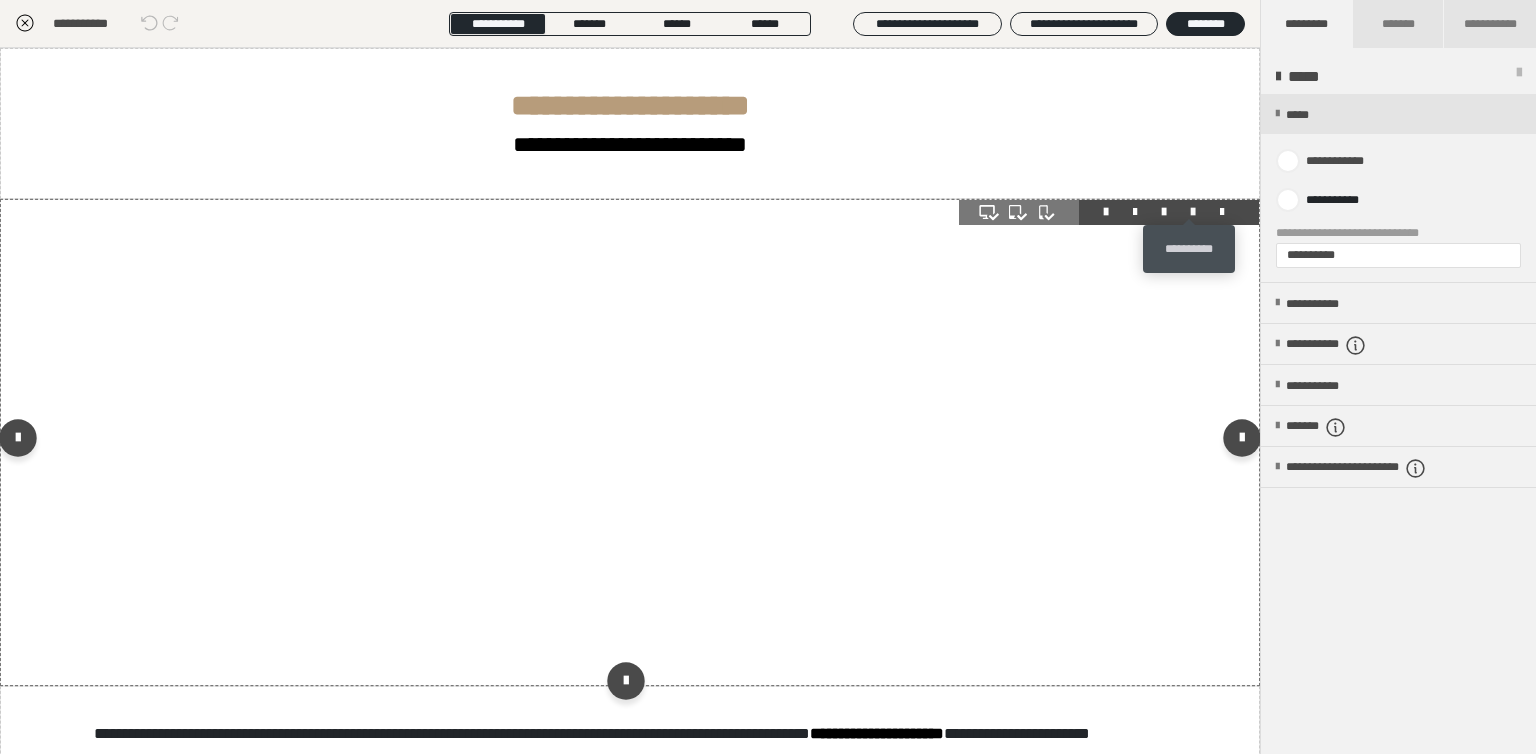 click at bounding box center [1193, 212] 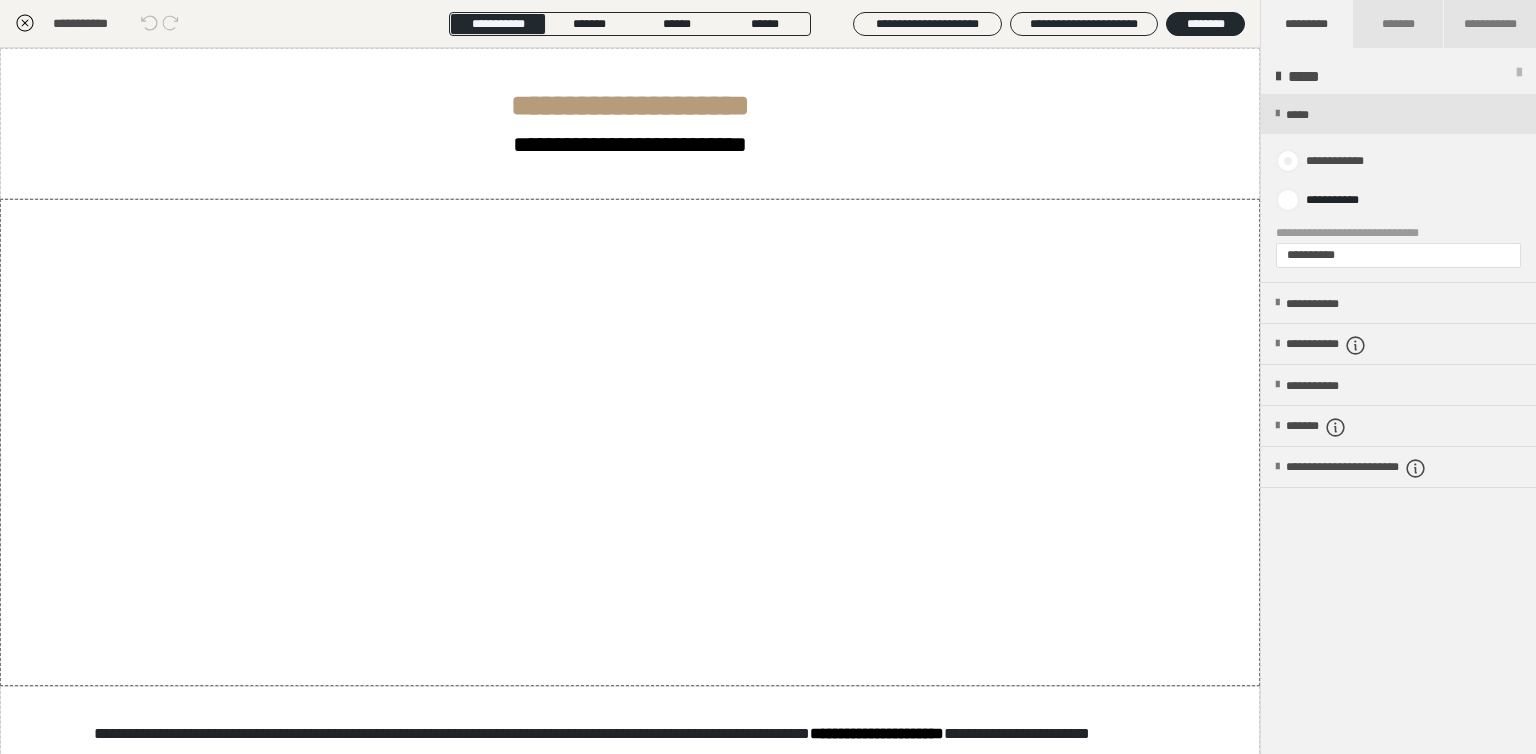 click at bounding box center (1288, 161) 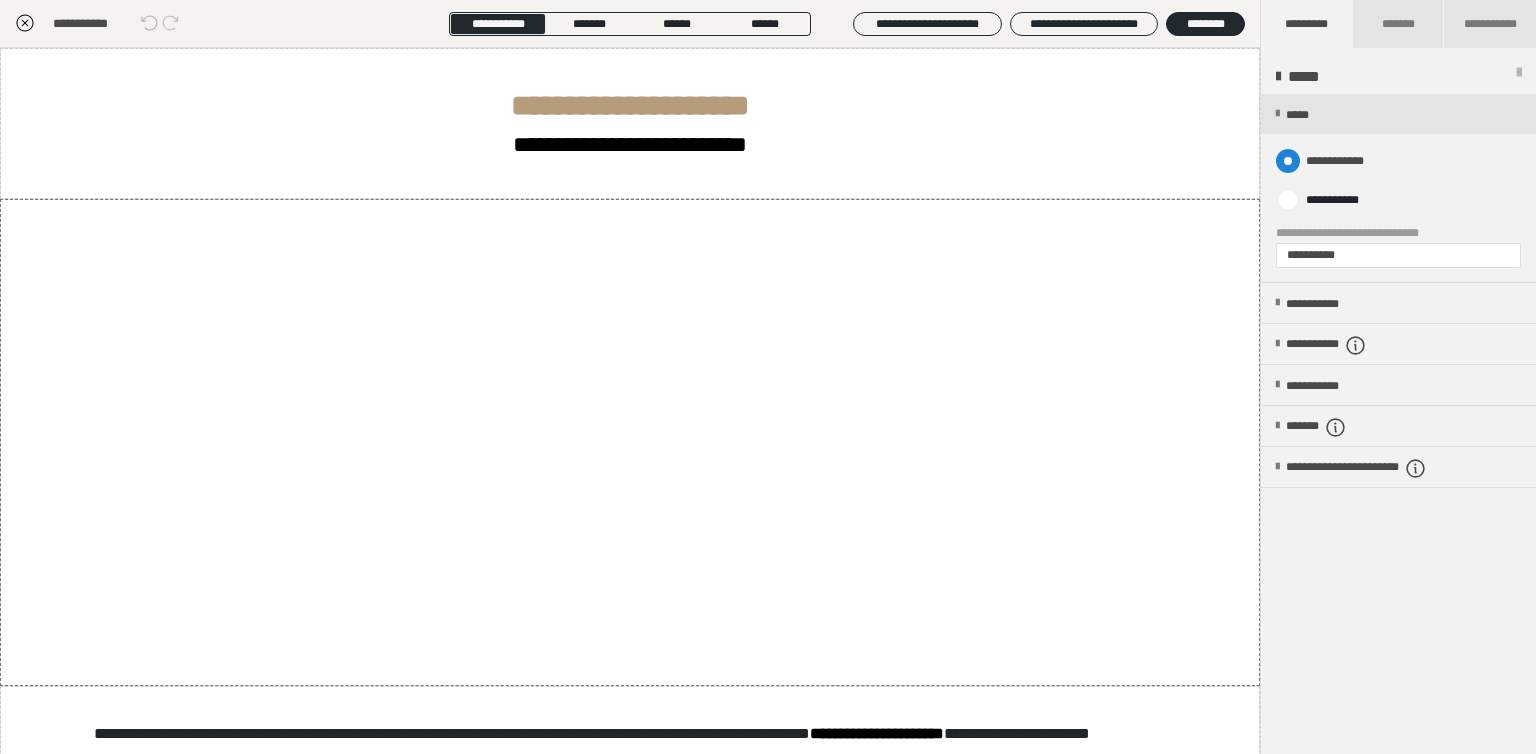 radio on "****" 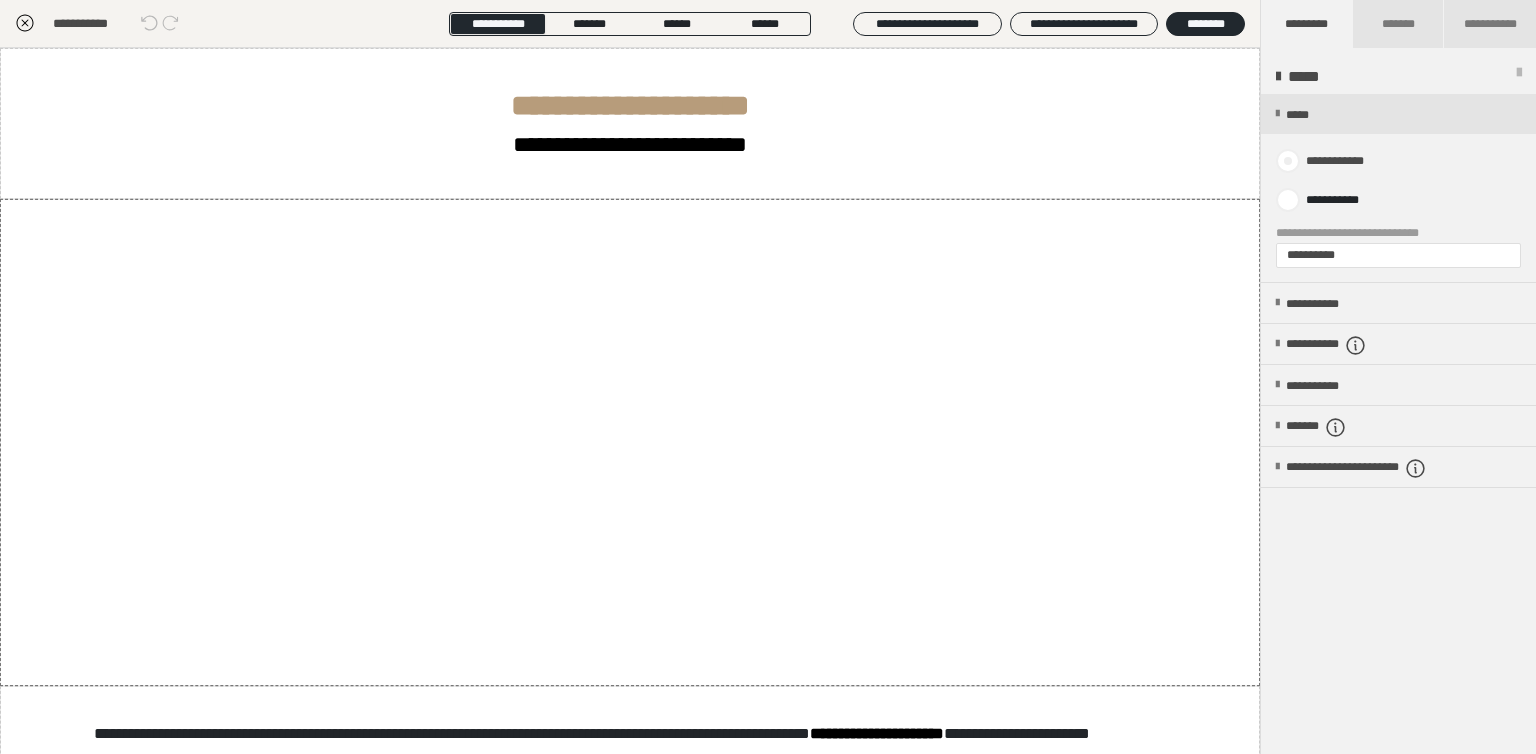 radio on "*****" 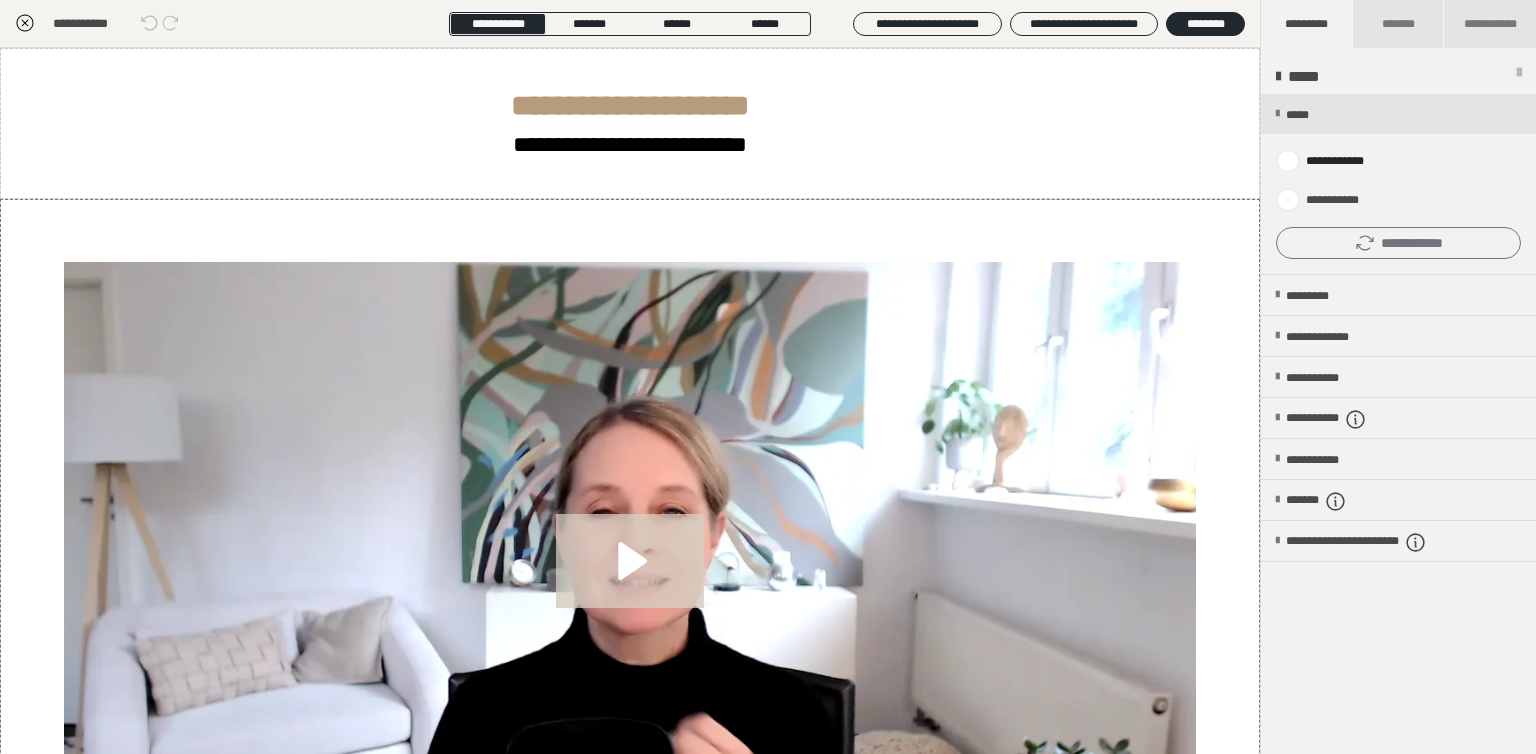 click on "**********" at bounding box center [1398, 243] 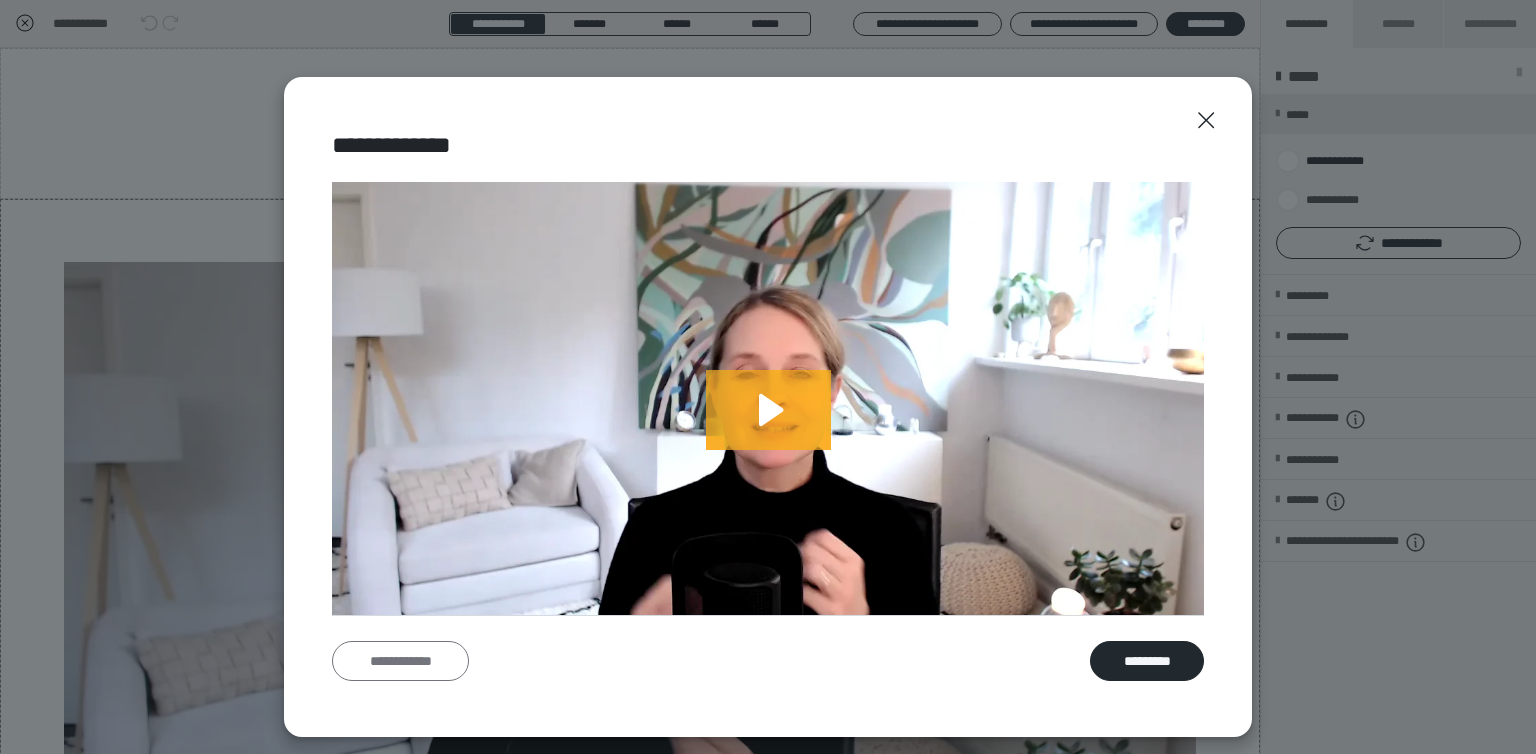 click on "**********" at bounding box center (400, 661) 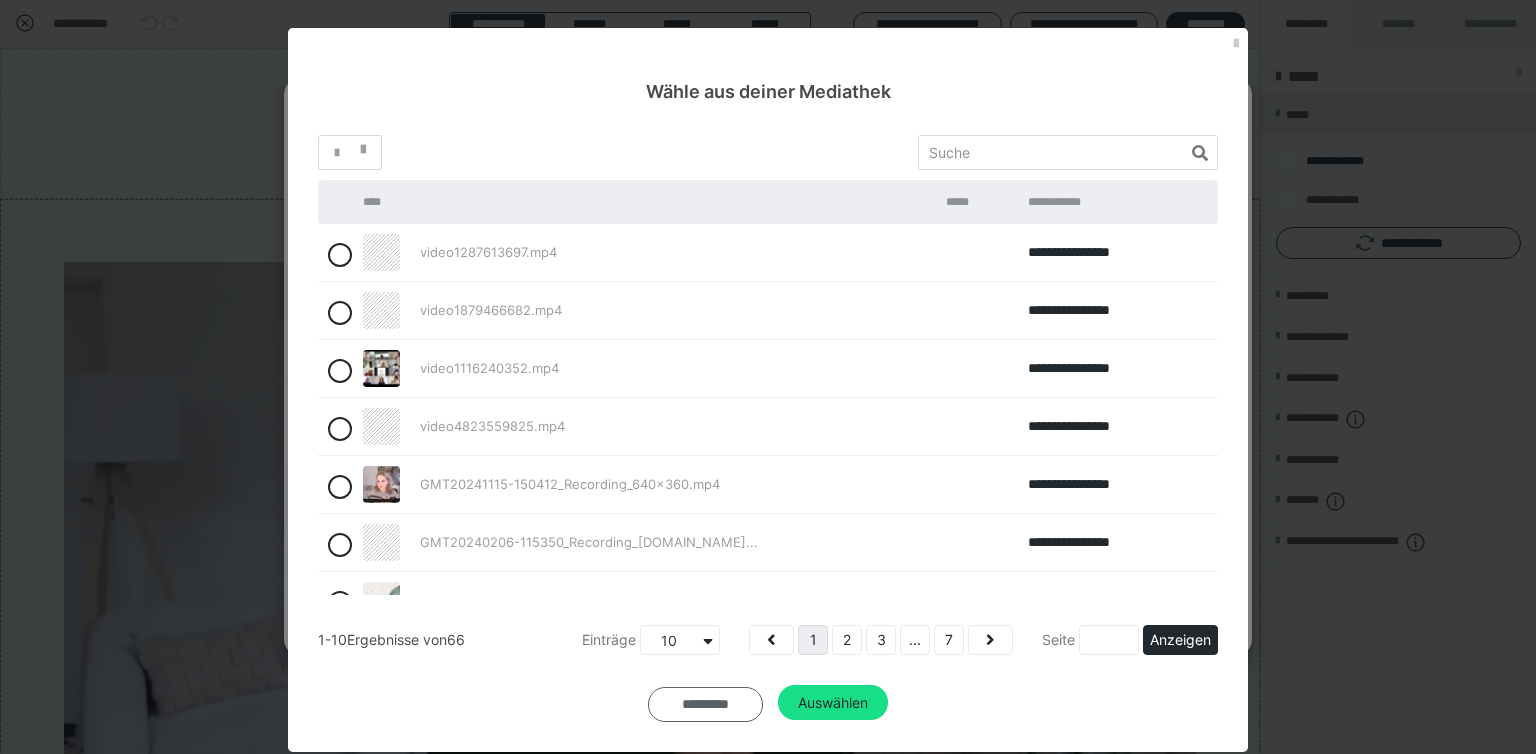 drag, startPoint x: 705, startPoint y: 707, endPoint x: 686, endPoint y: 673, distance: 38.948685 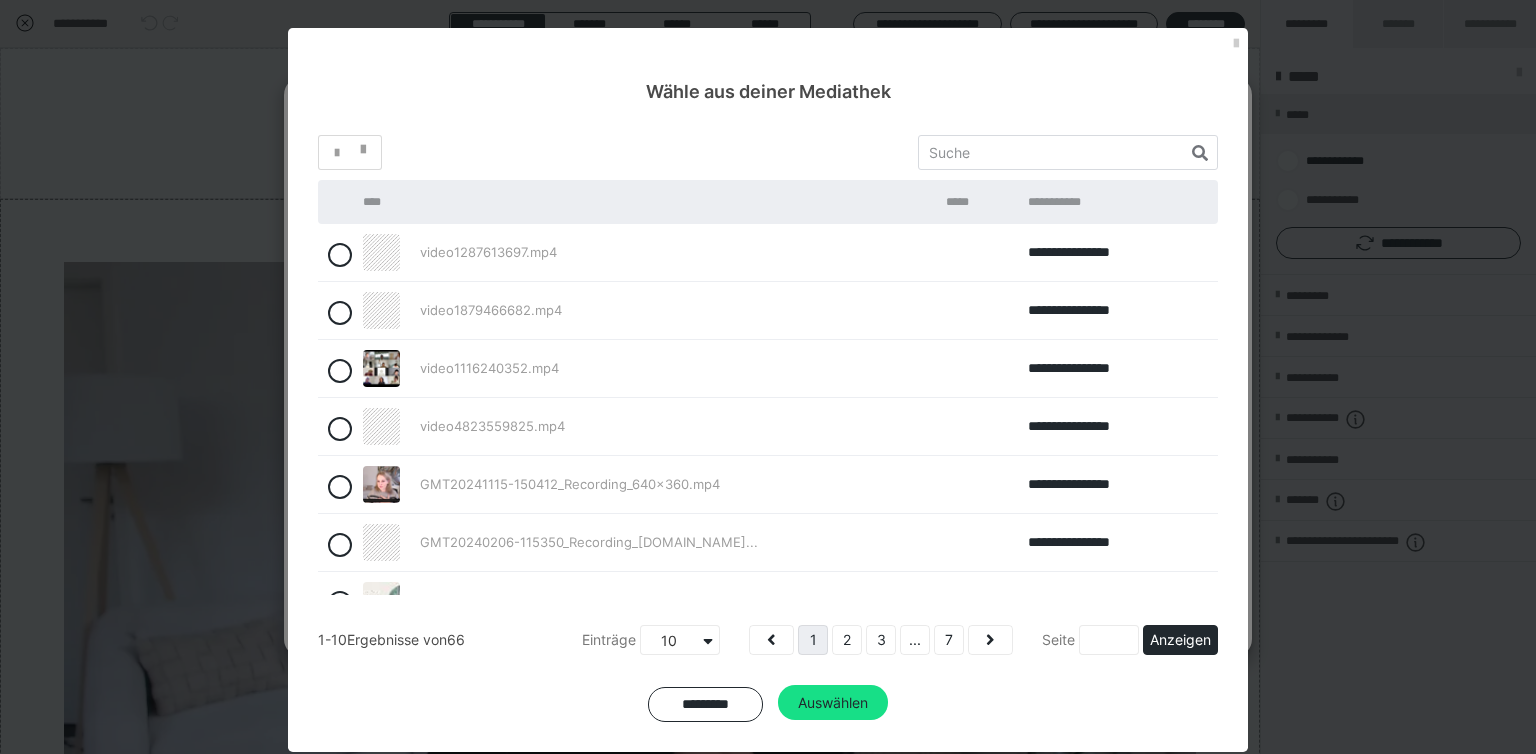 click on "*********" at bounding box center [705, 705] 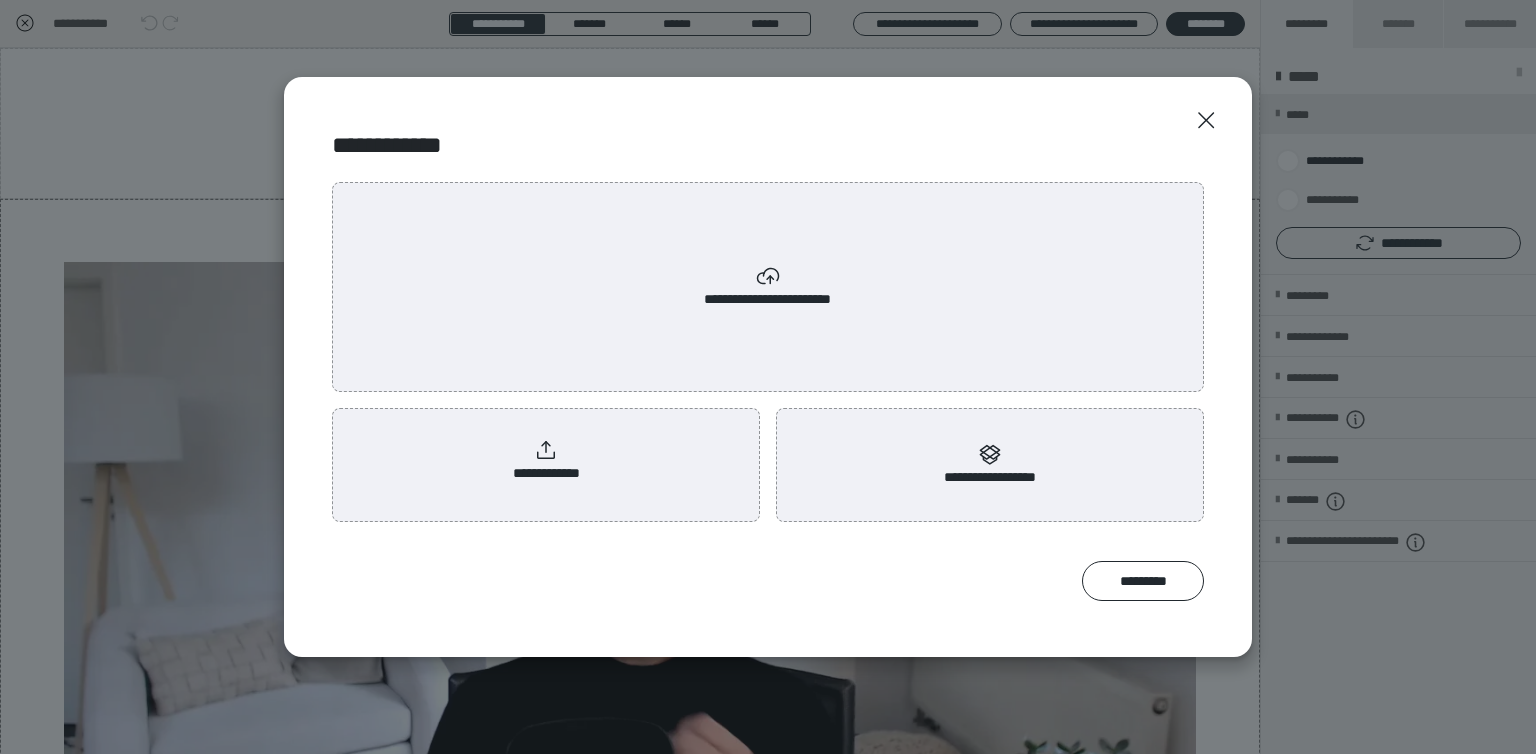 click on "**********" at bounding box center (546, 461) 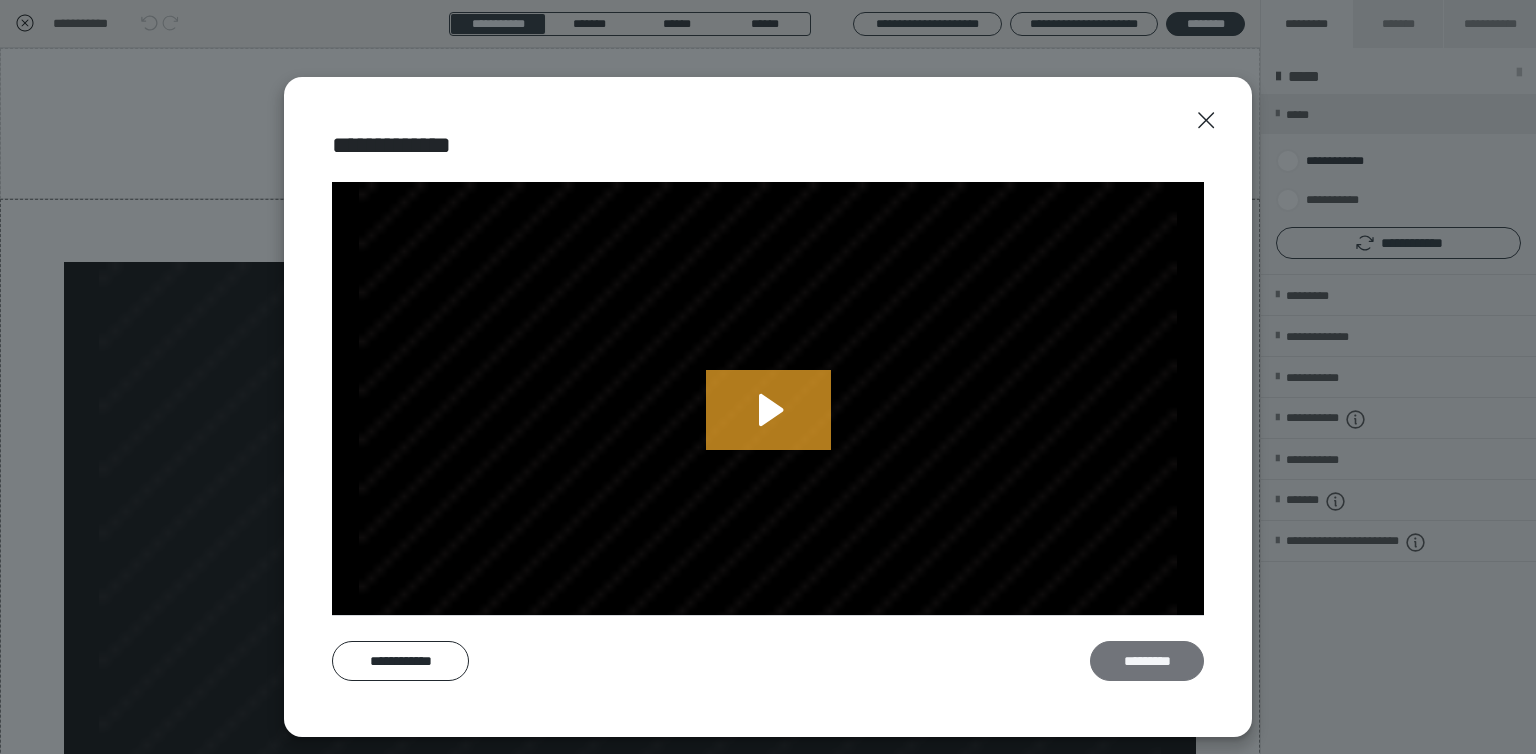drag, startPoint x: 1133, startPoint y: 672, endPoint x: 1086, endPoint y: 653, distance: 50.695168 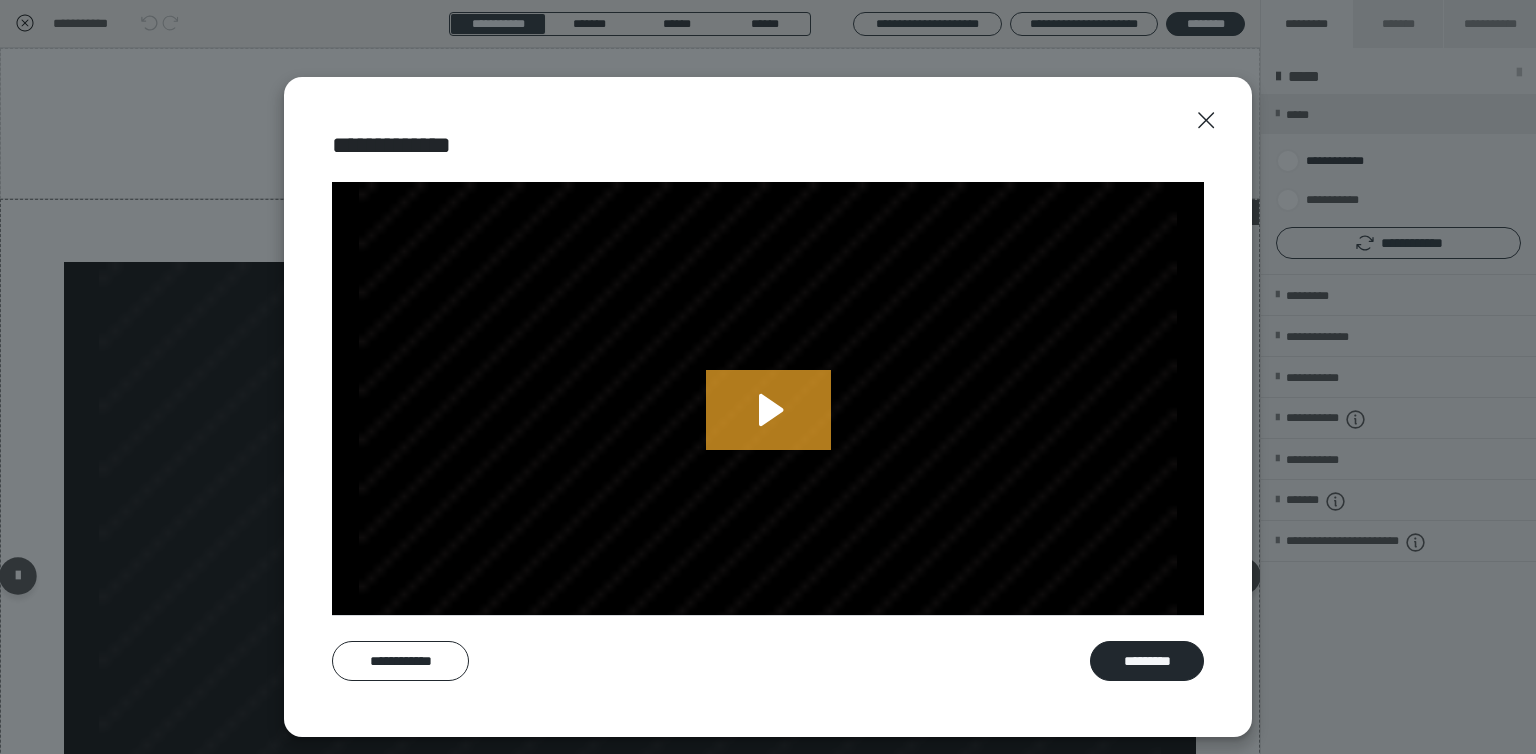 click on "*********" at bounding box center (1147, 661) 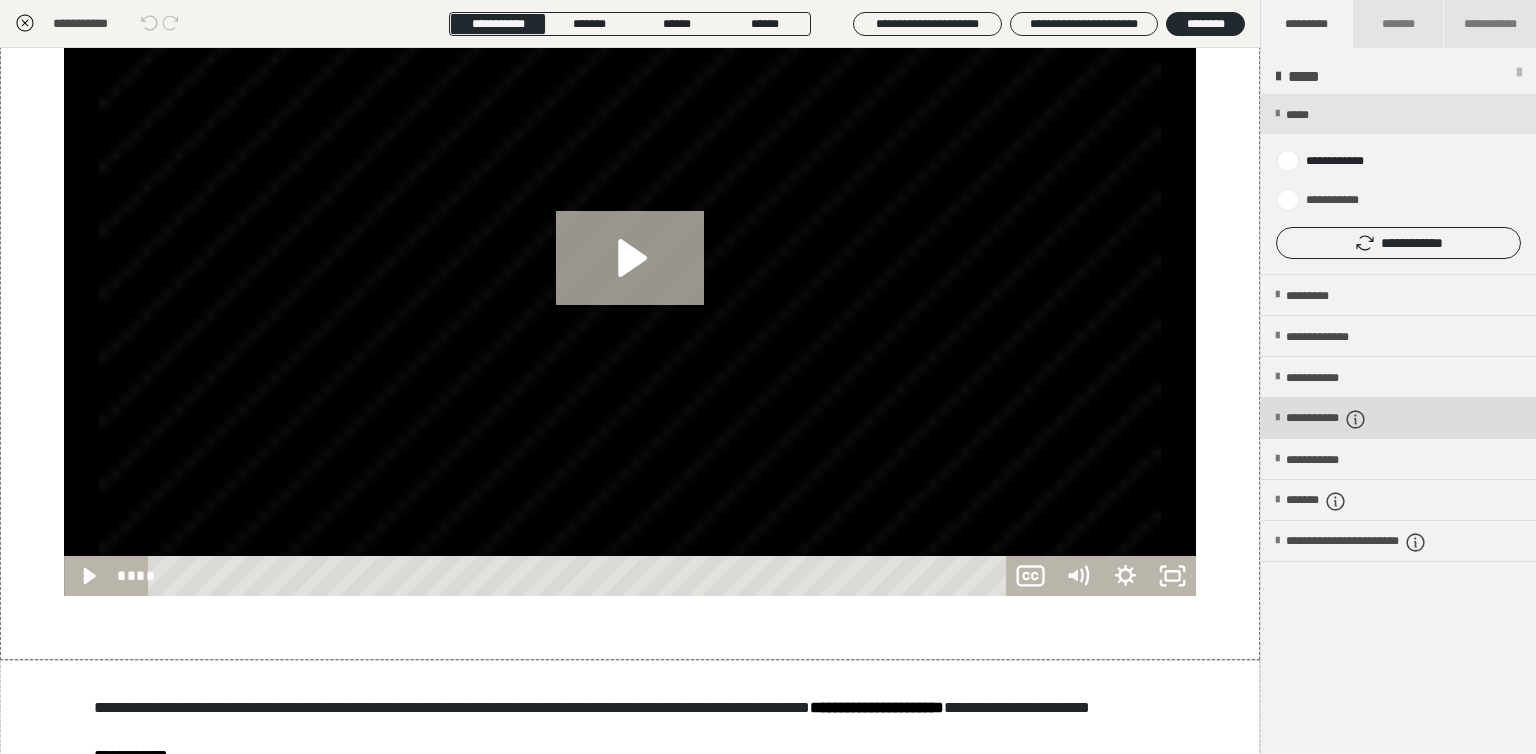 scroll, scrollTop: 302, scrollLeft: 0, axis: vertical 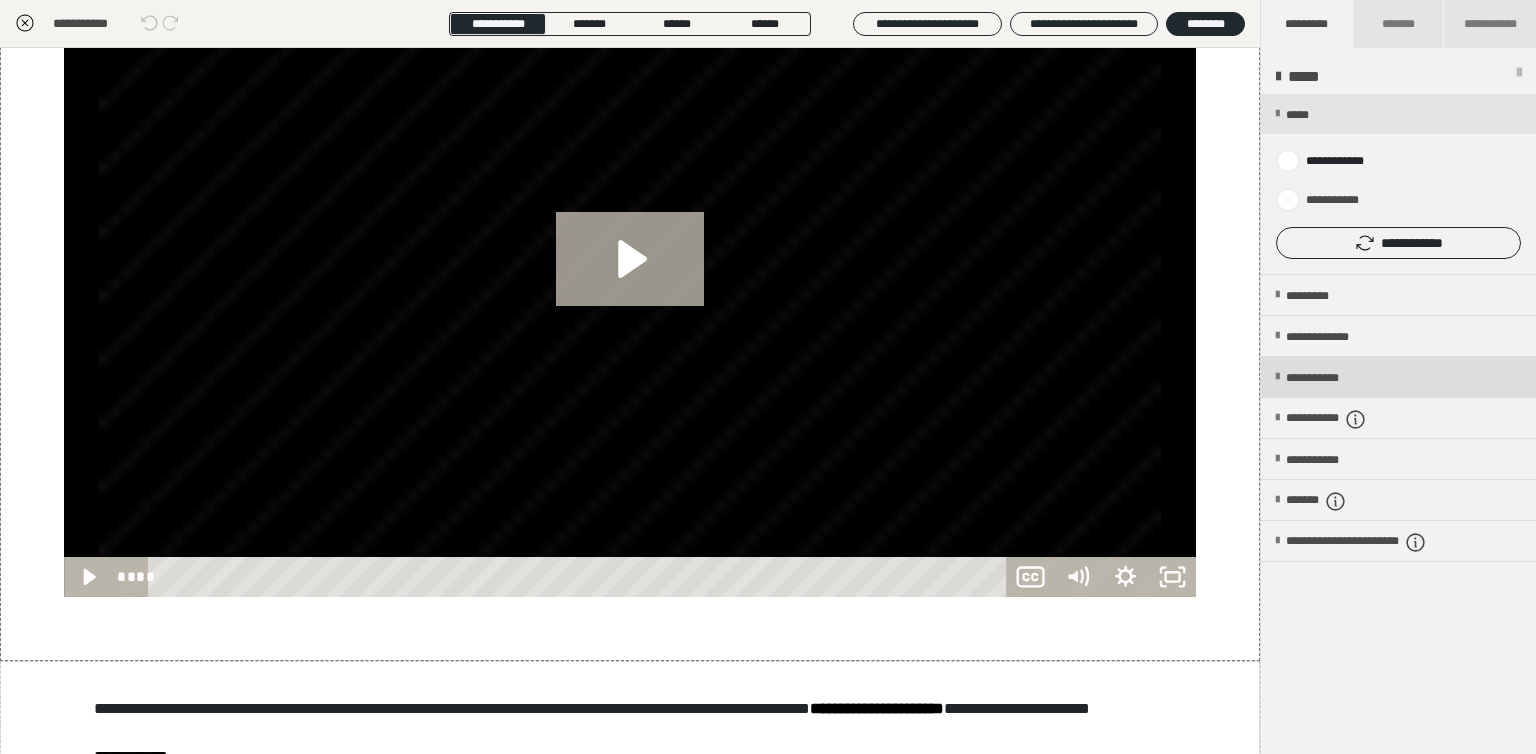click on "**********" at bounding box center (1330, 378) 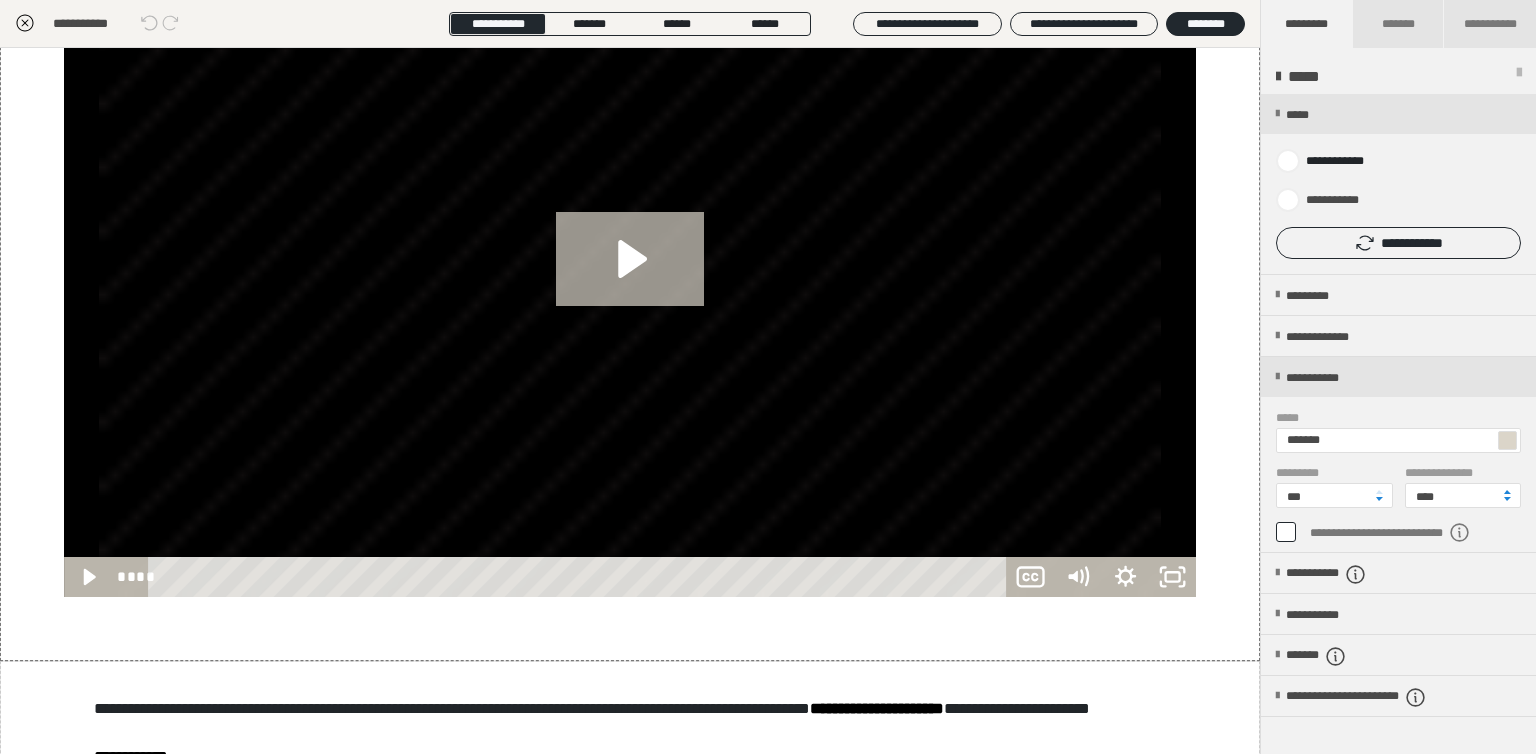 click at bounding box center (1507, 440) 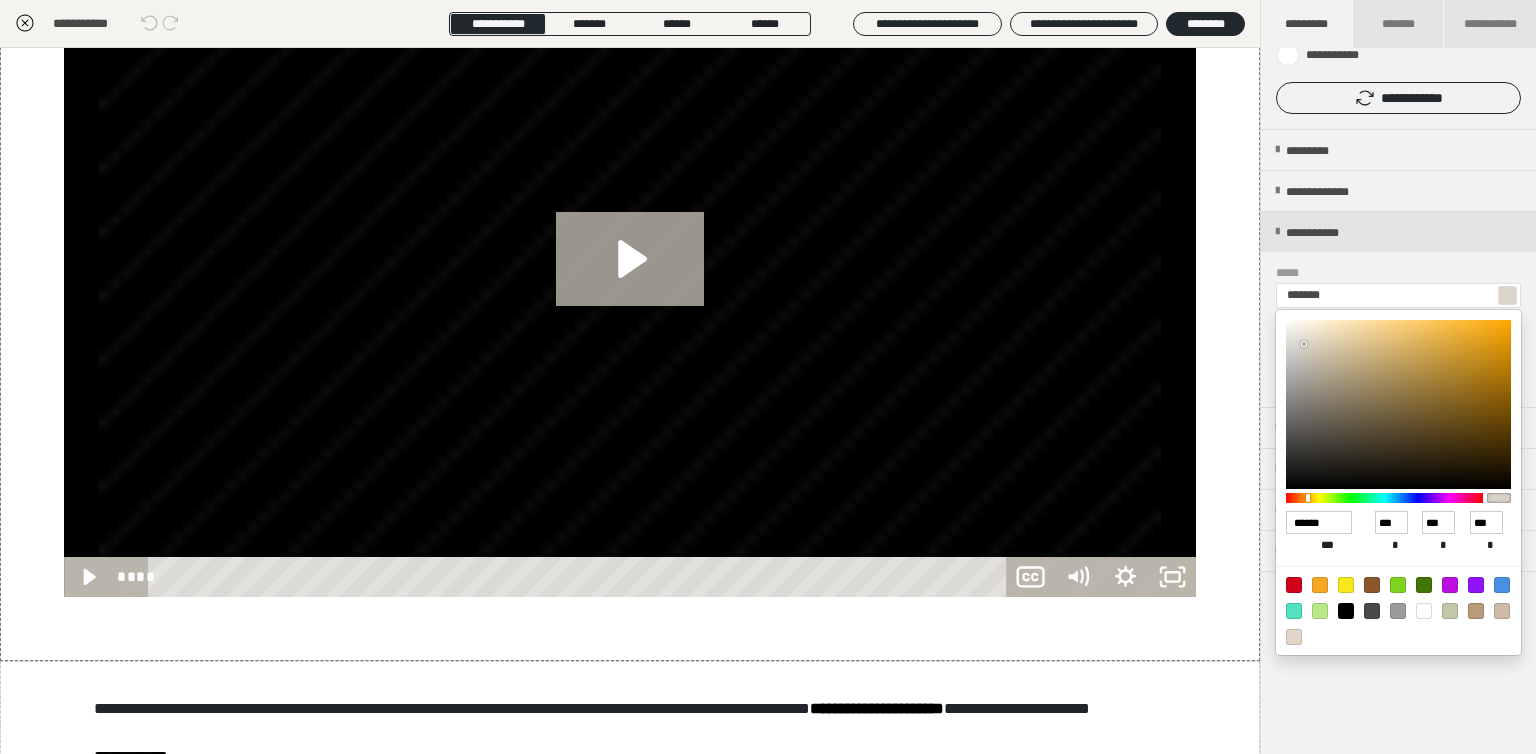 scroll, scrollTop: 146, scrollLeft: 0, axis: vertical 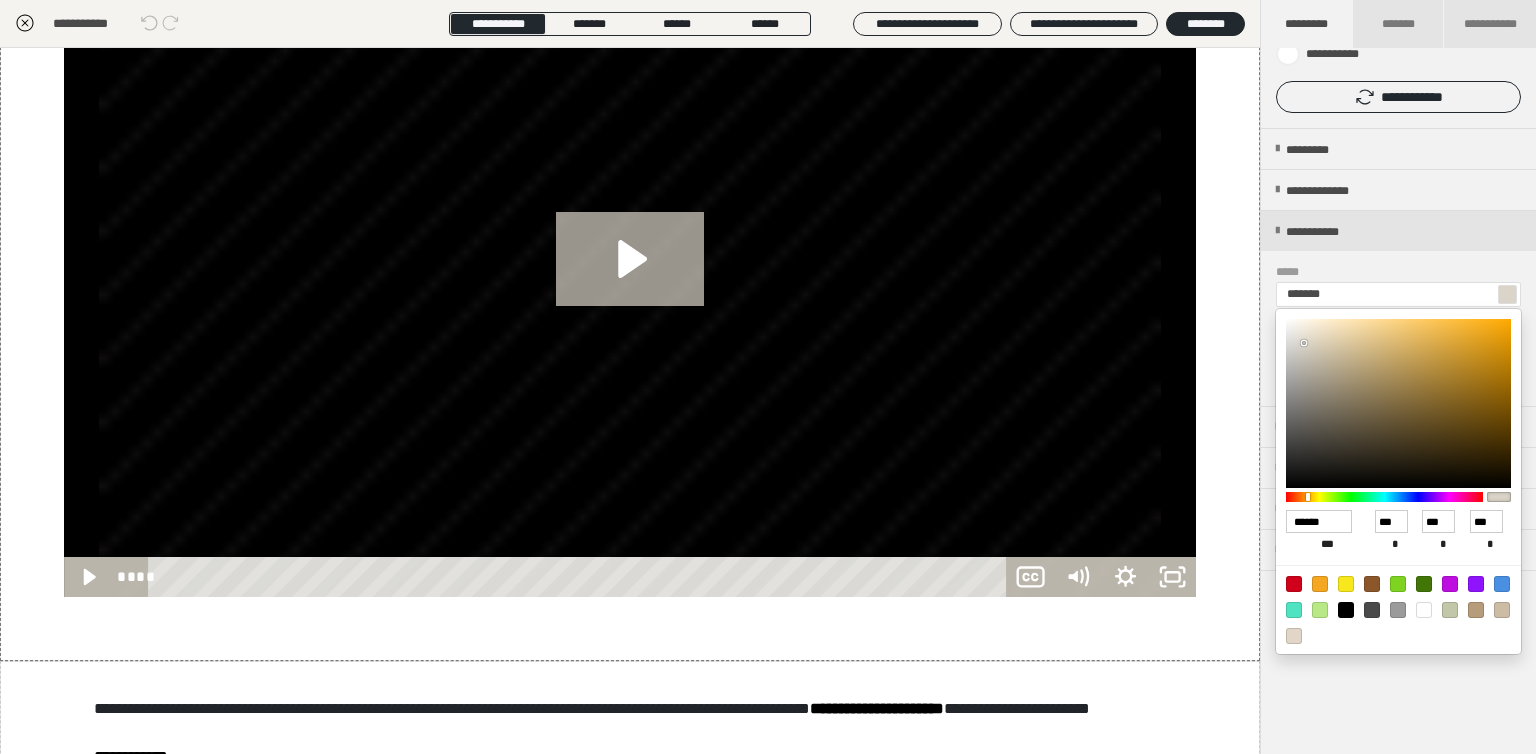 click at bounding box center (1294, 636) 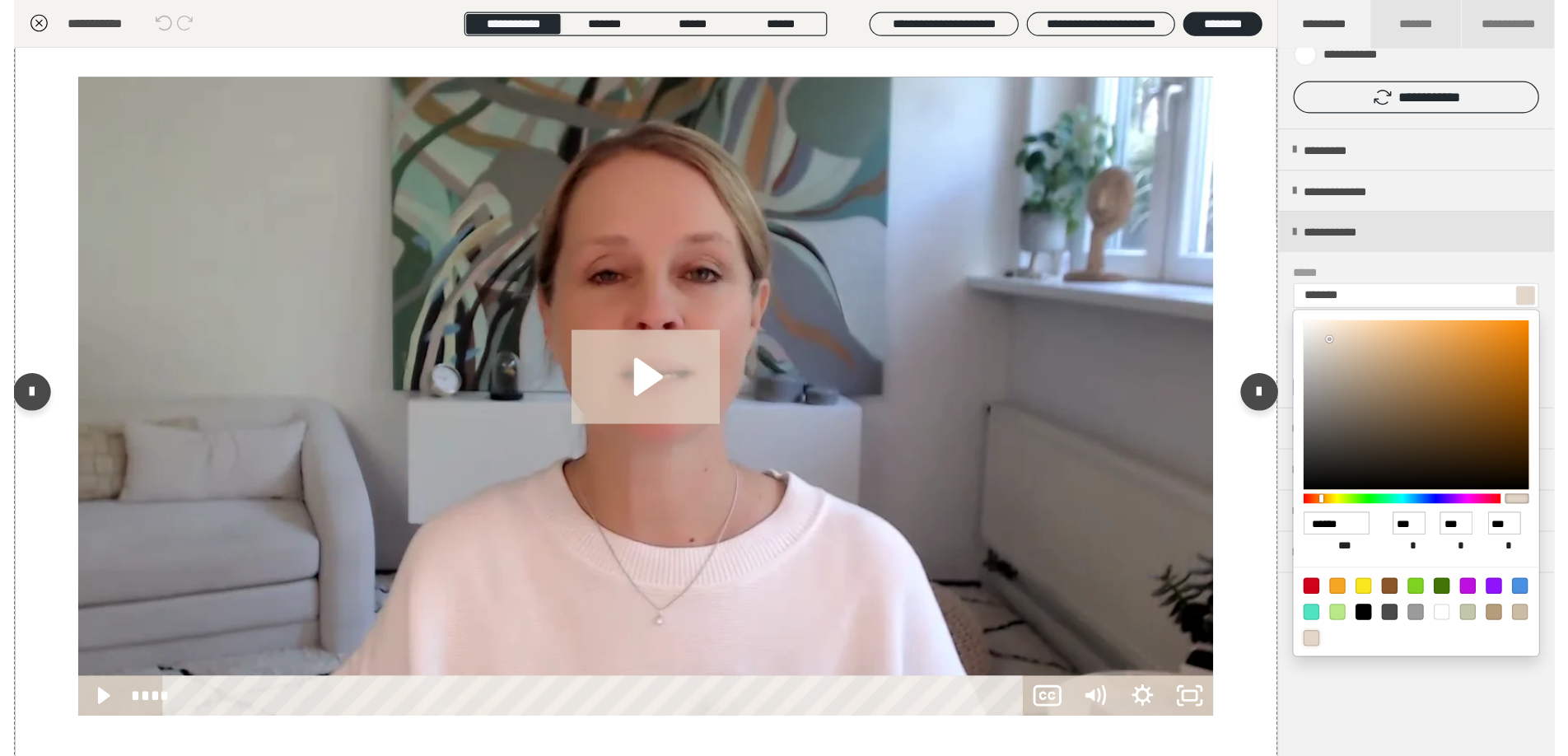 scroll, scrollTop: 147, scrollLeft: 0, axis: vertical 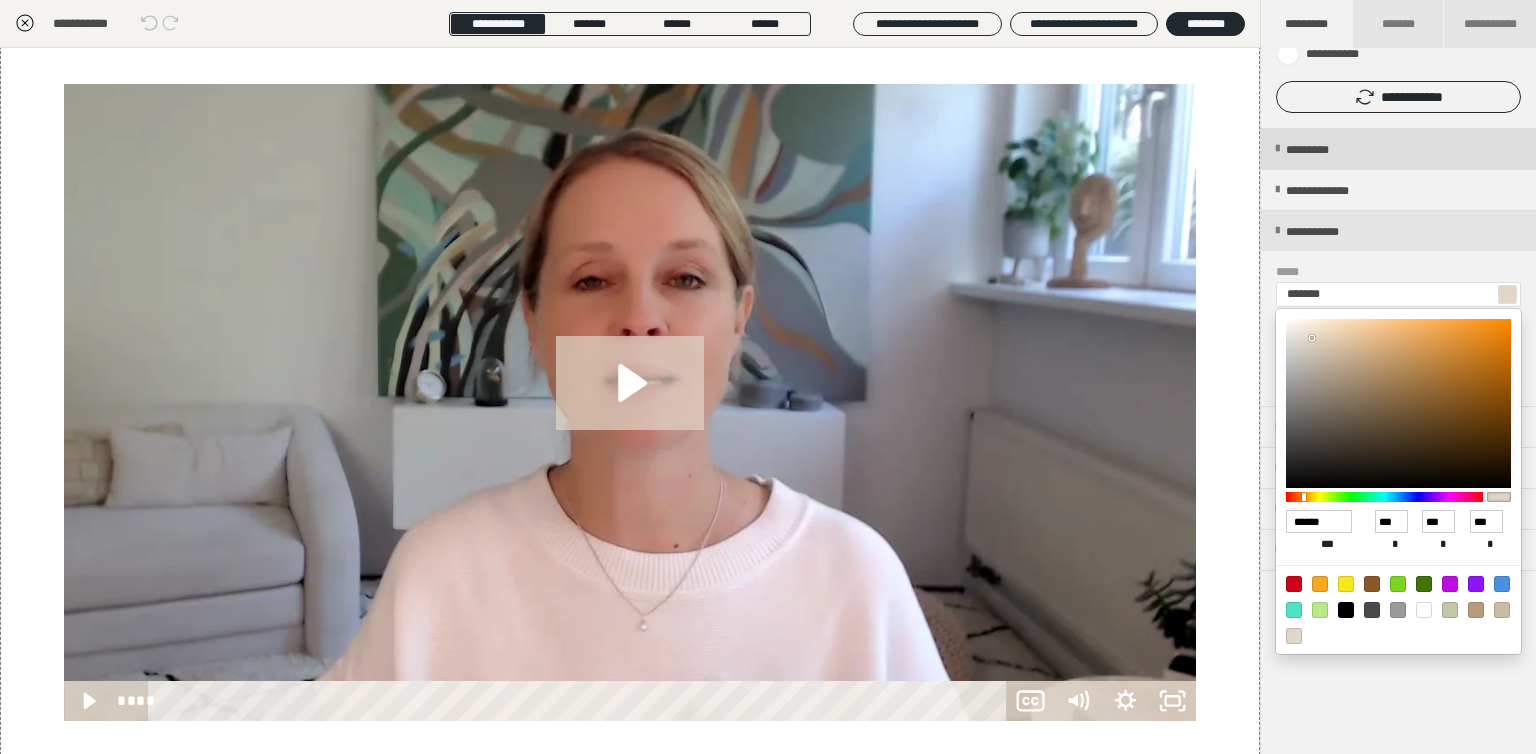 drag, startPoint x: 1266, startPoint y: 145, endPoint x: 1299, endPoint y: 151, distance: 33.54102 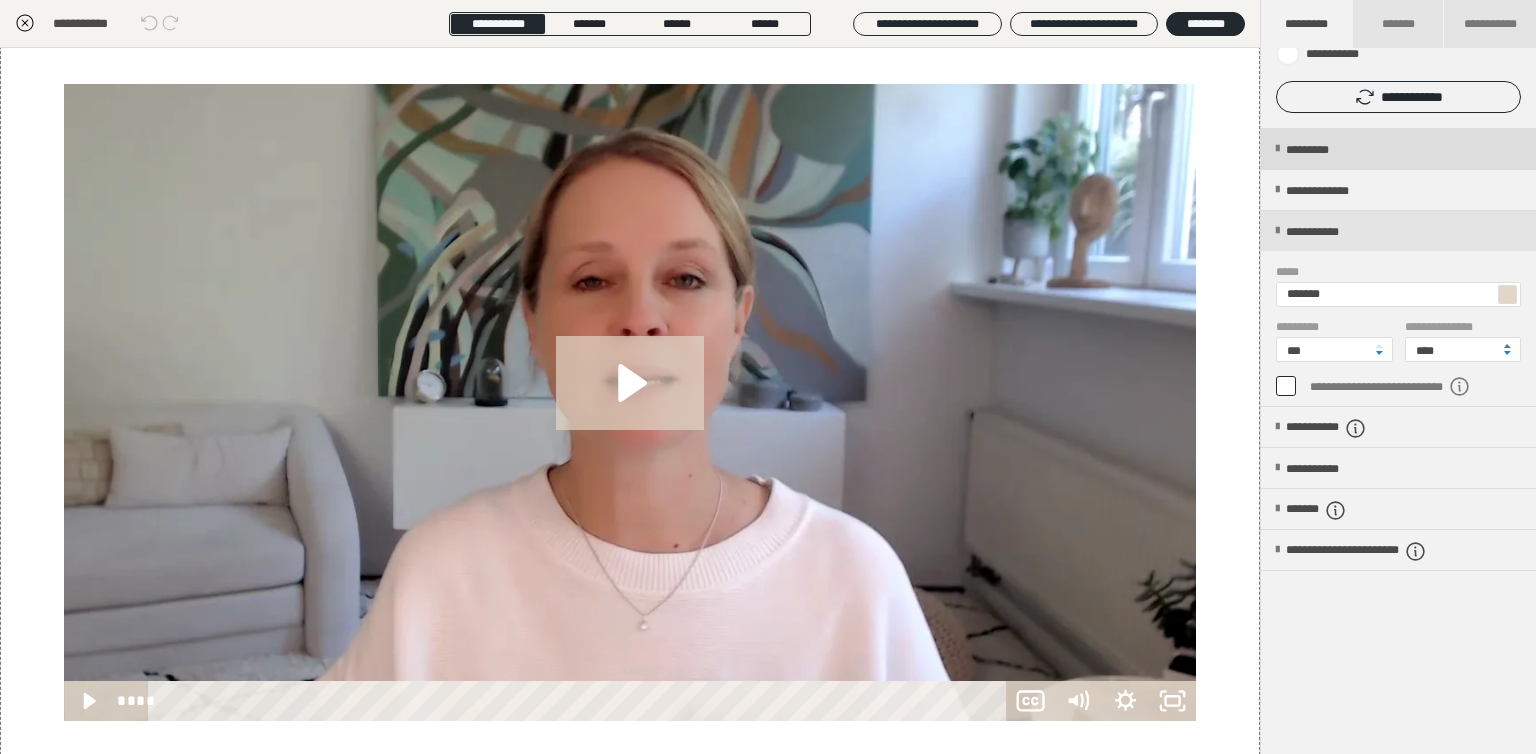 click on "*********" at bounding box center [1324, 150] 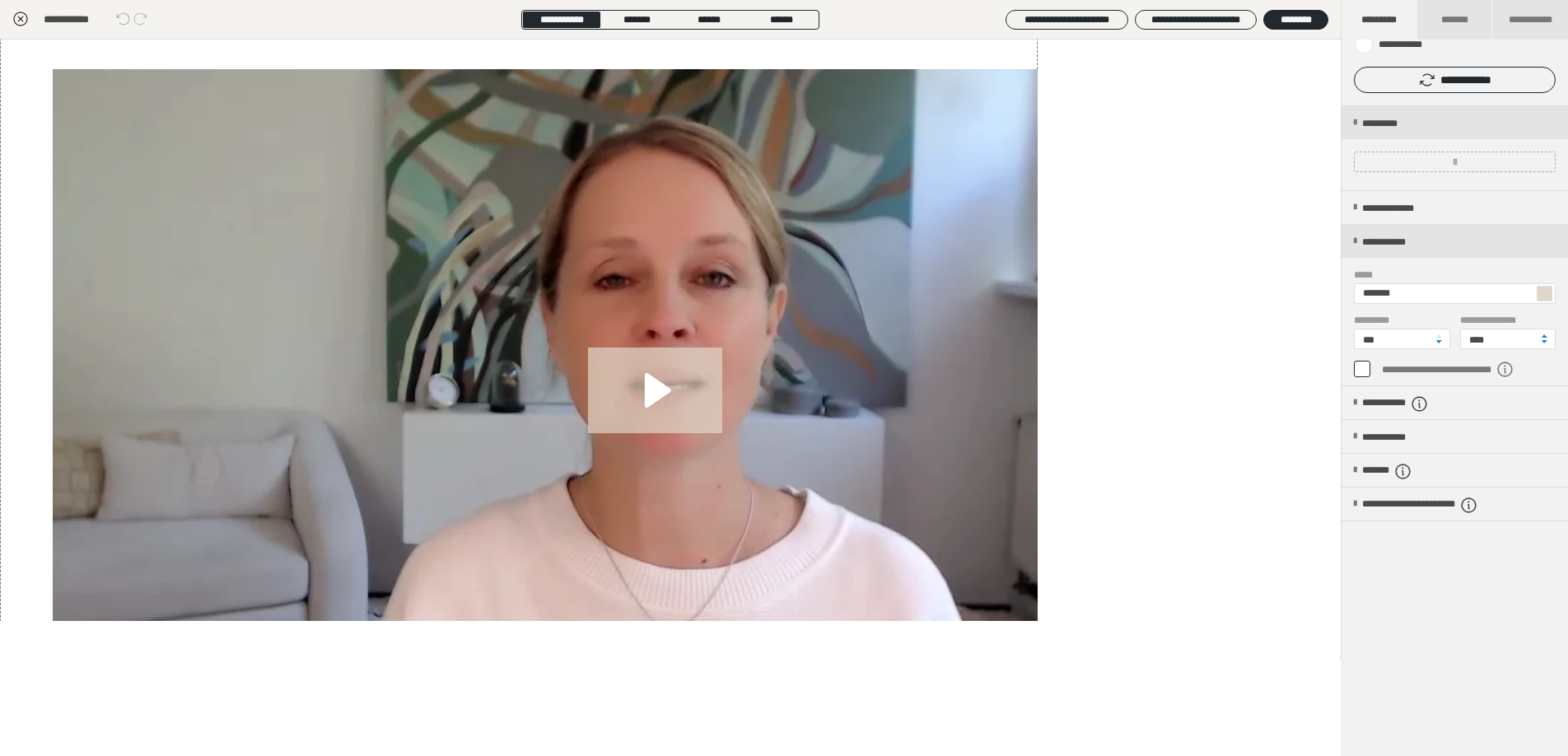 scroll, scrollTop: 93, scrollLeft: 0, axis: vertical 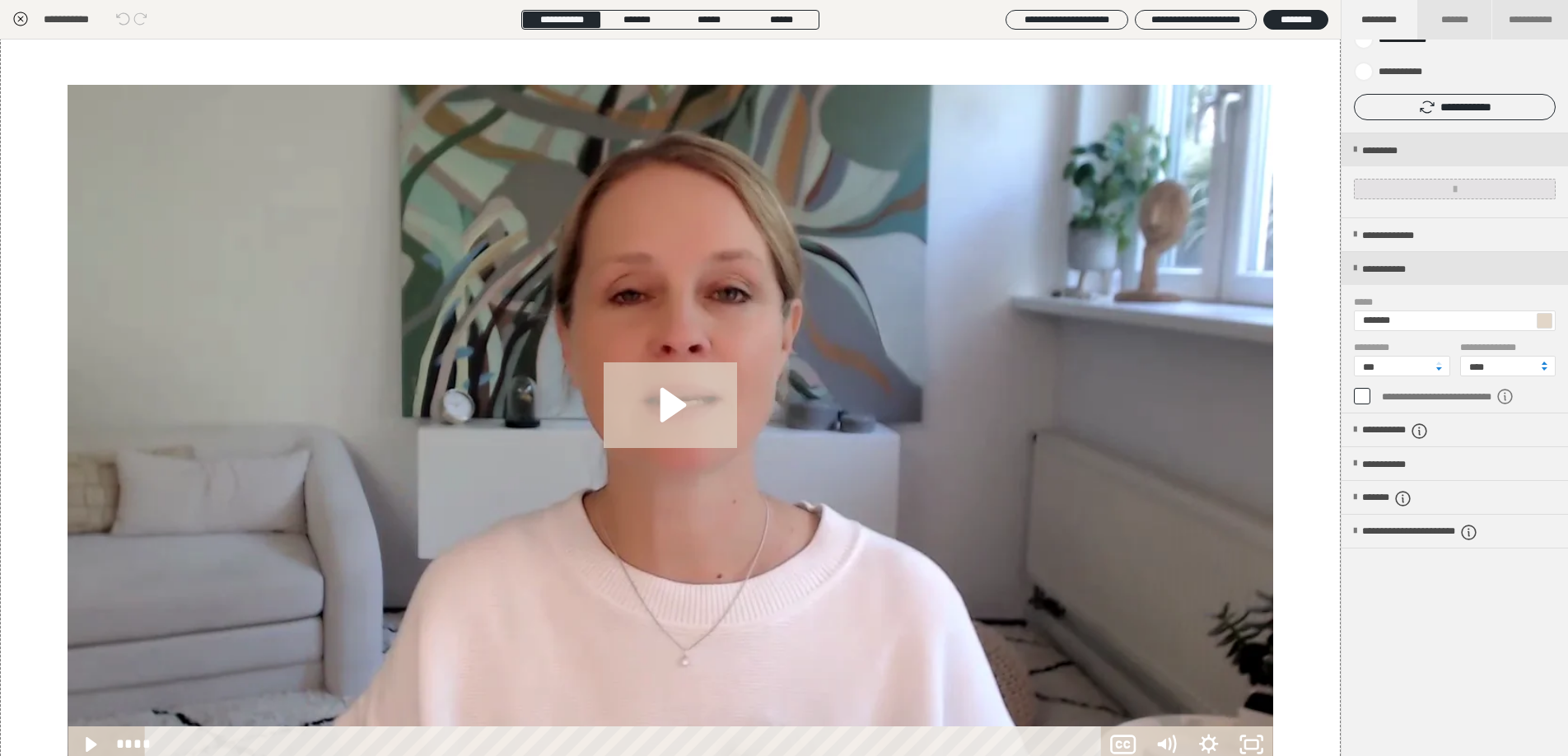 click at bounding box center [1454, 189] 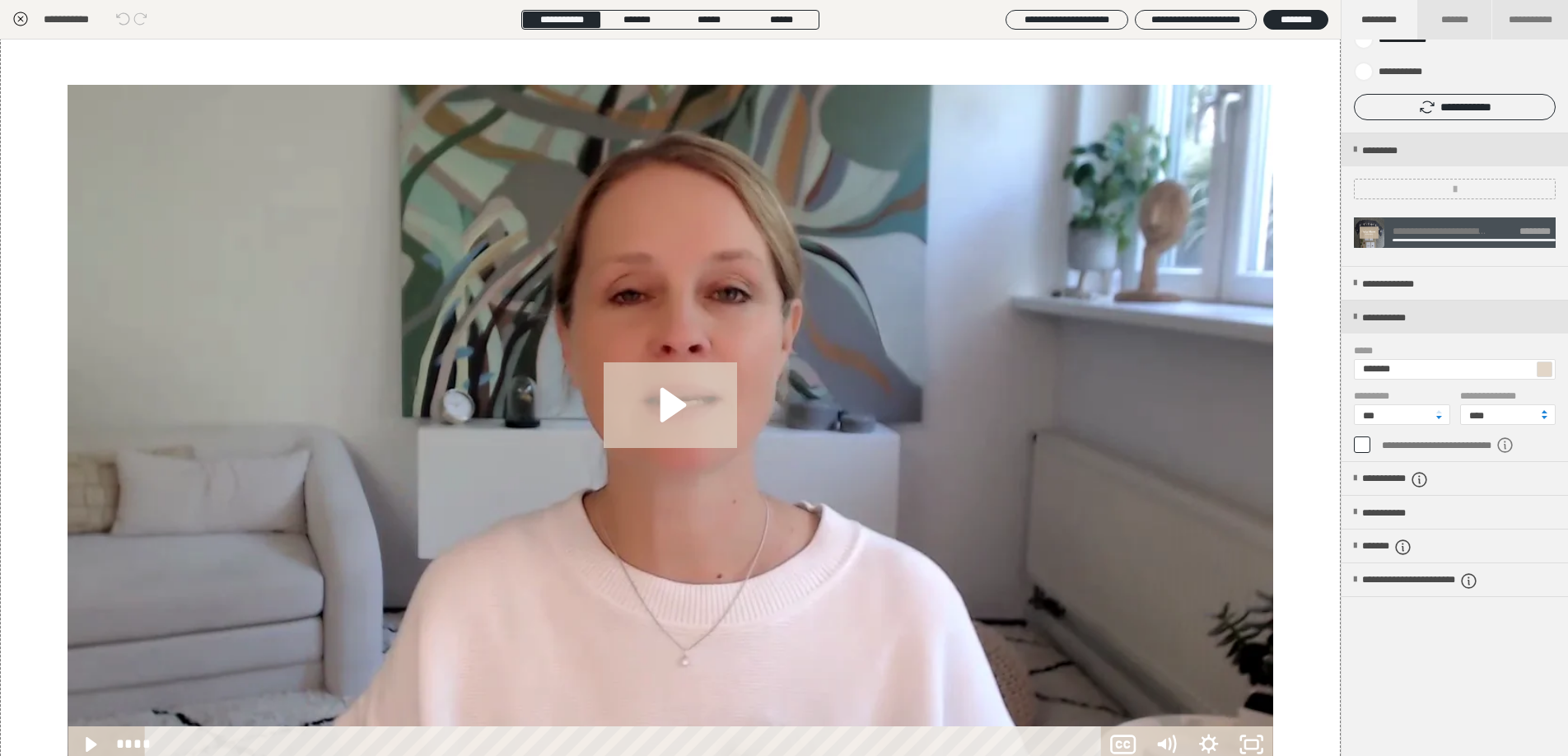 scroll, scrollTop: 120, scrollLeft: 0, axis: vertical 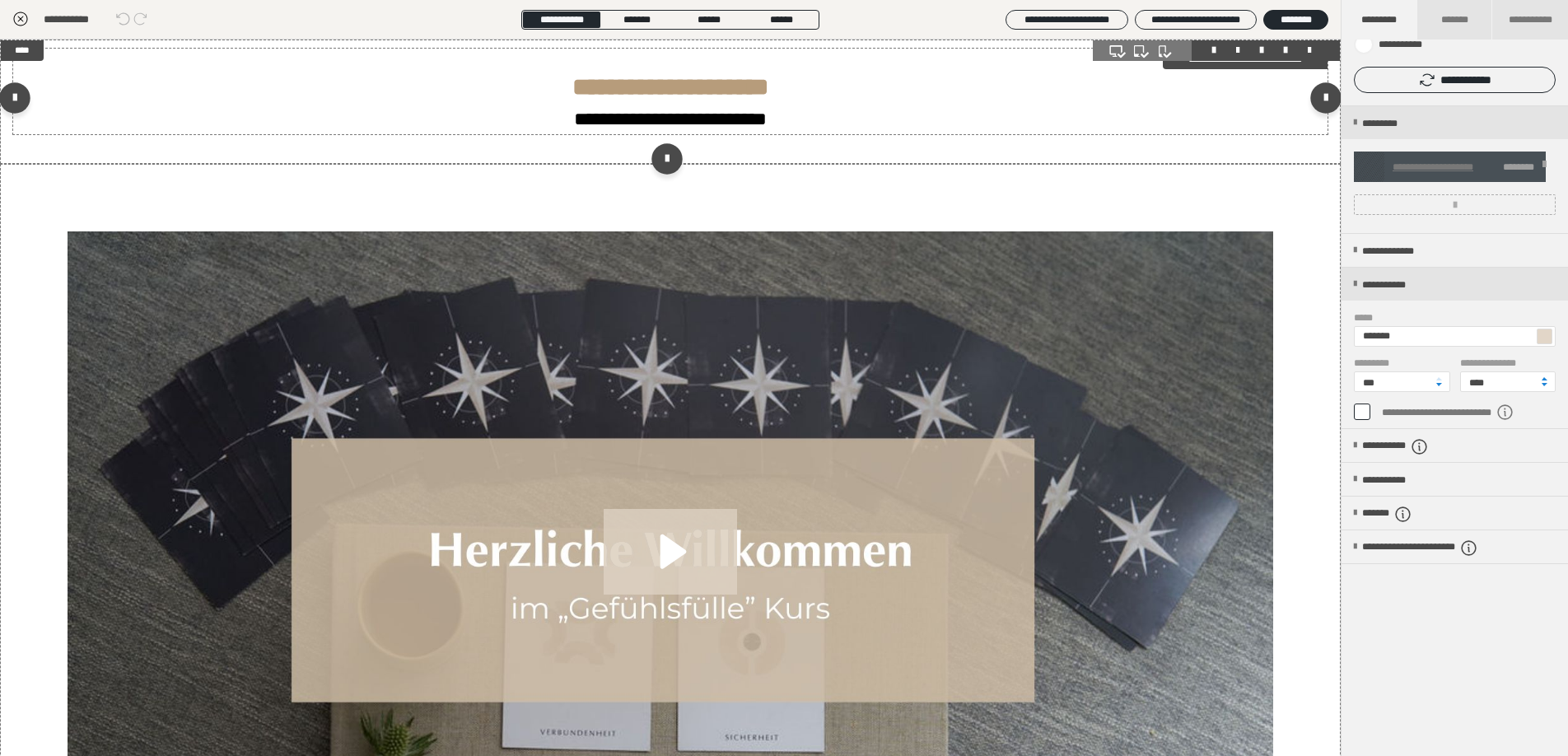 click on "**********" at bounding box center (670, 86) 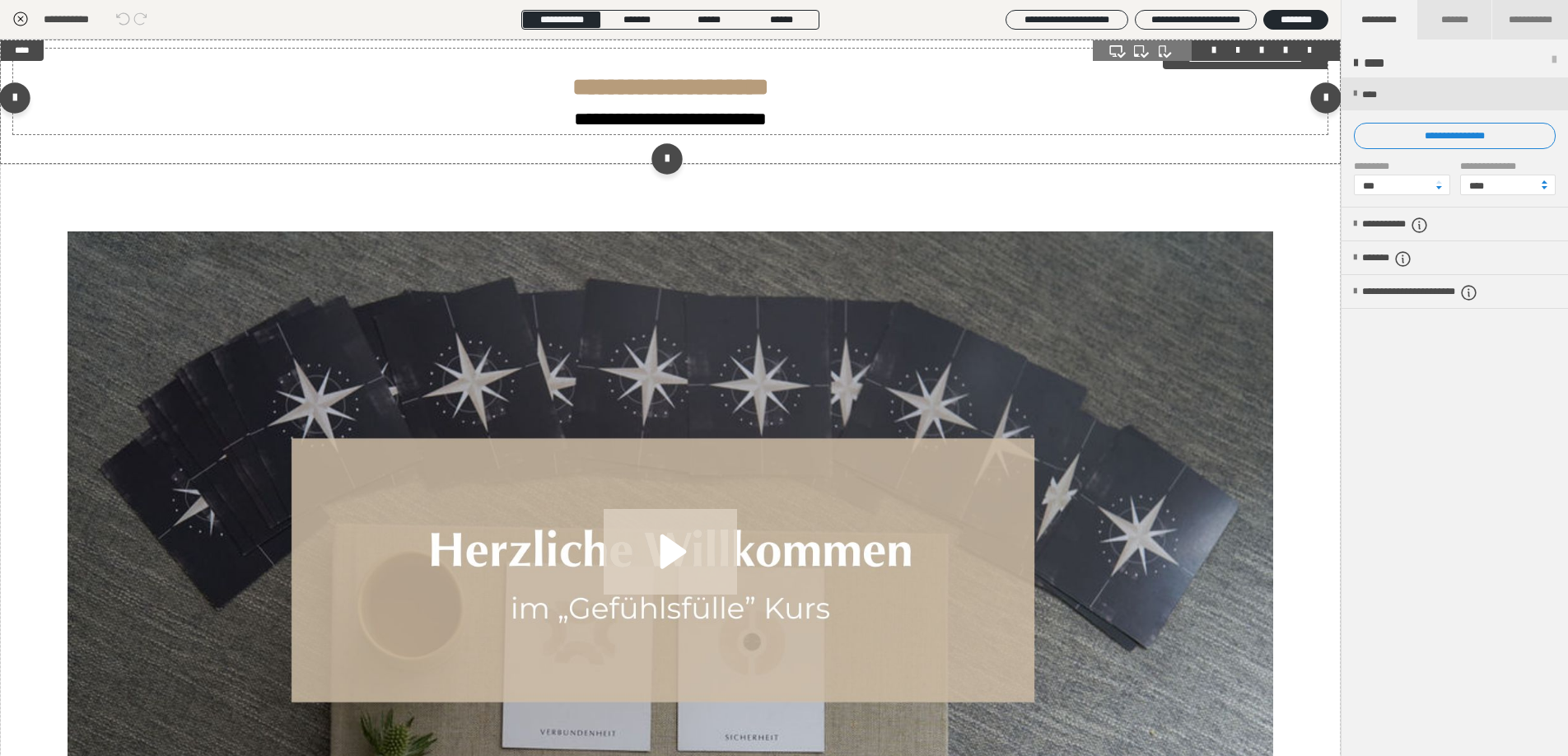 click on "**********" at bounding box center (670, 86) 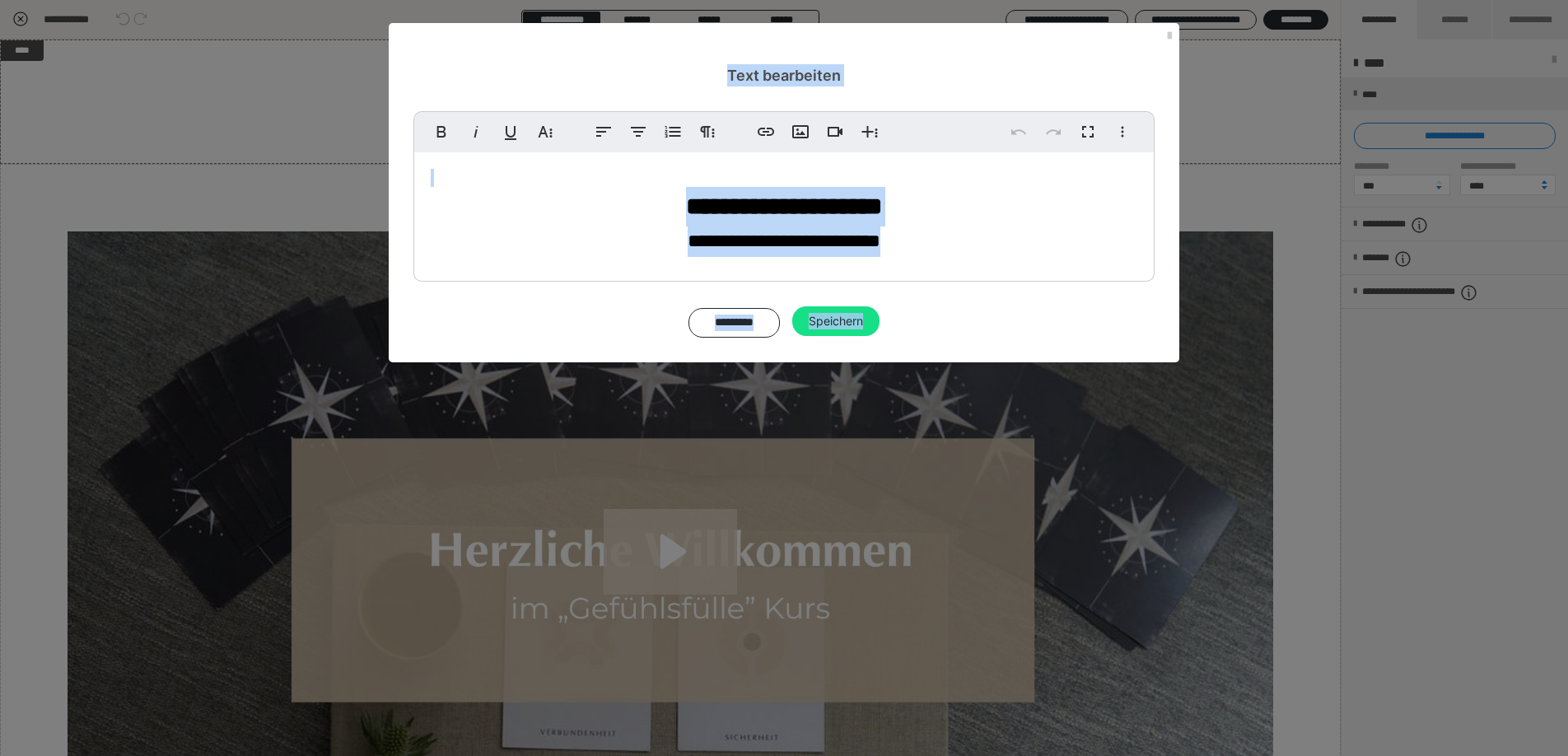 drag, startPoint x: 822, startPoint y: 180, endPoint x: 922, endPoint y: 204, distance: 102.83968 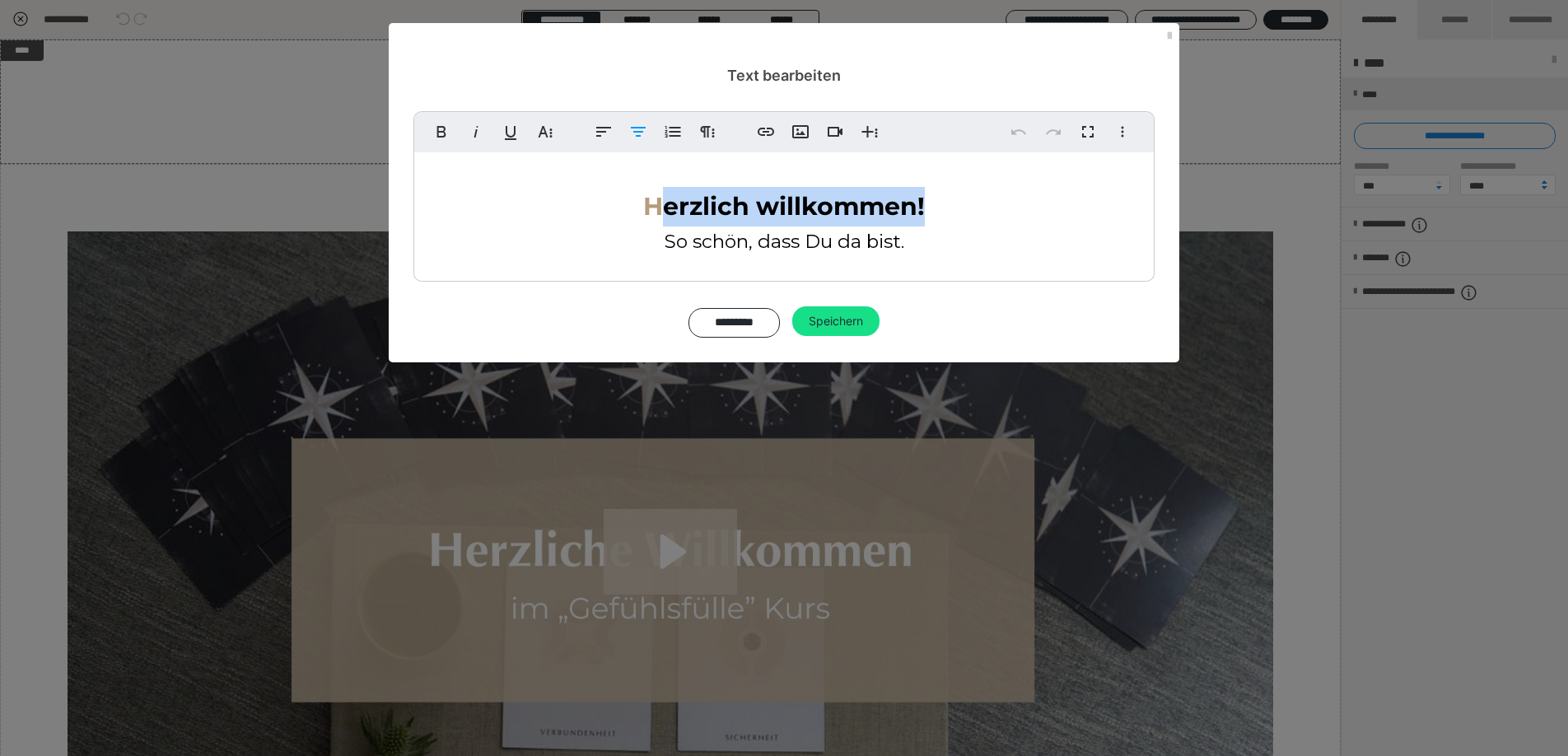 drag, startPoint x: 902, startPoint y: 206, endPoint x: 664, endPoint y: 204, distance: 238.0084 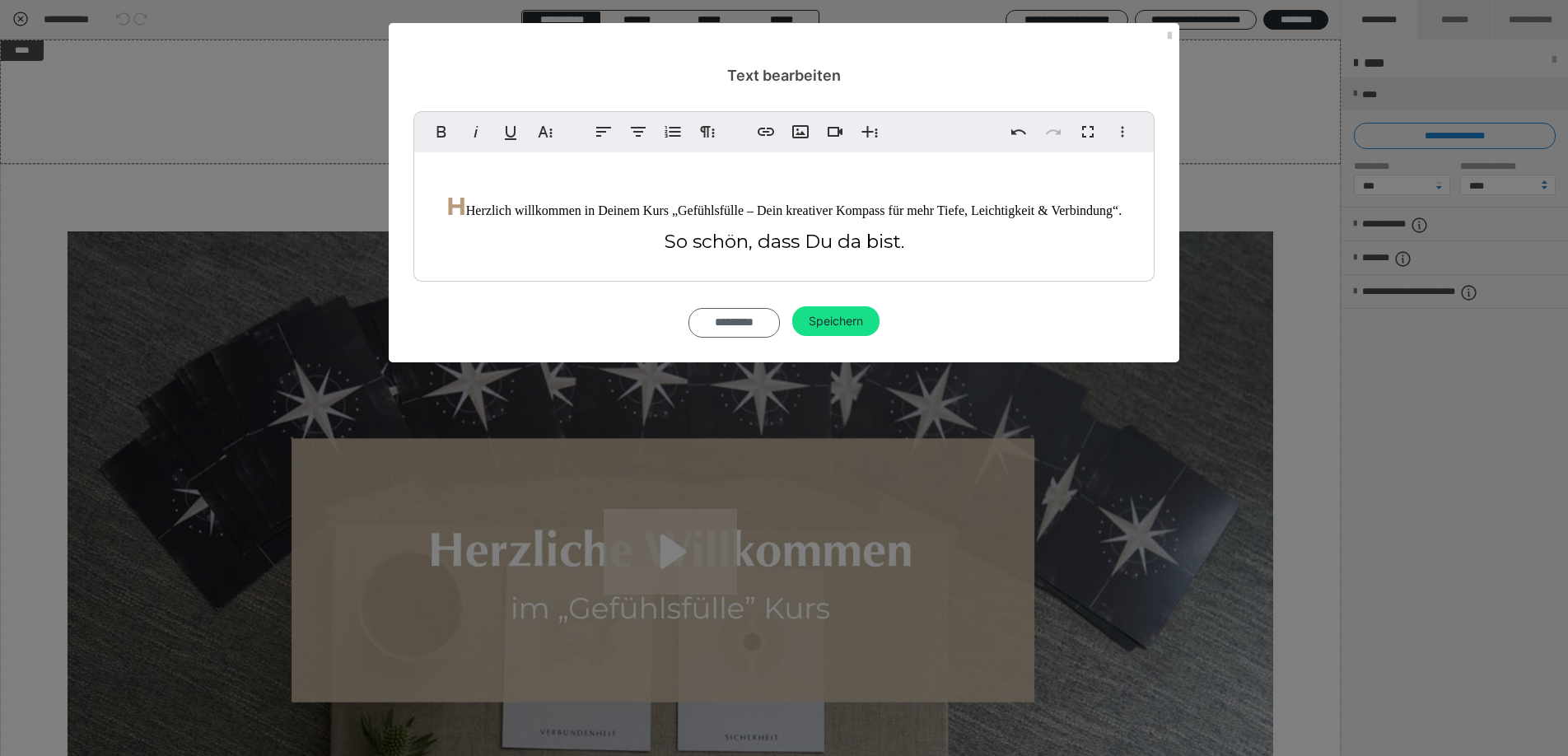 click on "*********" at bounding box center [734, 323] 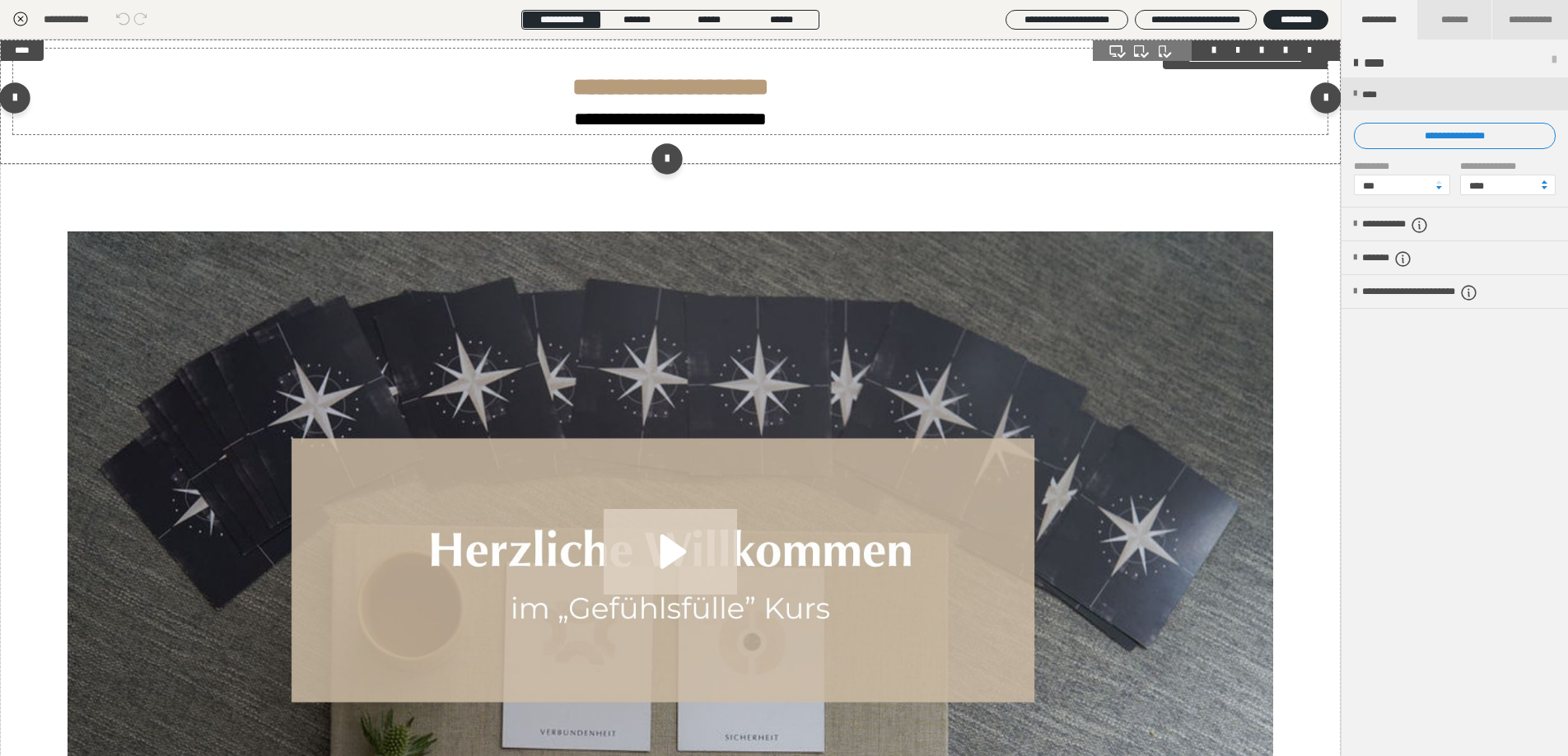click on "**********" at bounding box center [670, 101] 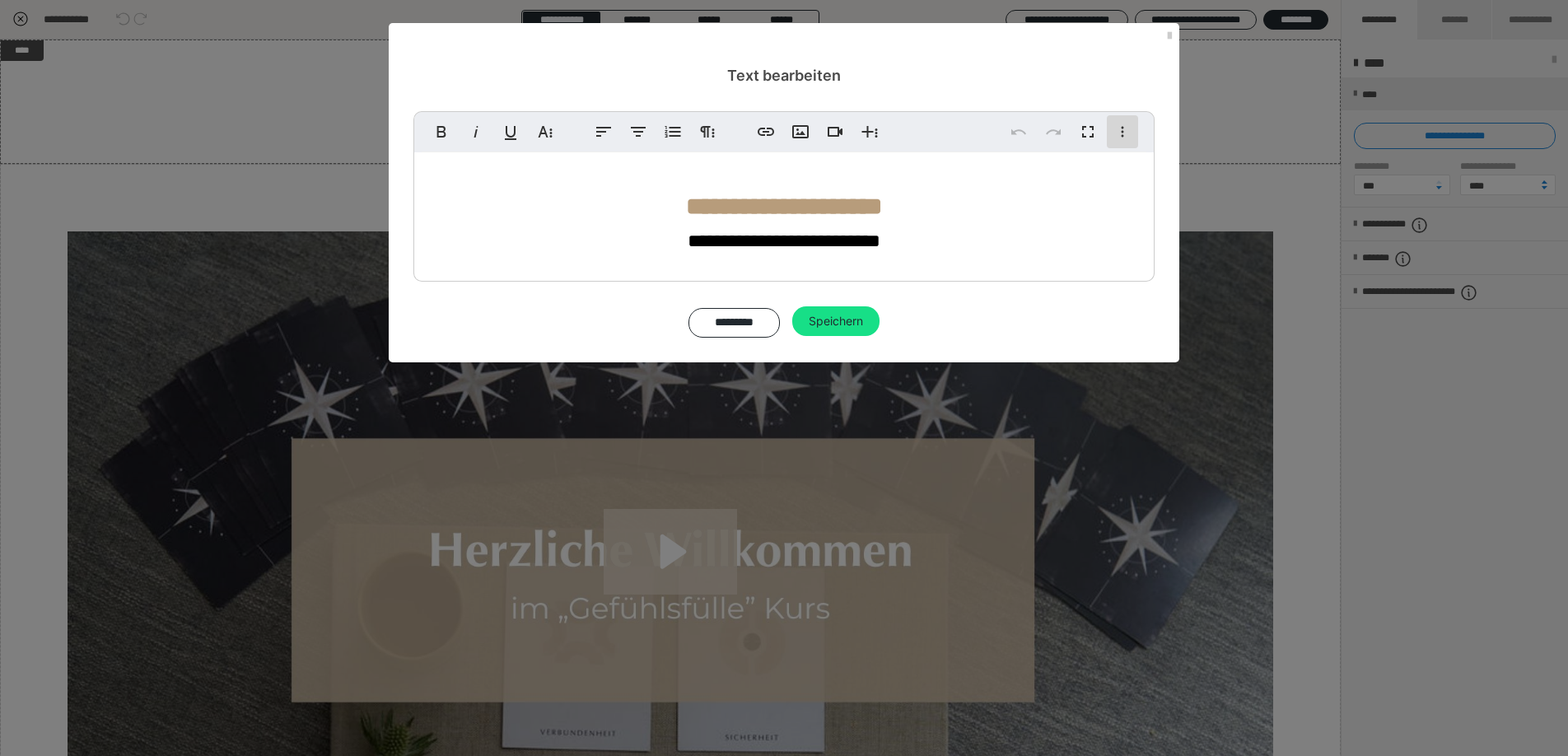 click 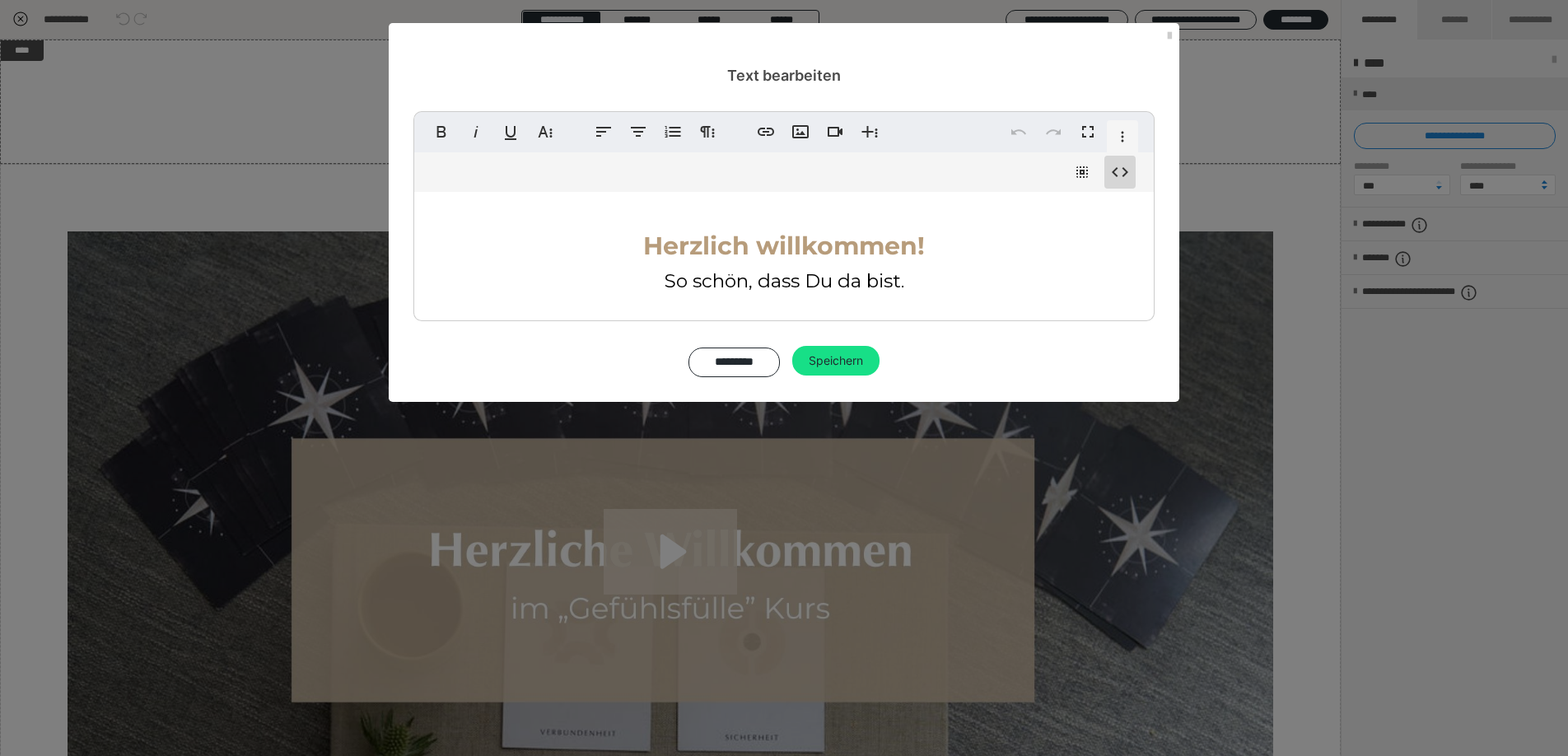 click 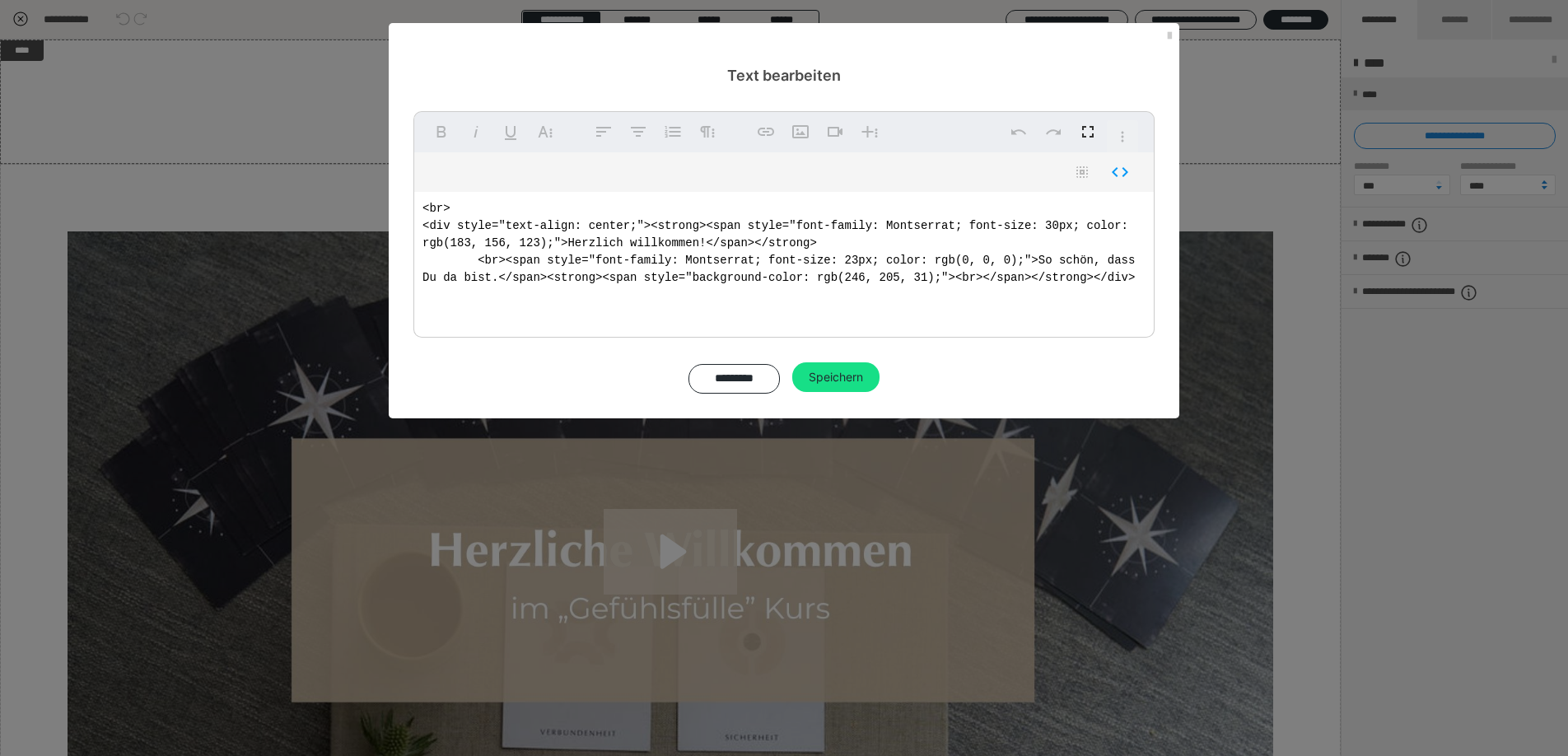 click on "<br>
<div style="text-align: center;"><strong><span style="font-family: Montserrat; font-size: 30px; color: rgb(183, 156, 123);">Herzlich willkommen!</span></strong>
<br><span style="font-family: Montserrat; font-size: 23px; color: rgb(0, 0, 0);">So schön, dass Du da bist.</span><strong><span style="background-color: rgb(246, 205, 31);"><br></span></strong></div>" at bounding box center (784, 260) 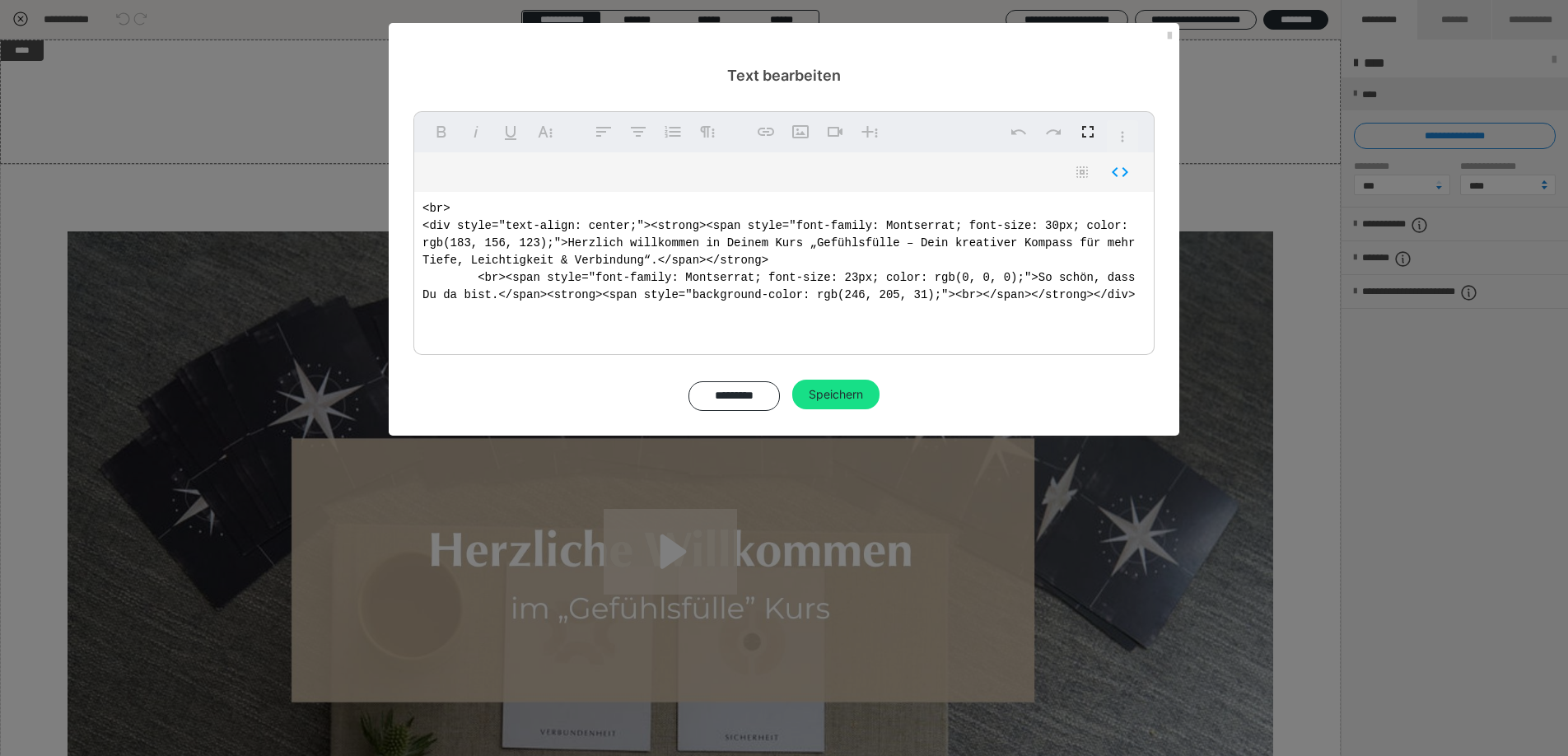 drag, startPoint x: 905, startPoint y: 262, endPoint x: 654, endPoint y: 278, distance: 251.50944 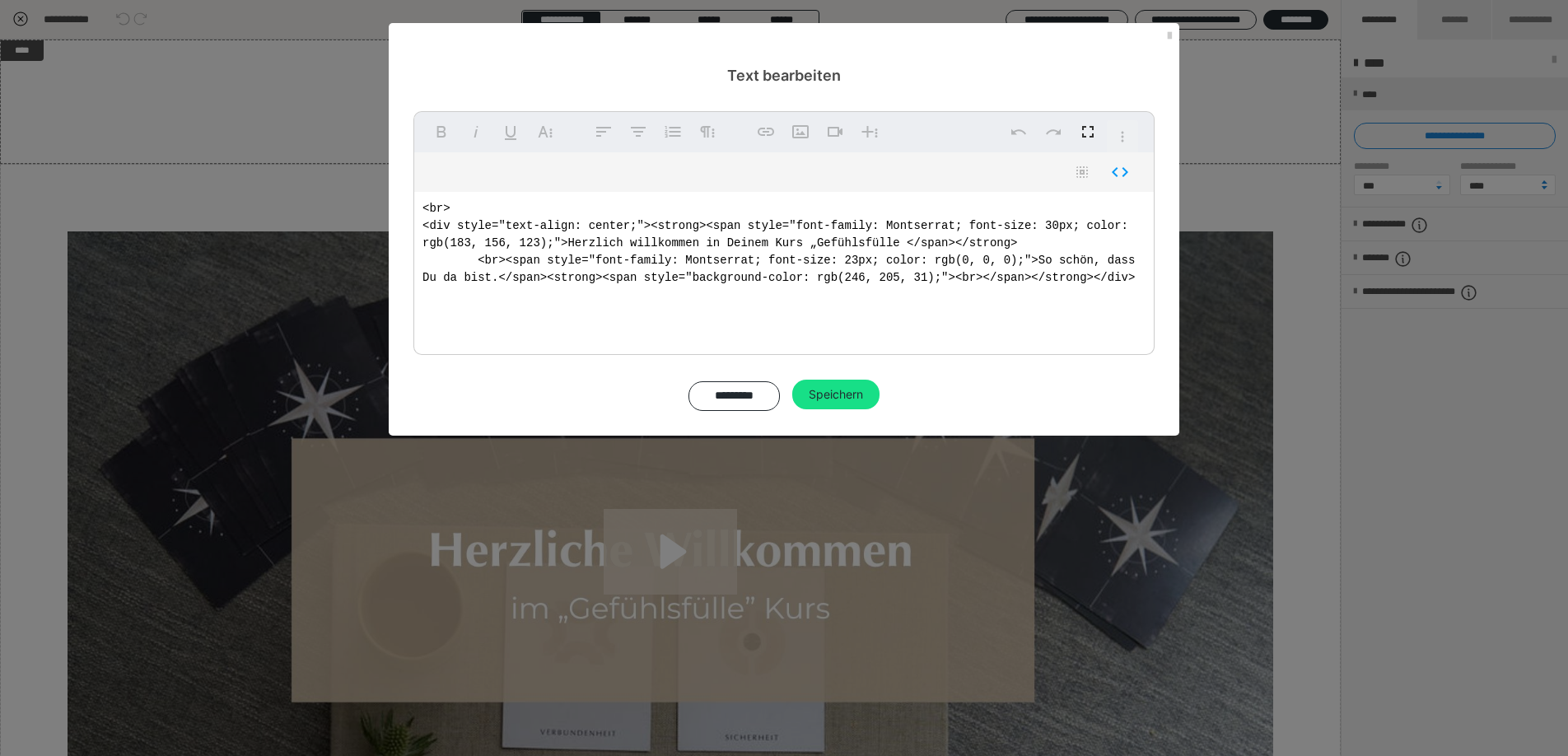 drag, startPoint x: 1039, startPoint y: 277, endPoint x: 497, endPoint y: 296, distance: 542.33292 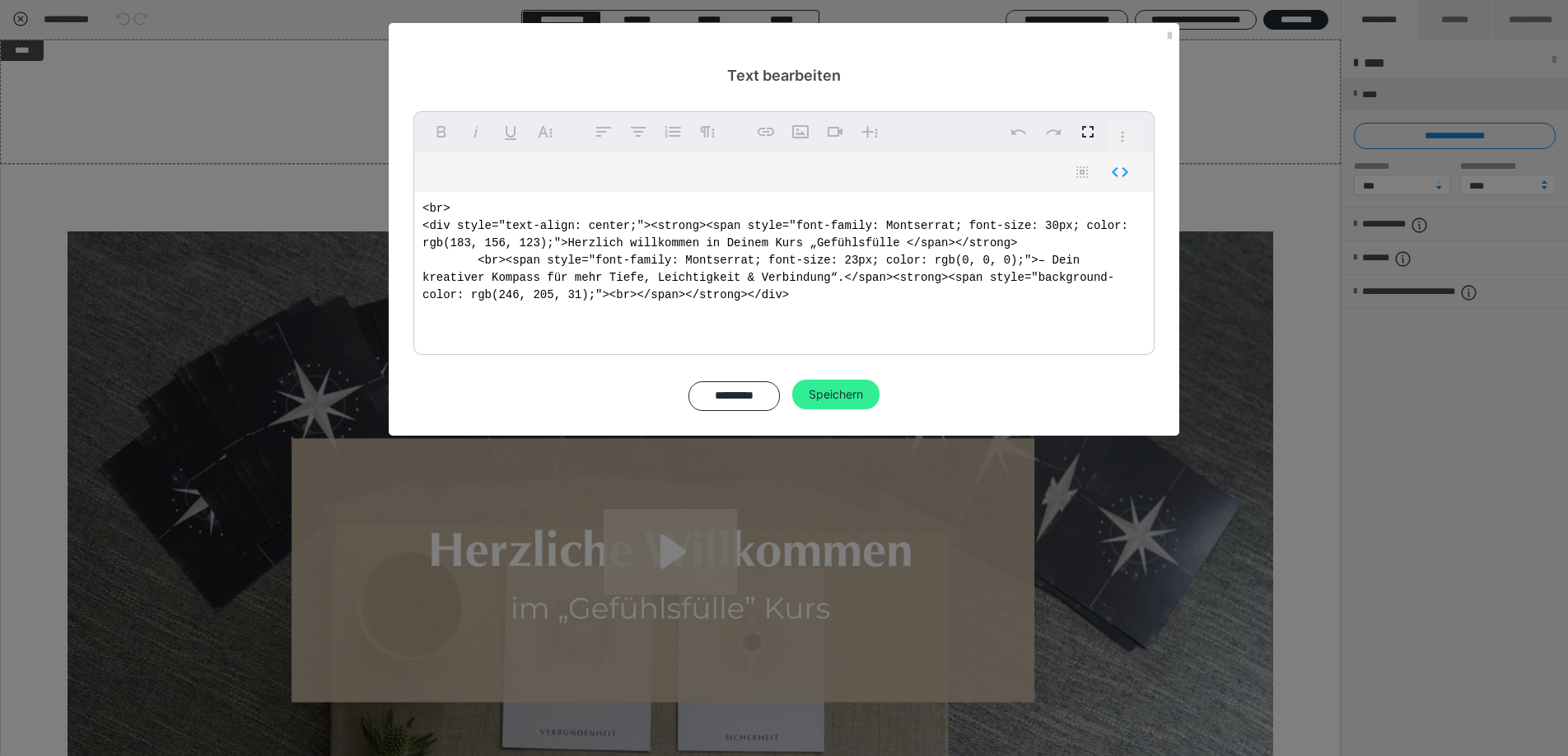 type on "<br>
<div style="text-align: center;"><strong><span style="font-family: Montserrat; font-size: 30px; color: rgb(183, 156, 123);">Herzlich willkommen in Deinem Kurs „Gefühlsfülle&nbsp;</span></strong>
<br><span style="font-family: Montserrat; font-size: 23px; color: rgb(0, 0, 0);">– Dein kreativer Kompass für mehr Tiefe, Leichtigkeit &amp; Verbindung“.</span><strong><span style="background-color: rgb(246, 205, 31);"><br></span></strong></div>" 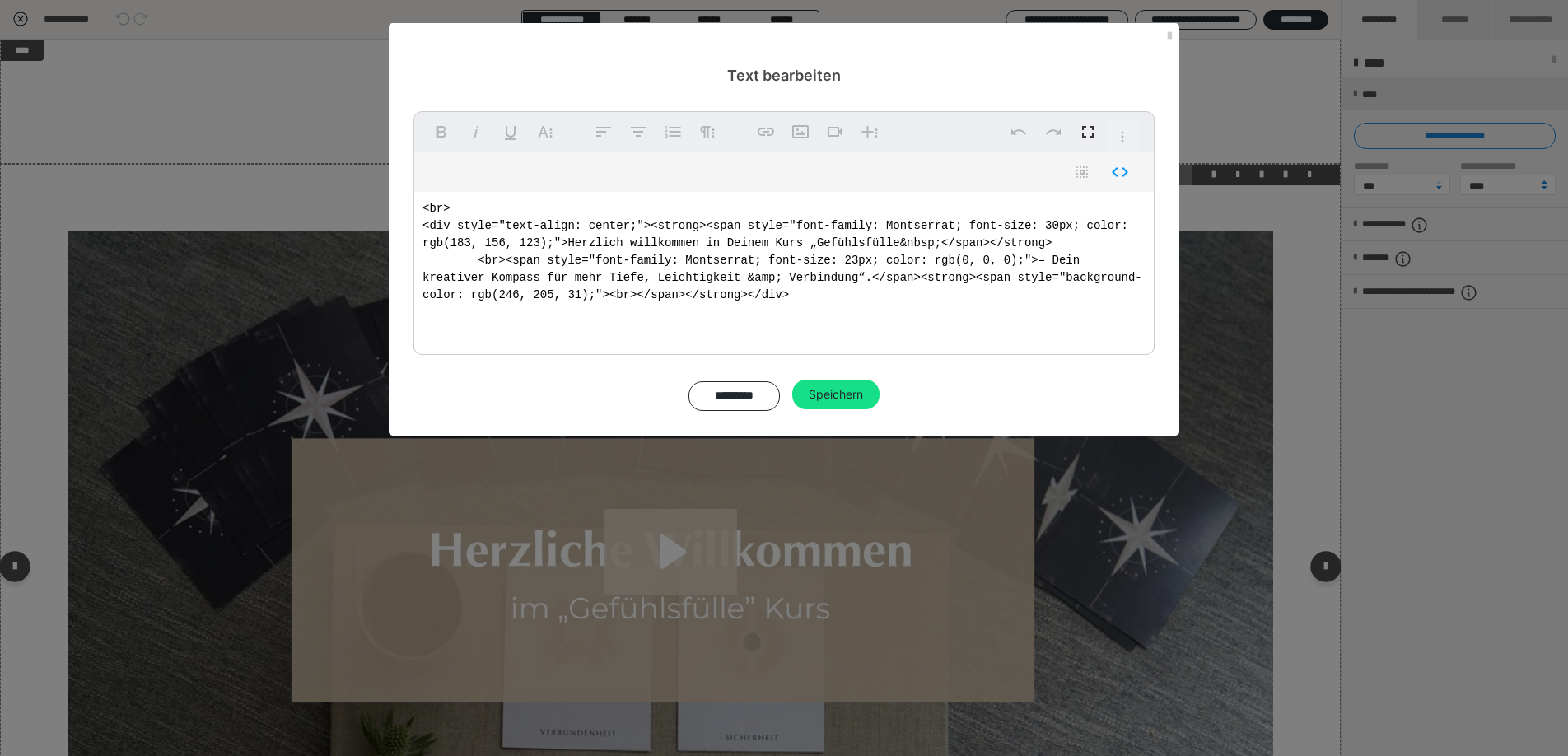 click on "Speichern" at bounding box center [836, 394] 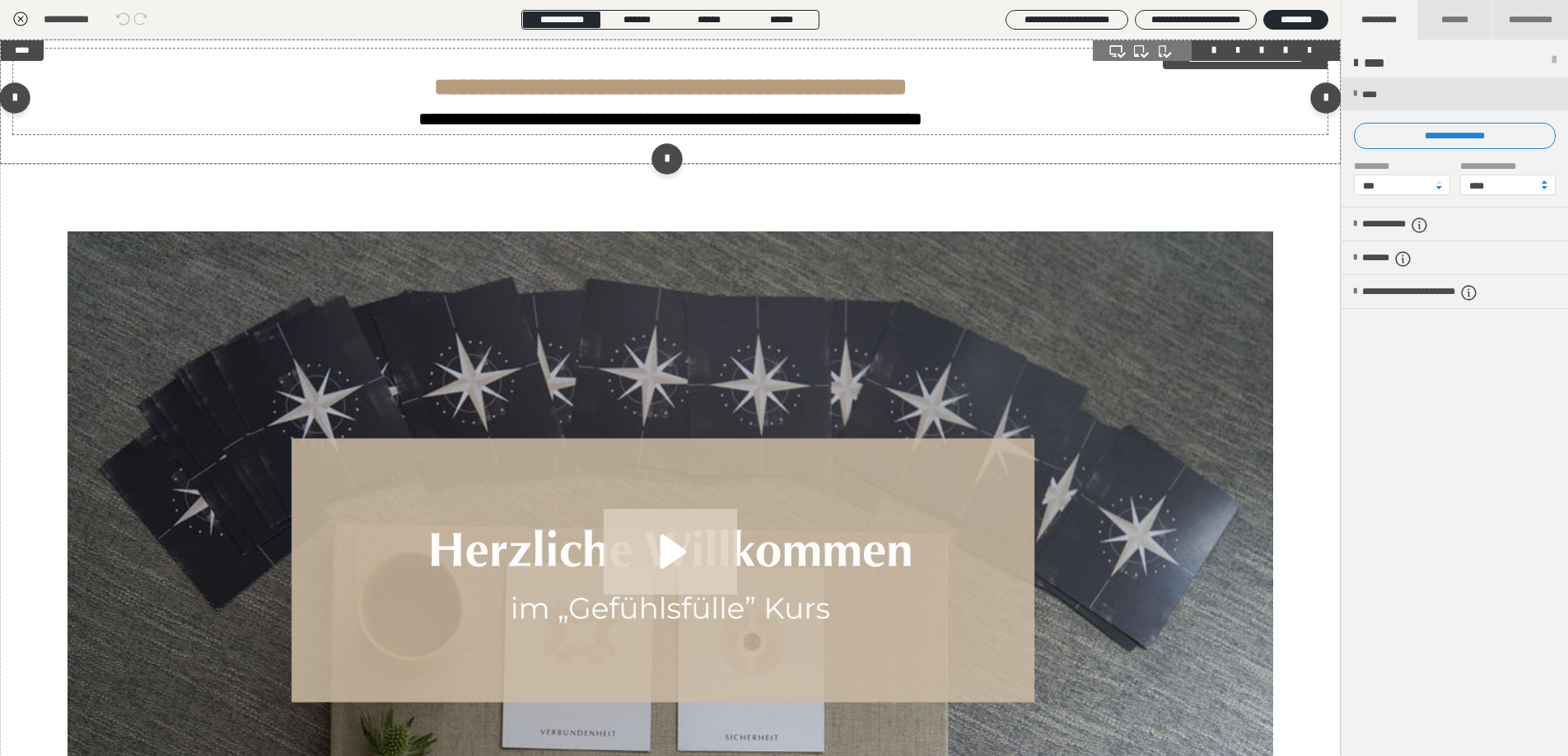click on "**********" at bounding box center [670, 119] 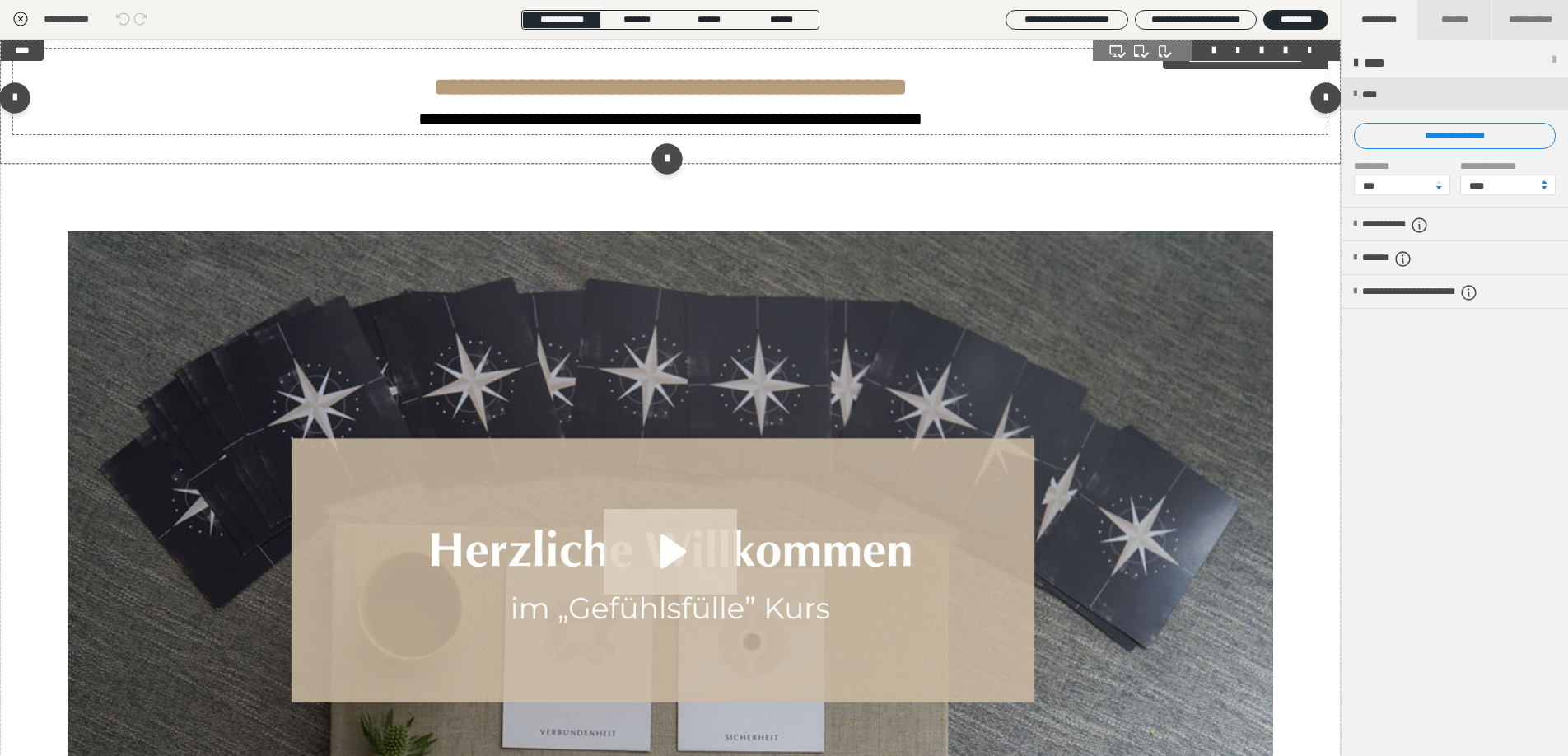 click on "**********" at bounding box center [670, 119] 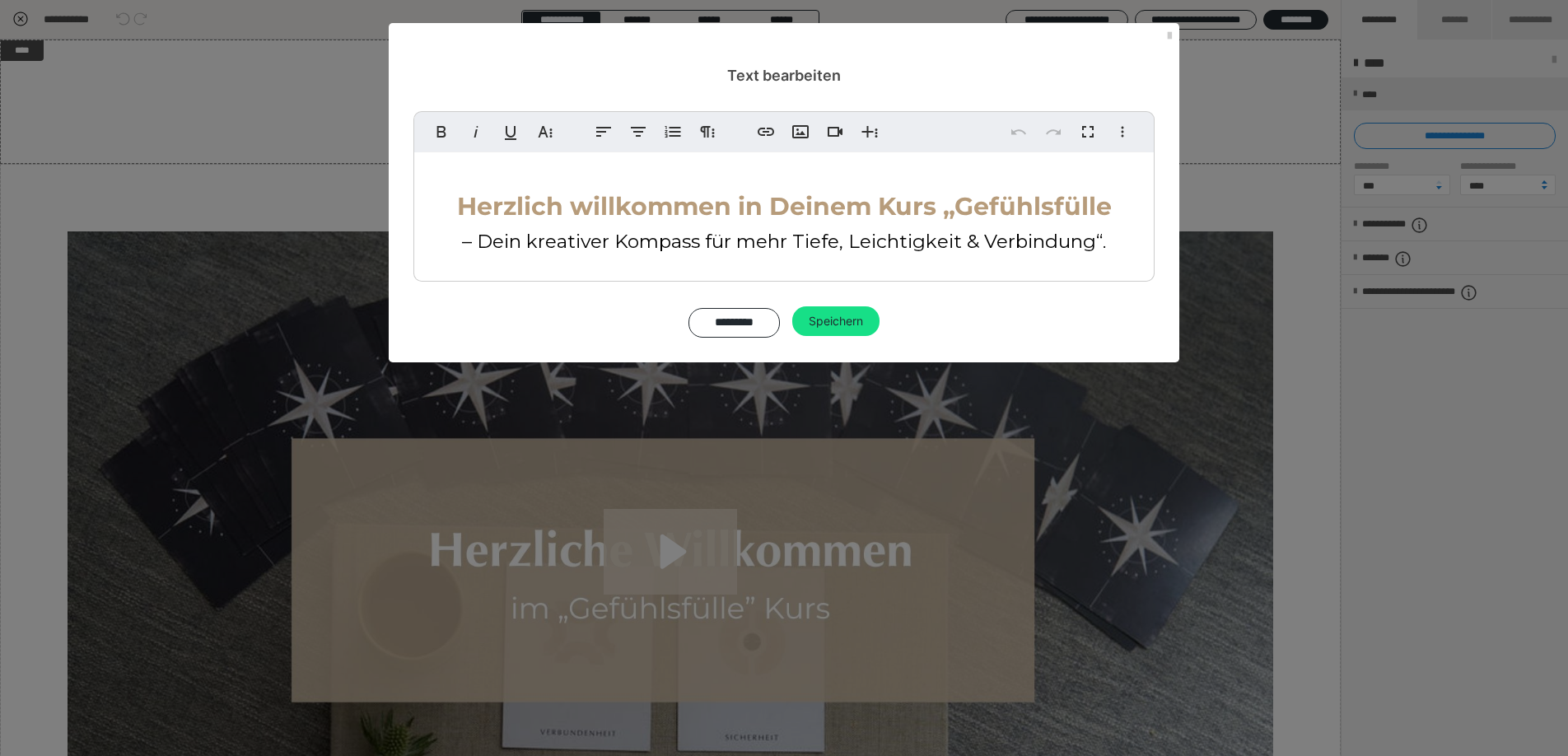 click on "– Dein kreativer Kompass für mehr Tiefe, Leichtigkeit & Verbindung“." at bounding box center [784, 241] 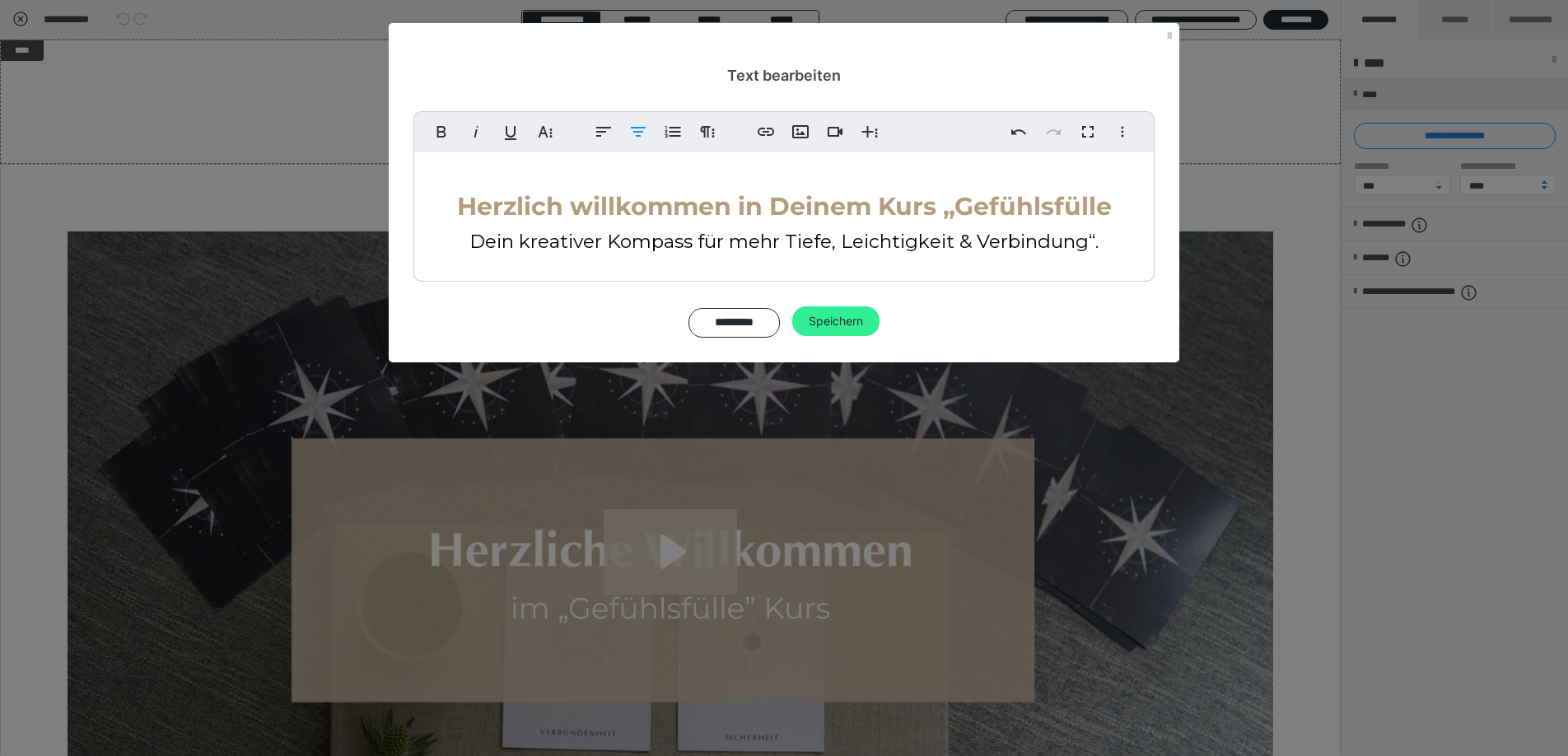 click on "Speichern" at bounding box center (836, 321) 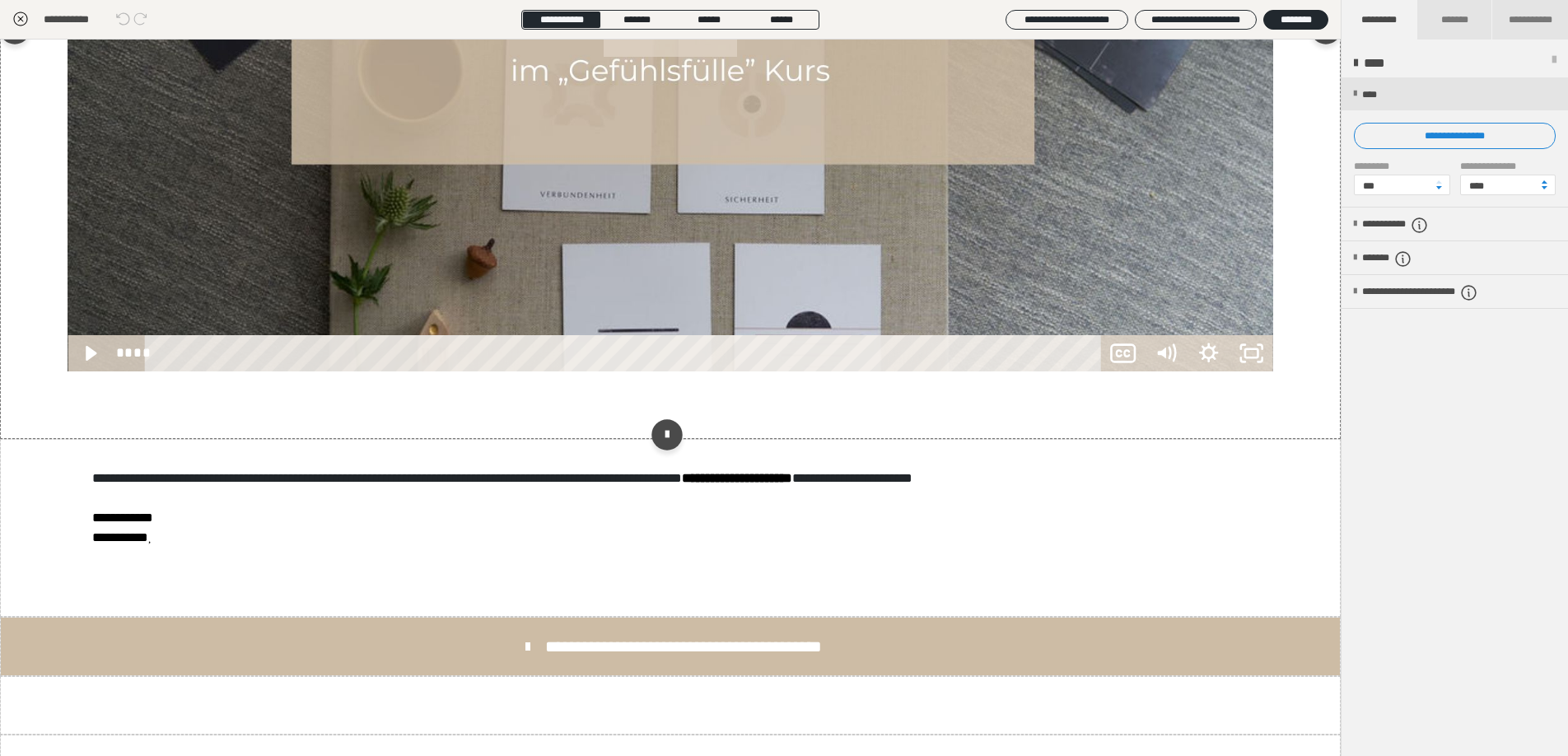 scroll, scrollTop: 608, scrollLeft: 0, axis: vertical 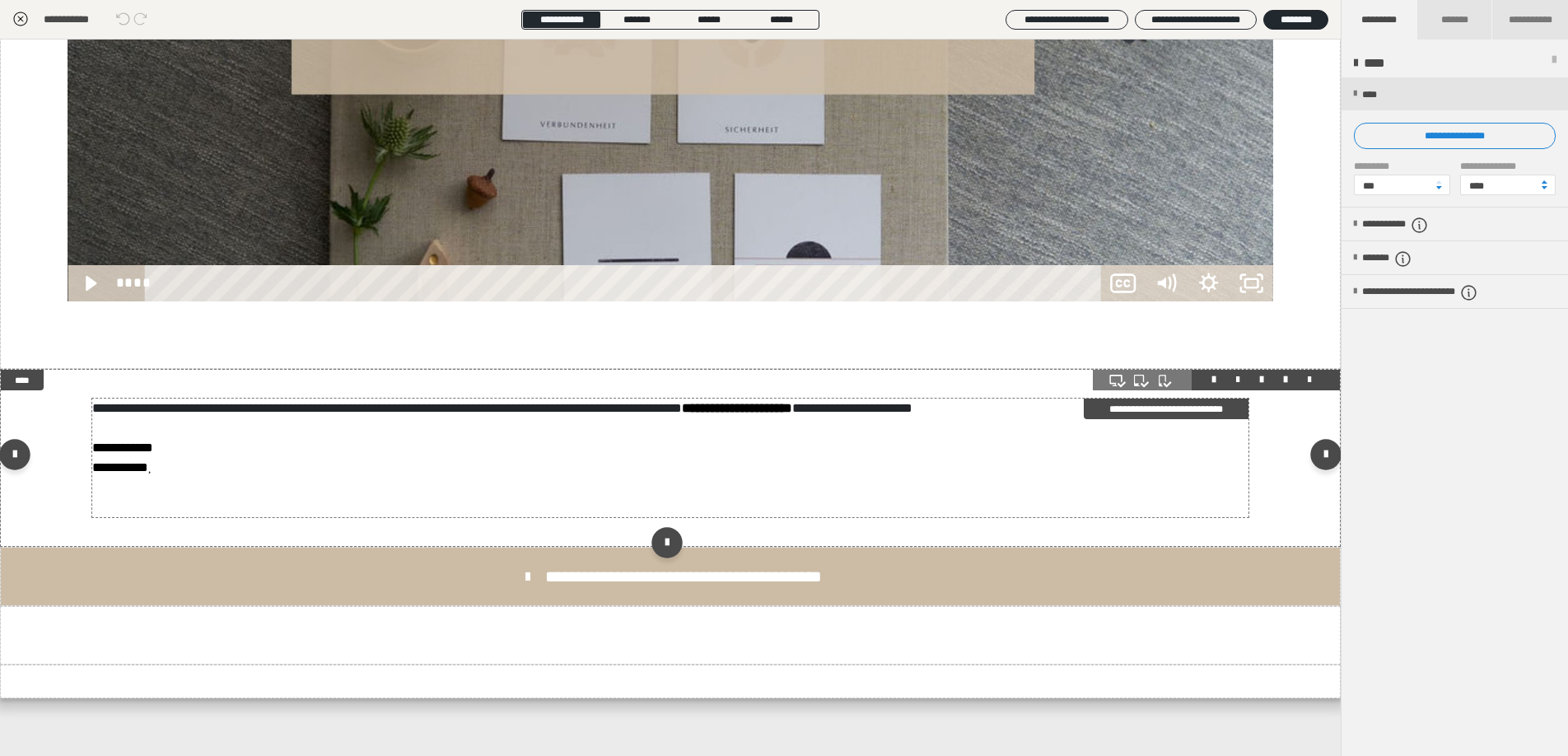 click on "**********" at bounding box center [670, 458] 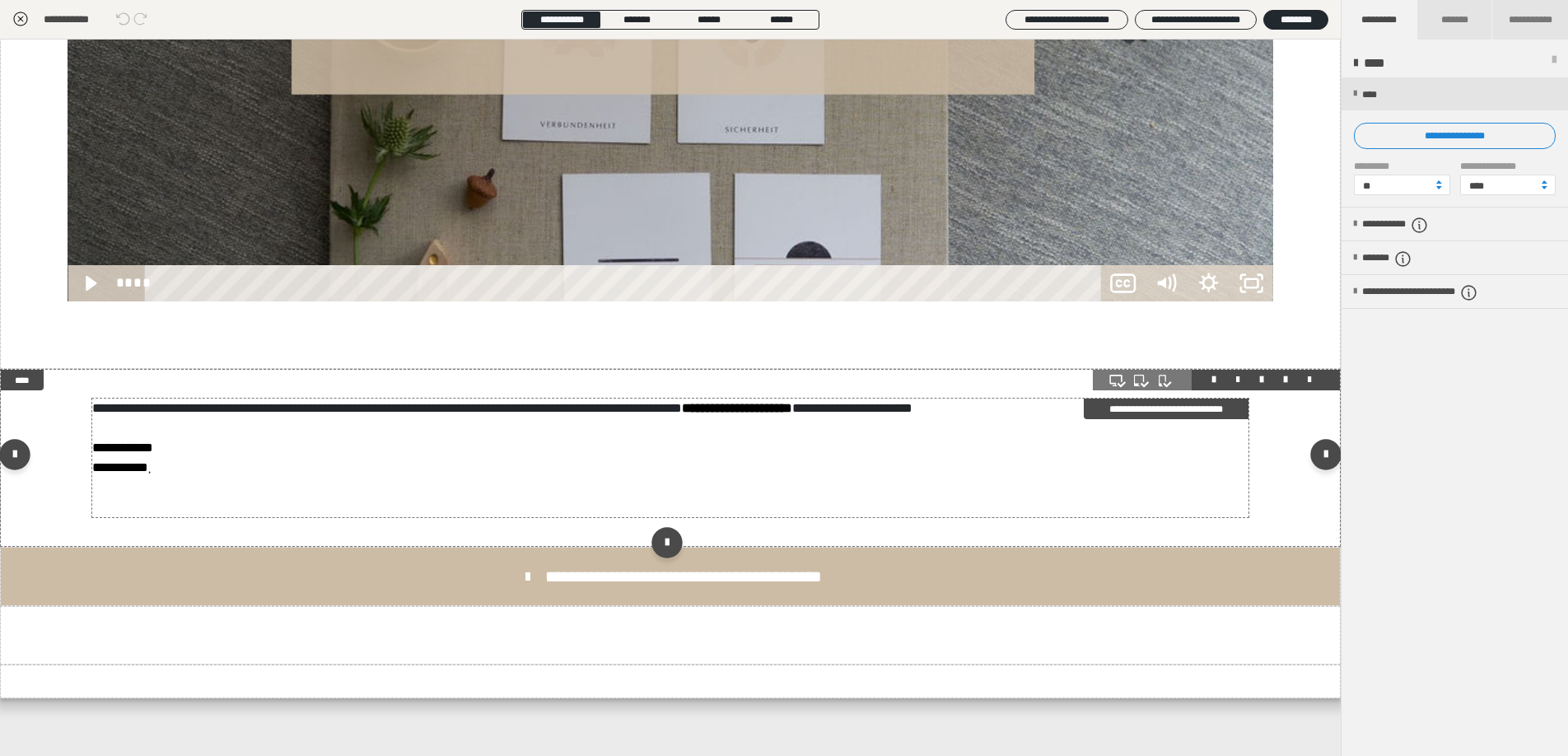 click on "**********" at bounding box center [670, 458] 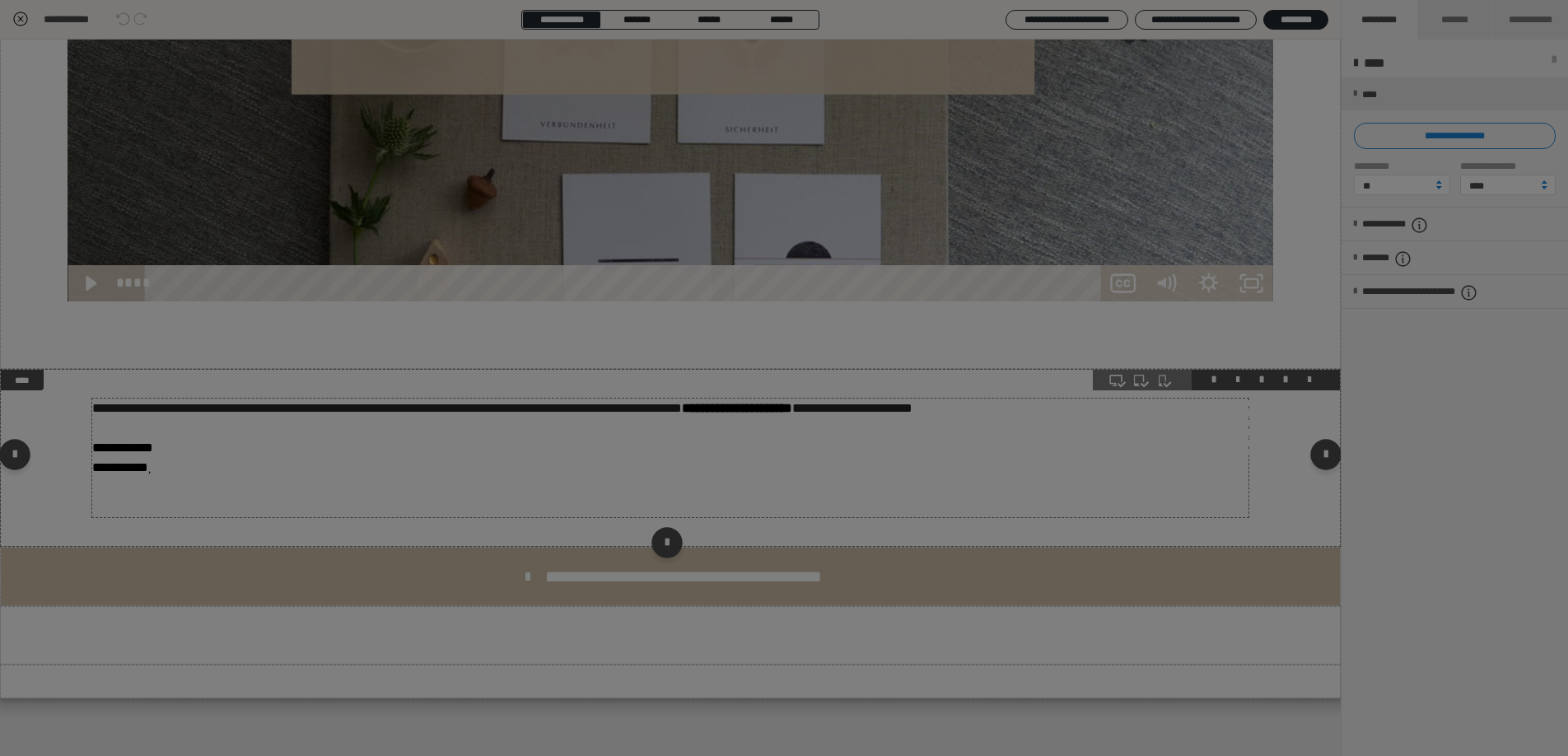 click on "**********" at bounding box center [784, 378] 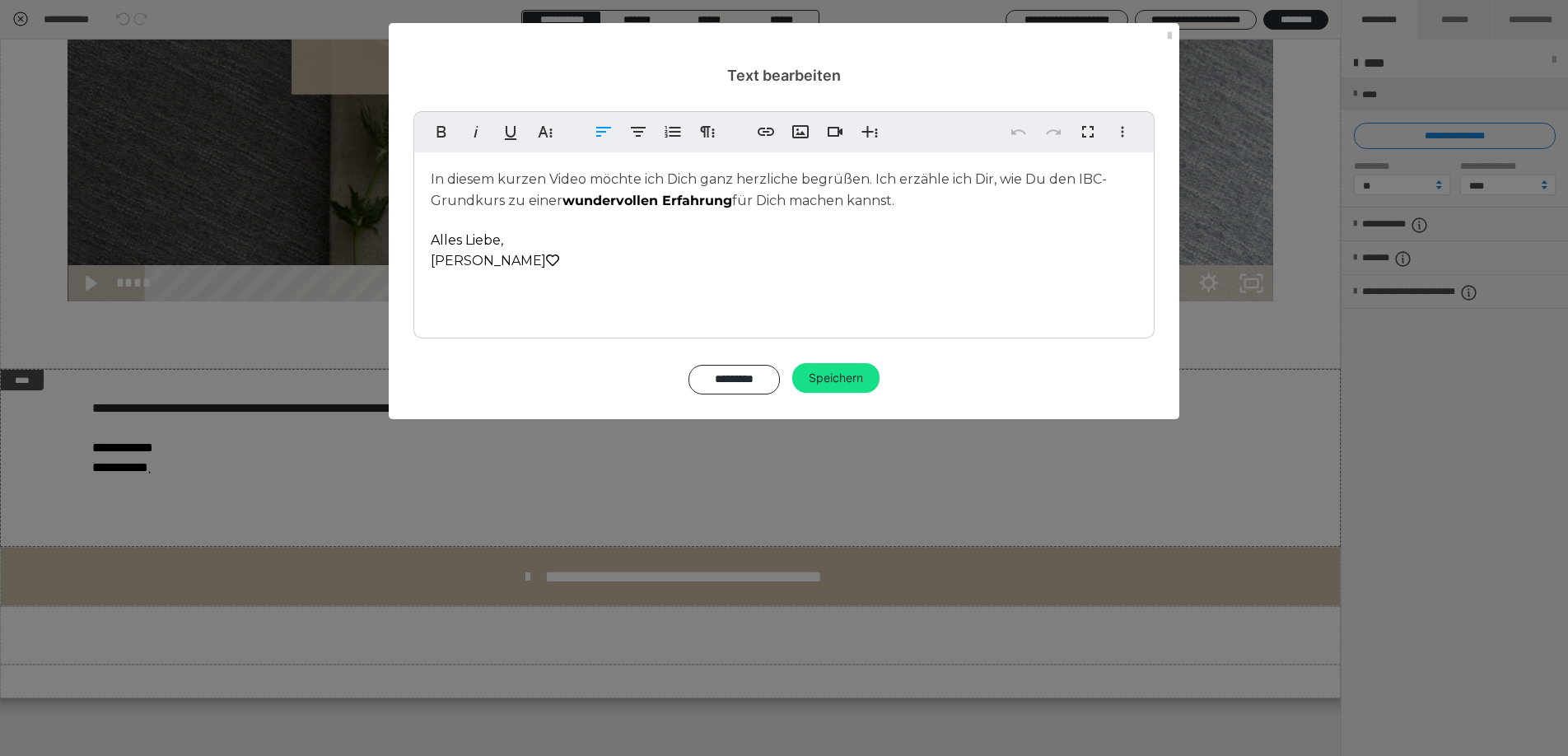 drag, startPoint x: 926, startPoint y: 206, endPoint x: 422, endPoint y: 182, distance: 504.5711 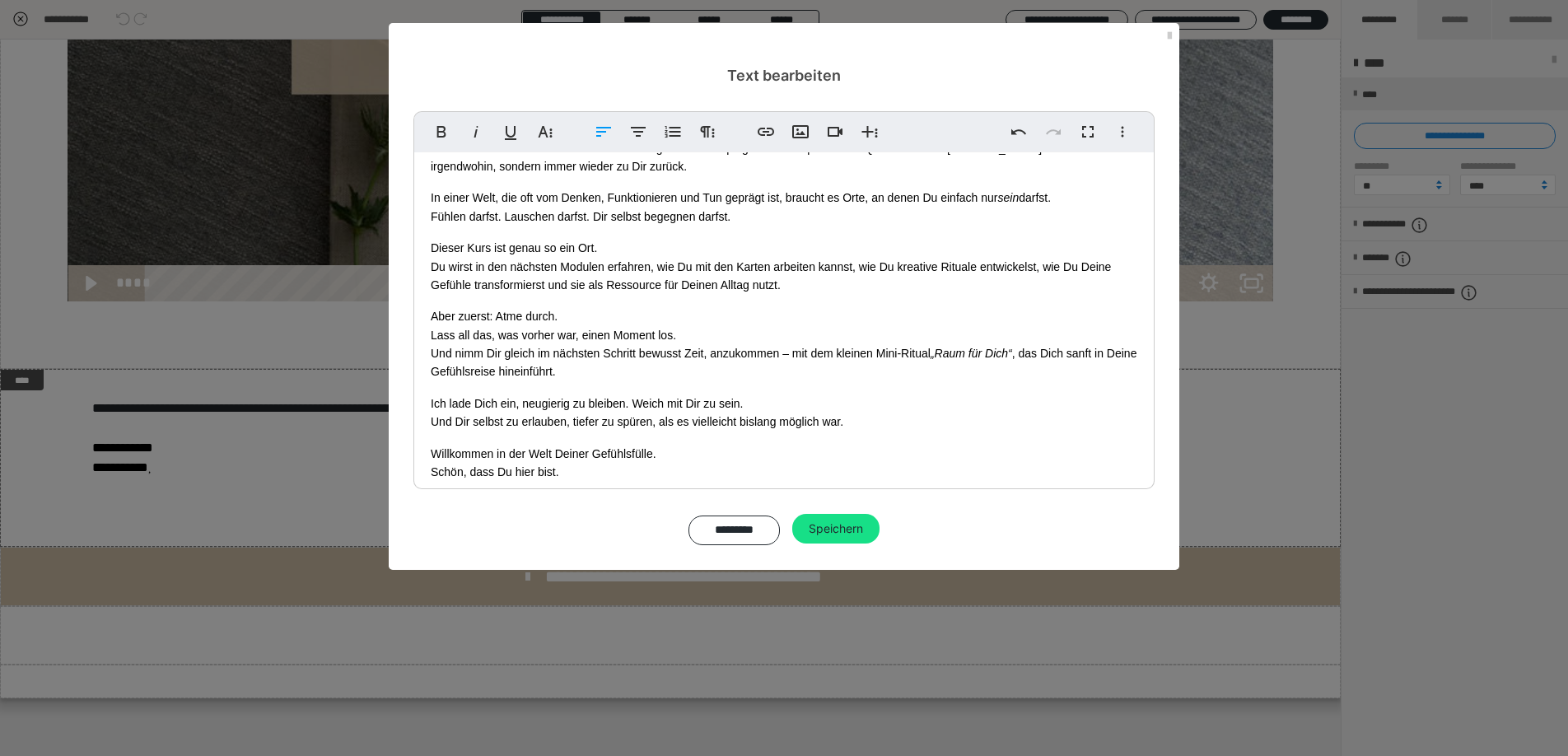 scroll, scrollTop: 0, scrollLeft: 0, axis: both 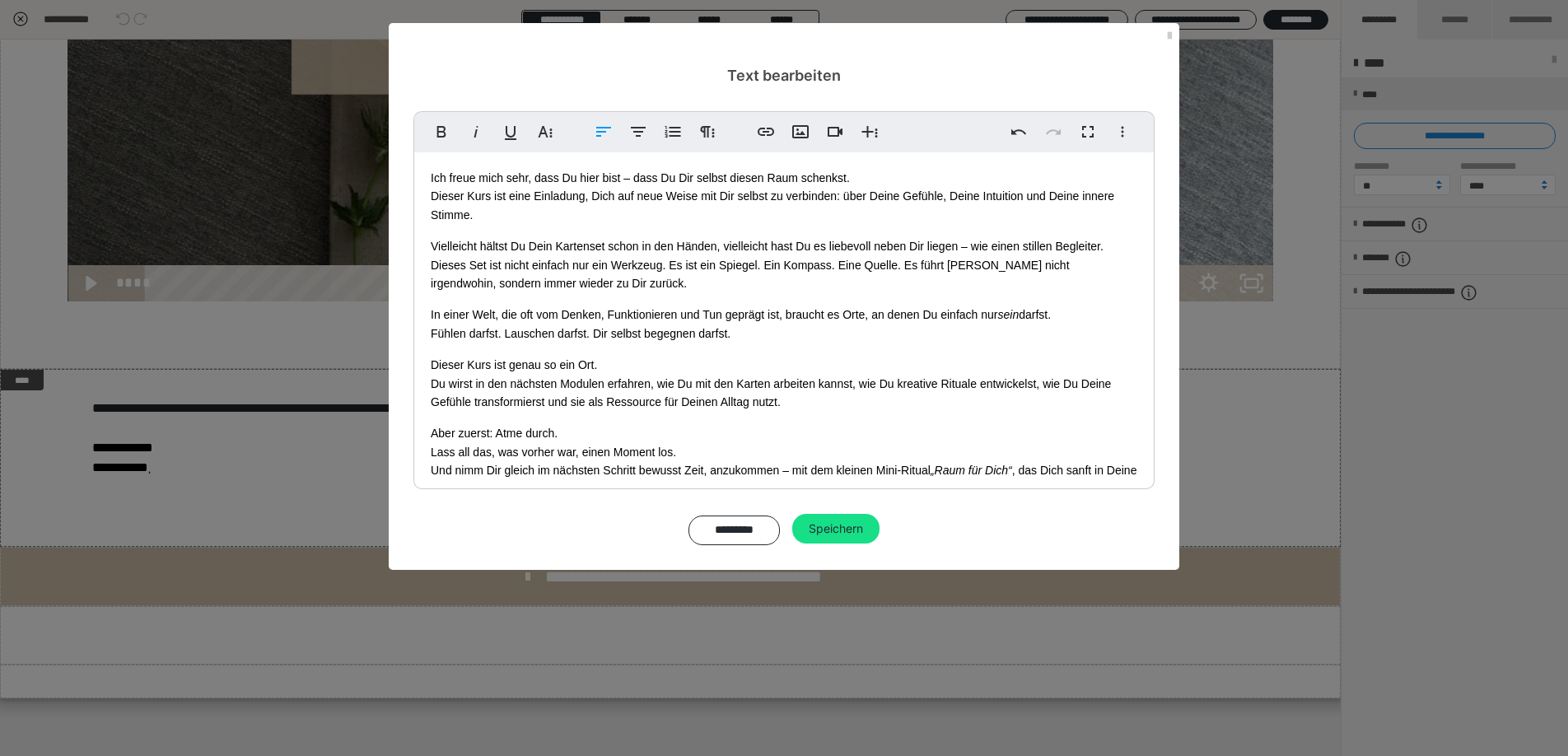 click on "Ich freue mich sehr, dass Du hier bist – dass Du Dir selbst diesen Raum schenkst. Dieser Kurs ist eine Einladung, Dich auf neue Weise mit Dir selbst zu verbinden: über Deine Gefühle, Deine Intuition und Deine innere Stimme." at bounding box center [784, 196] 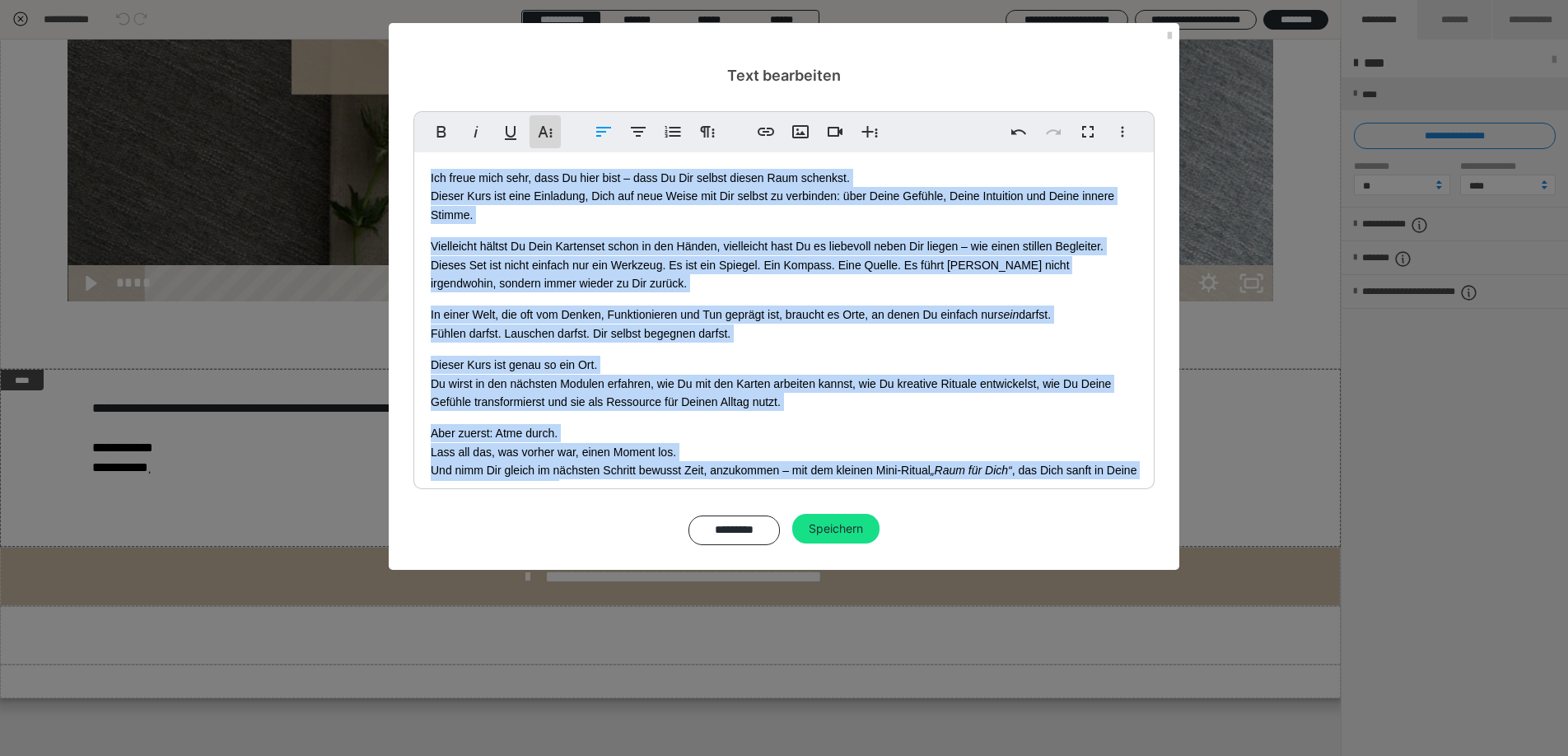 click 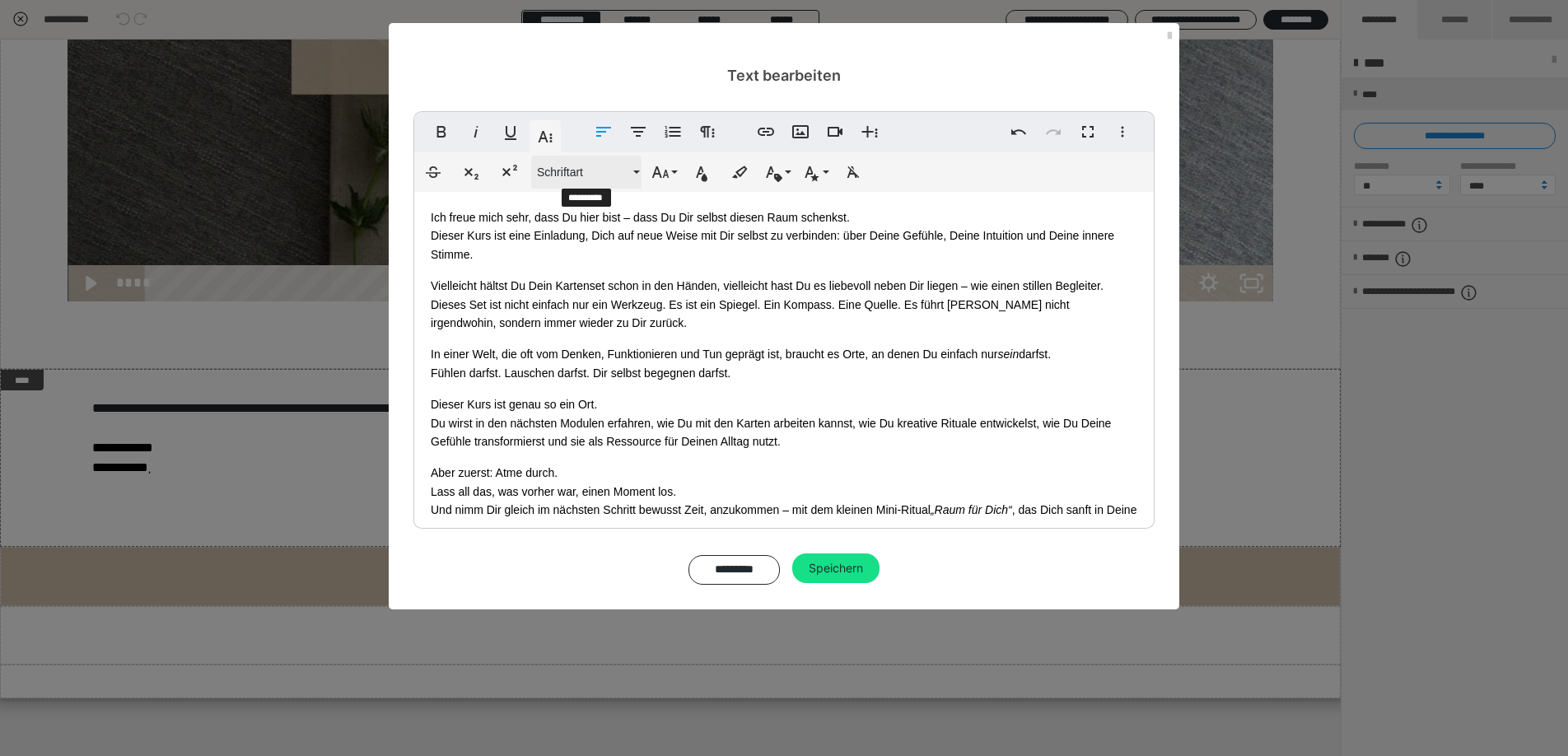 click on "Schriftart" at bounding box center (583, 172) 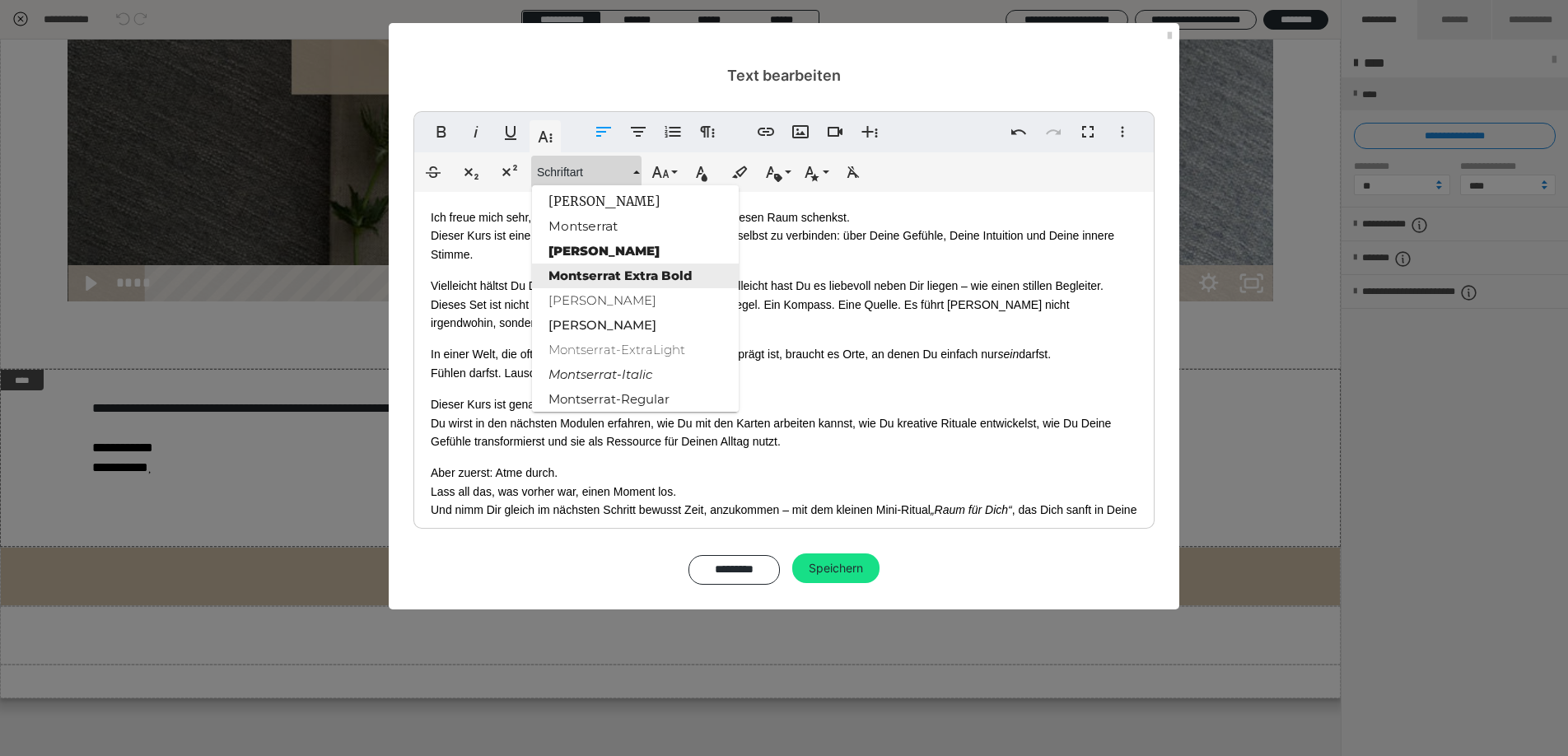 scroll, scrollTop: 1561, scrollLeft: 0, axis: vertical 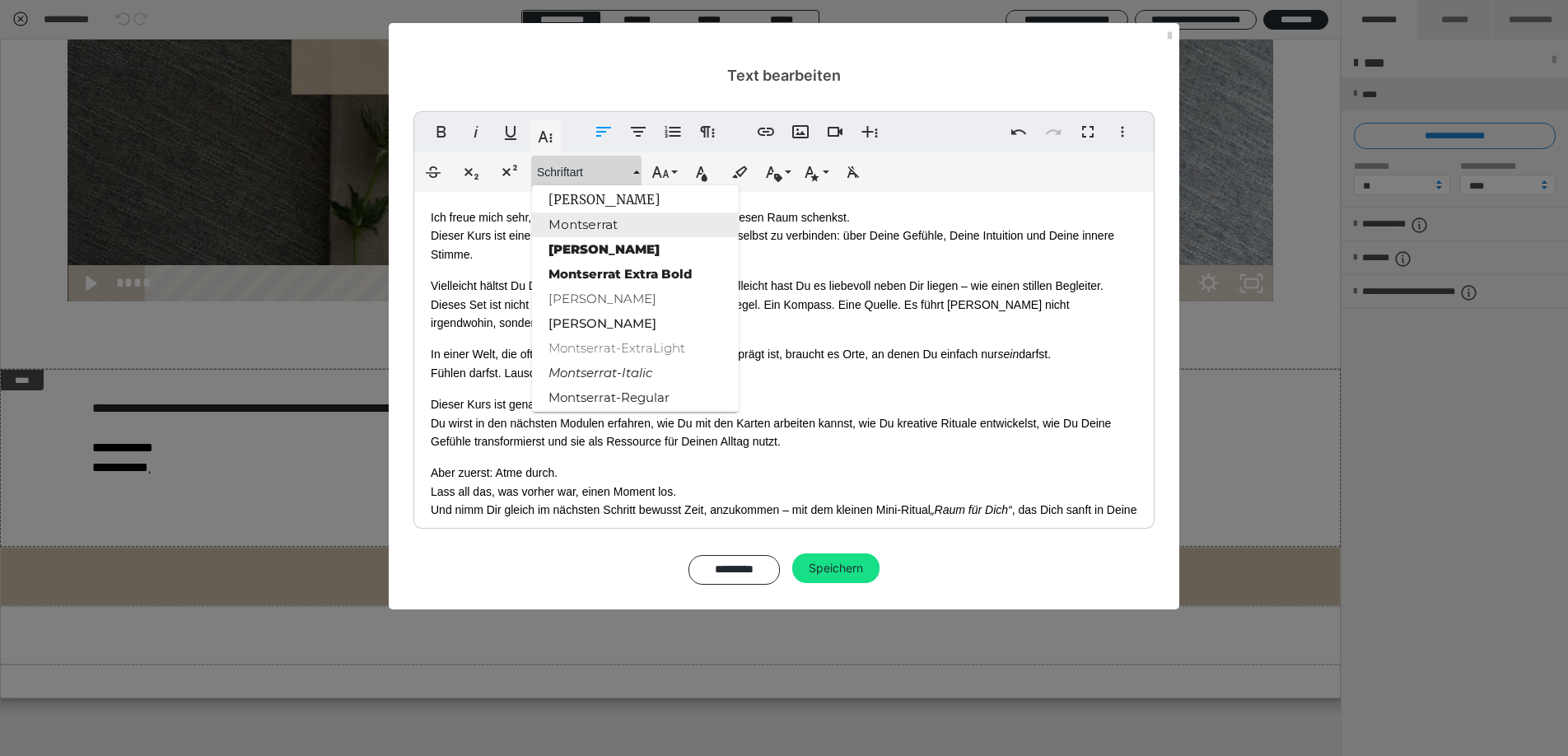 click on "Montserrat" at bounding box center (635, 225) 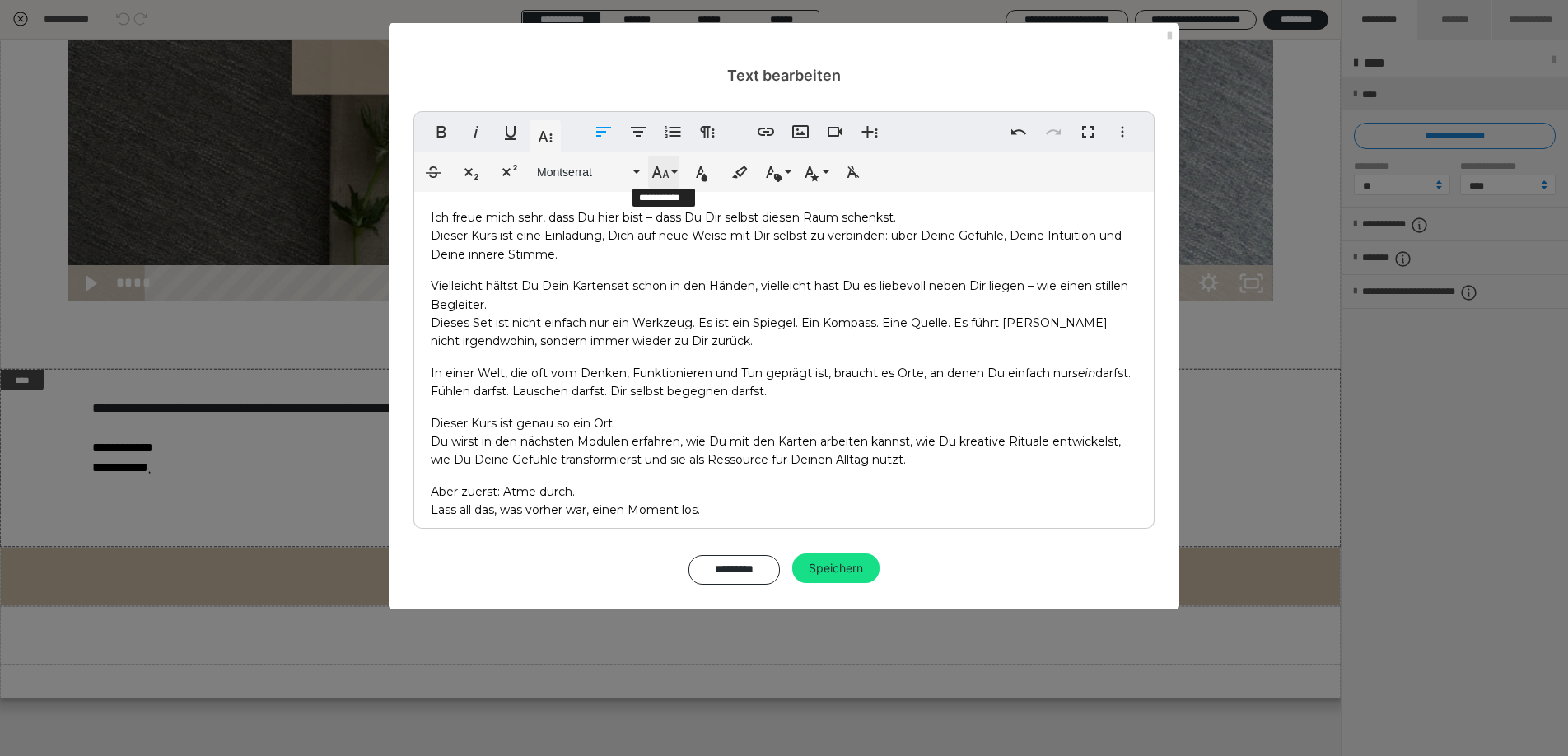 click on "Schriftgröße" at bounding box center (664, 172) 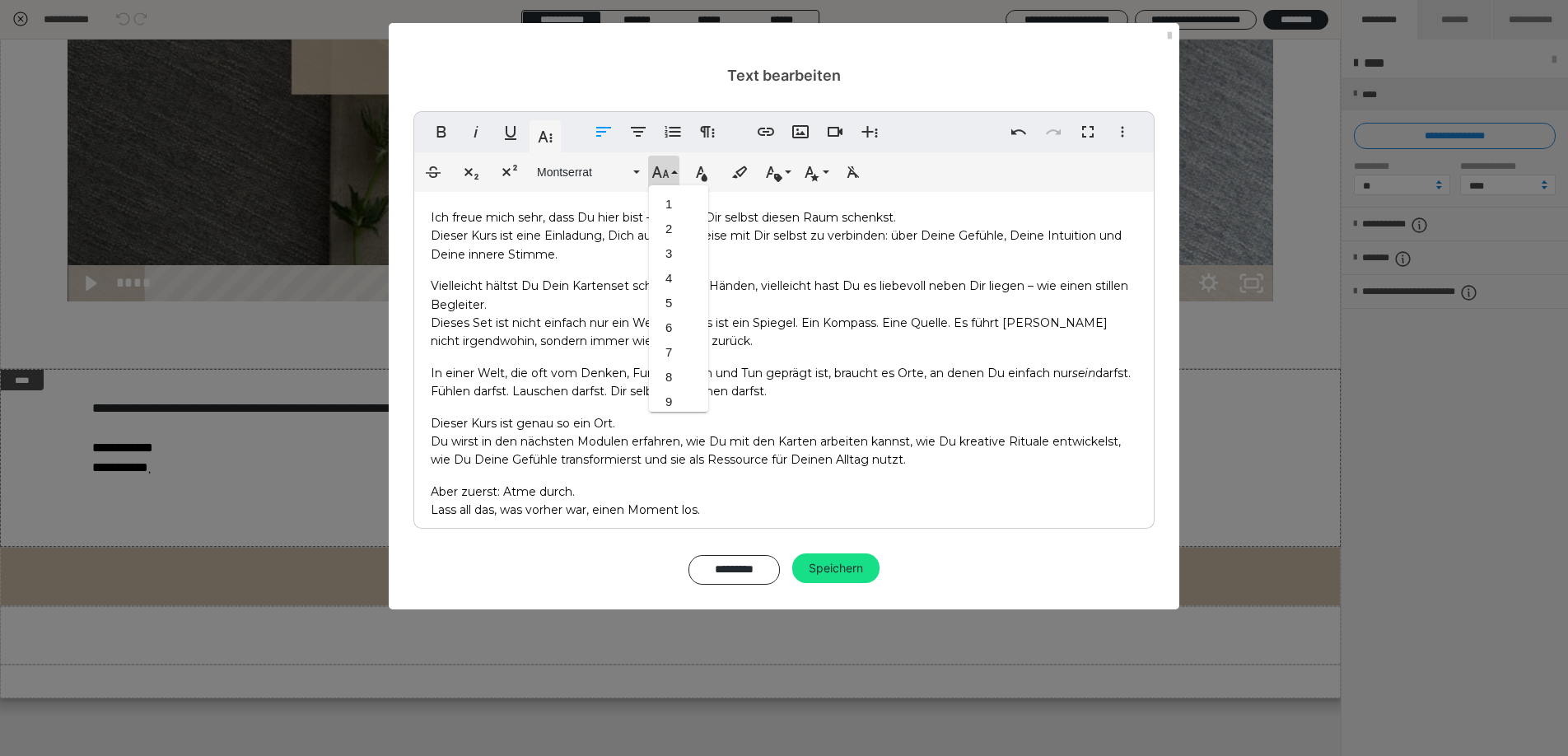 scroll, scrollTop: 340, scrollLeft: 0, axis: vertical 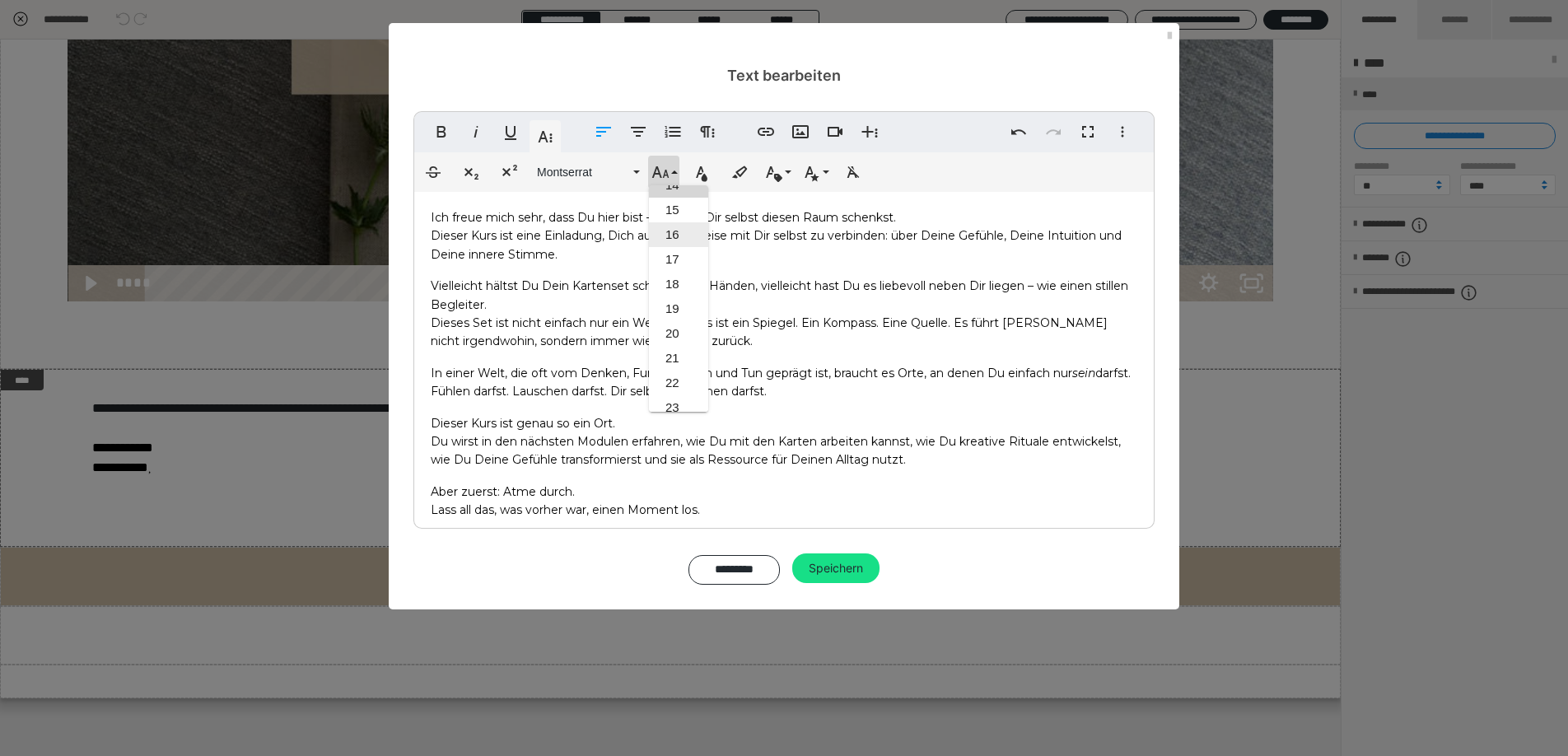 click on "16" at bounding box center (679, 235) 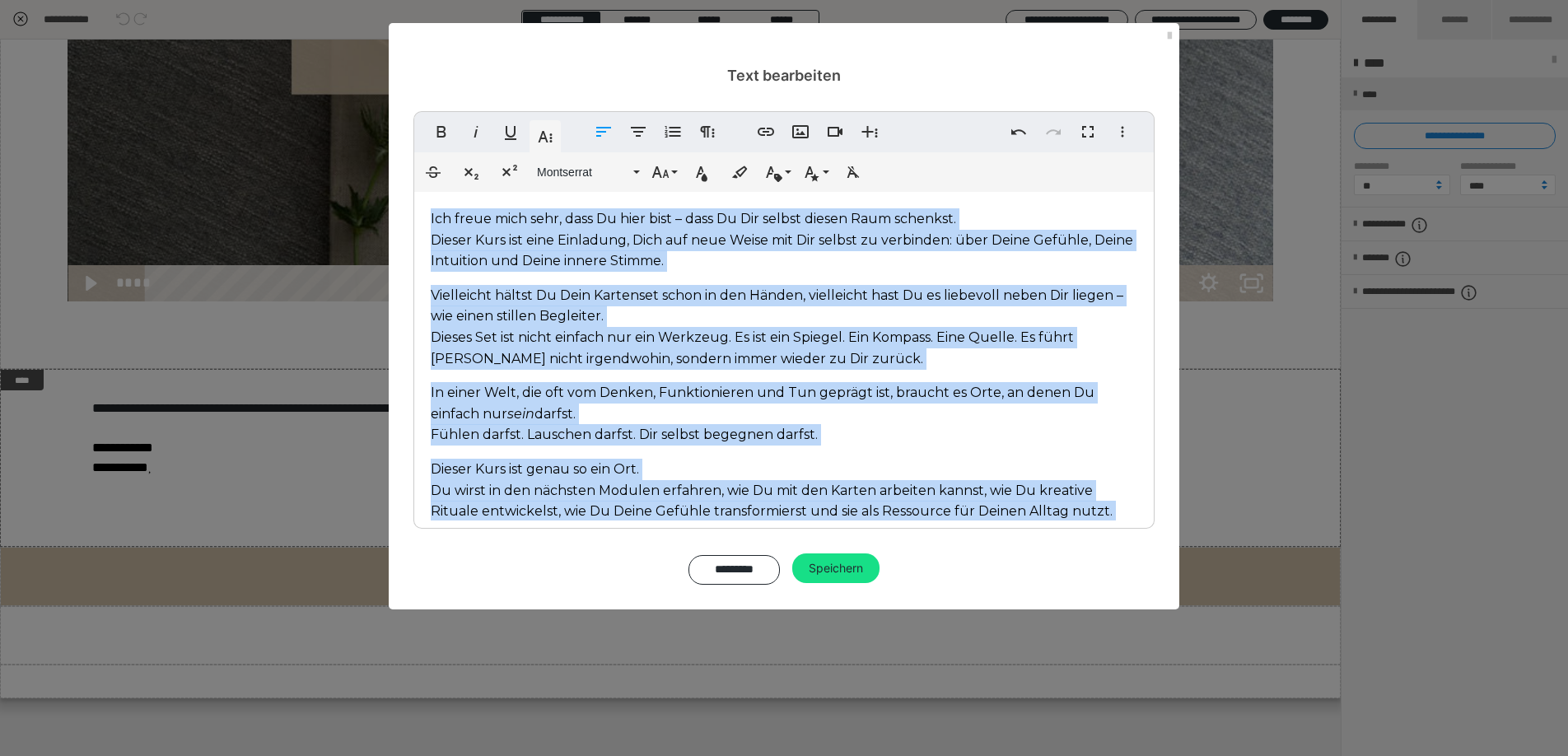 click on "Vielleicht hältst Du Dein Kartenset schon in den Händen, vielleicht hast Du es liebevoll neben Dir liegen – wie einen stillen Begleiter. Dieses Set ist nicht einfach nur ein Werkzeug. Es ist ein Spiegel. Ein Kompass. Eine Quelle. Es führt [PERSON_NAME] nicht irgendwohin, sondern immer wieder zu Dir zurück." at bounding box center (784, 327) 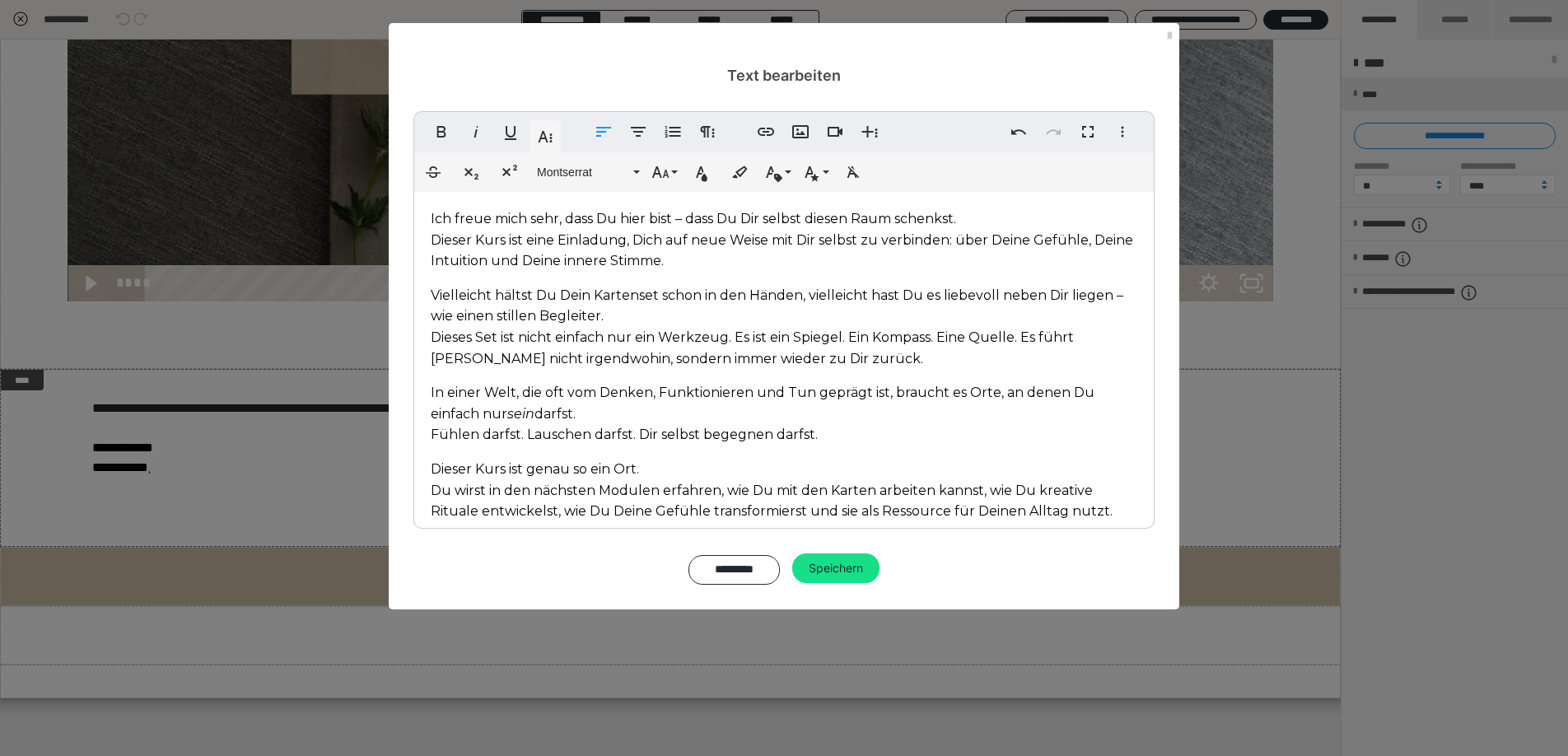 click on "Ich freue mich sehr, dass Du hier bist – dass Du Dir selbst diesen Raum schenkst. Dieser Kurs ist eine Einladung, Dich auf neue Weise mit Dir selbst zu verbinden: über Deine Gefühle, Deine Intuition und Deine innere Stimme." at bounding box center (784, 240) 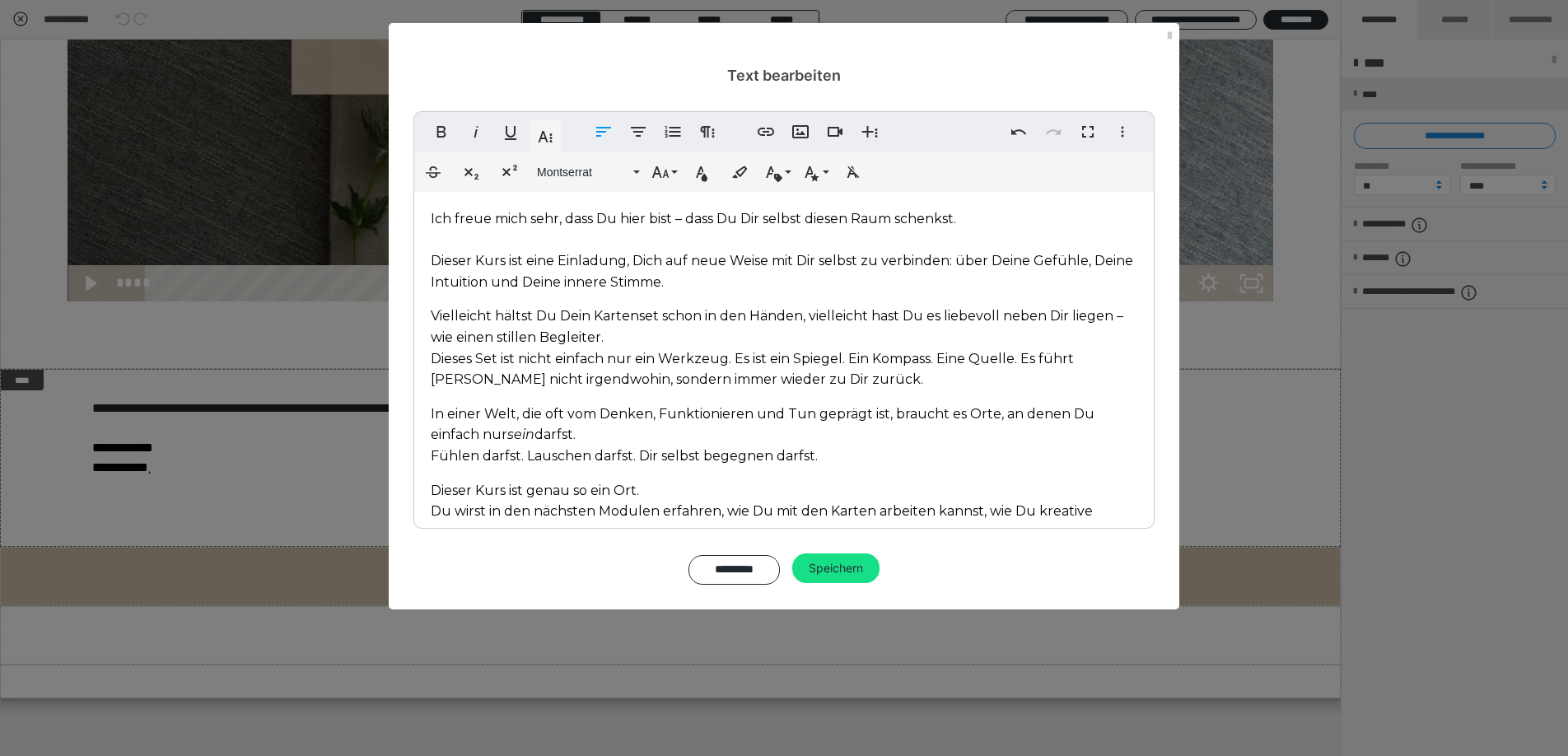 click on "Dieser Kurs ist eine Einladung, Dich auf neue Weise mit Dir selbst zu verbinden: über Deine Gefühle, Deine Intuition und Deine innere Stimme." at bounding box center [782, 271] 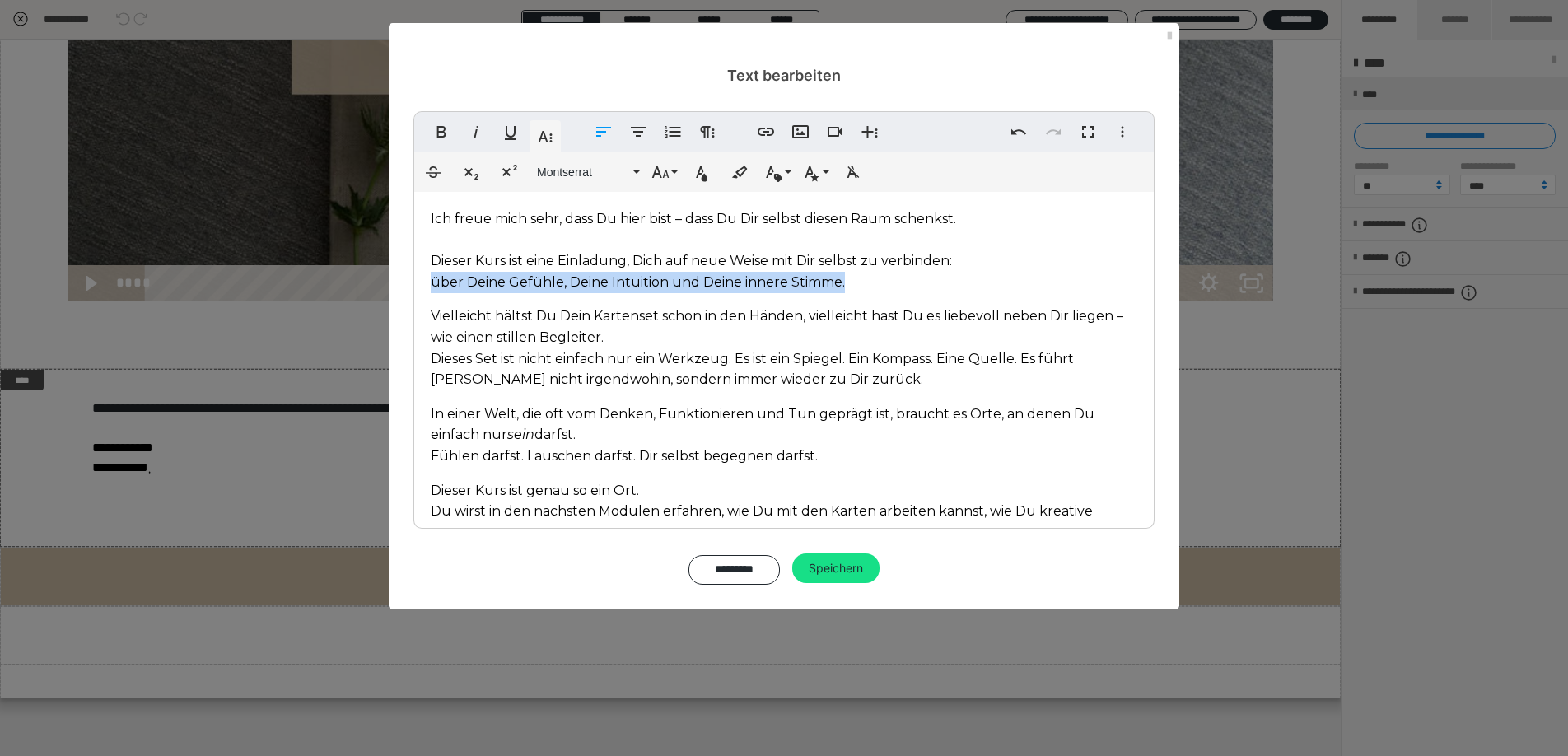 drag, startPoint x: 901, startPoint y: 278, endPoint x: 420, endPoint y: 239, distance: 482.57849 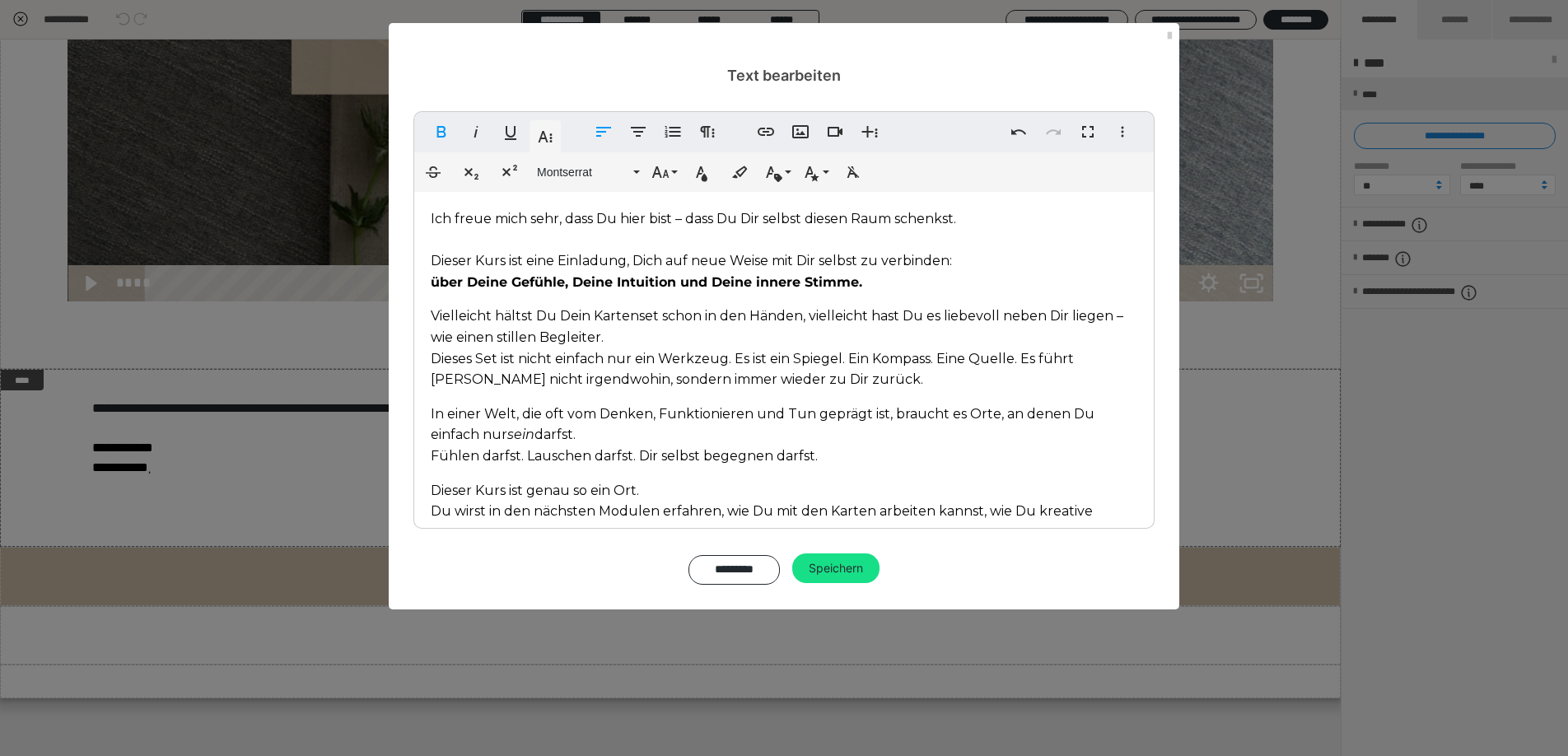 click on "Vielleicht hältst Du Dein Kartenset schon in den Händen, vielleicht hast Du es liebevoll neben Dir liegen – wie einen stillen Begleiter. Dieses Set ist nicht einfach nur ein Werkzeug. Es ist ein Spiegel. Ein Kompass. Eine Quelle. Es führt [PERSON_NAME] nicht irgendwohin, sondern immer wieder zu Dir zurück." at bounding box center (777, 348) 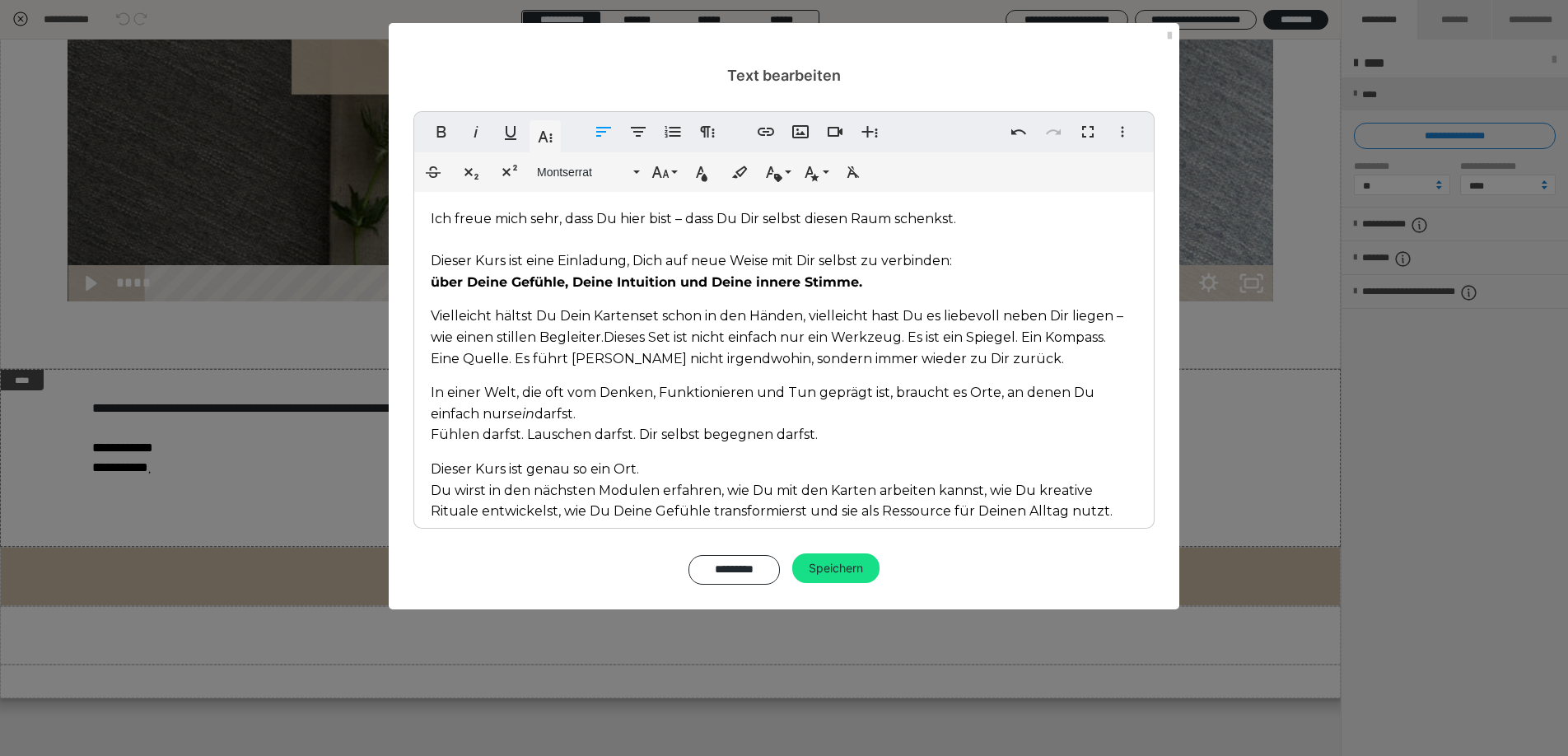 type 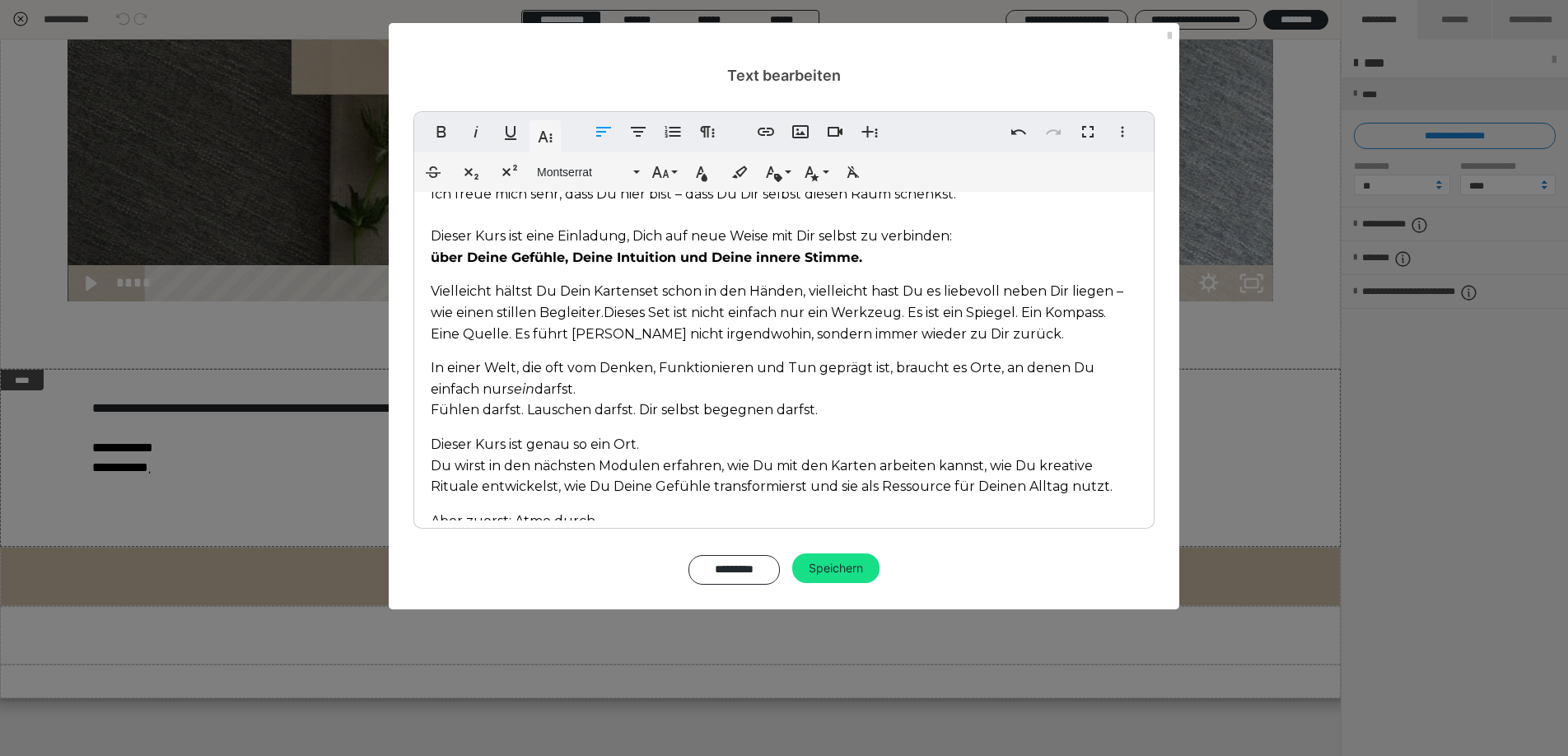 scroll, scrollTop: 26, scrollLeft: 0, axis: vertical 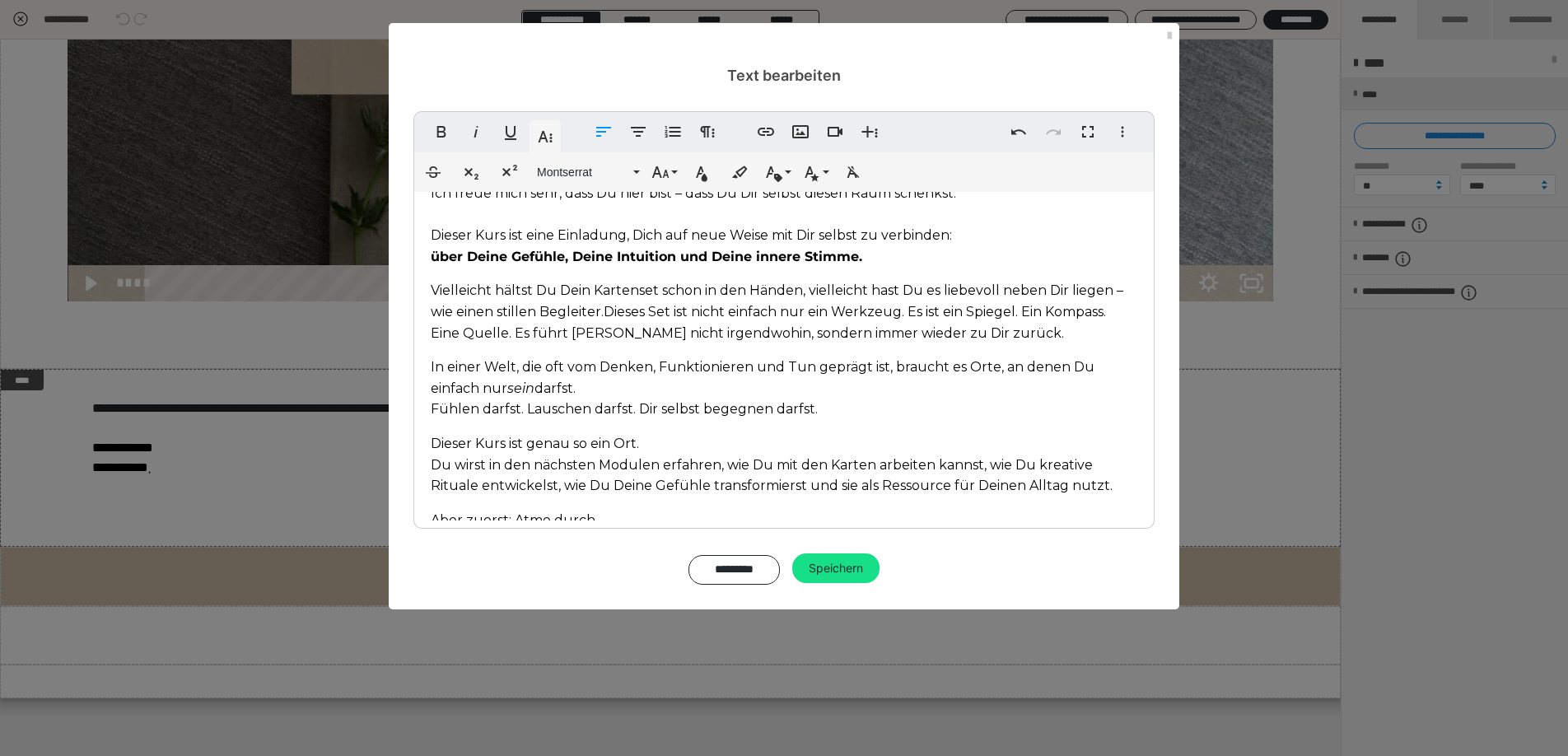 click on "Vielleicht hältst Du Dein Kartenset schon in den Händen, vielleicht hast Du es liebevoll neben Dir liegen – wie einen stillen Begleiter.  Dieses Set ist nicht einfach nur ein Werkzeug. Es ist ein Spiegel. Ein Kompass. Eine Quelle. Es führt [PERSON_NAME] nicht irgendwohin, sondern immer wieder zu Dir zurück." at bounding box center (784, 311) 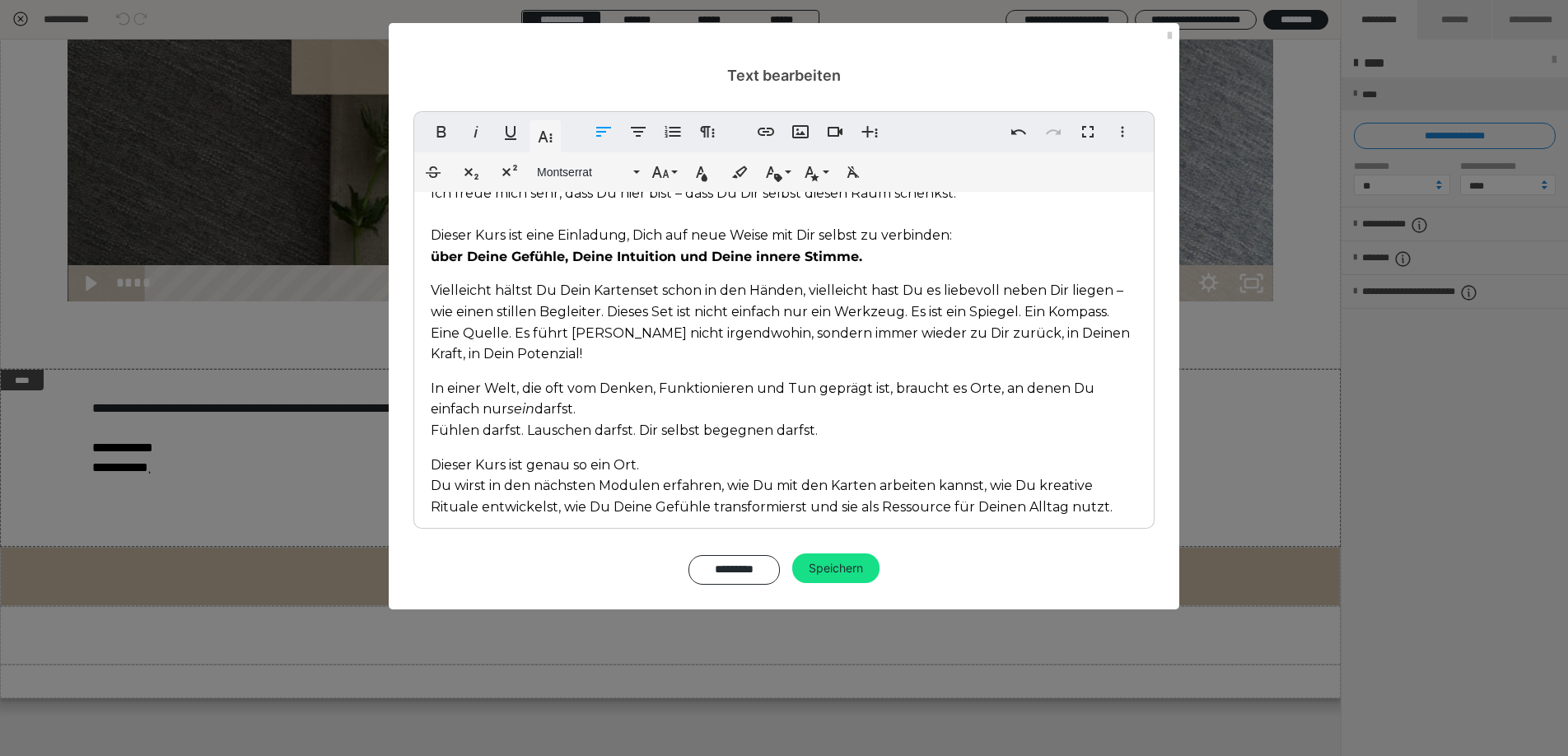 click on "In einer Welt, die oft vom Denken, Funktionieren und Tun geprägt ist, braucht es Orte, an denen Du einfach nur  sein darfst. Fühlen darfst. Lauschen darfst. Dir selbst begegnen darfst." at bounding box center (763, 409) 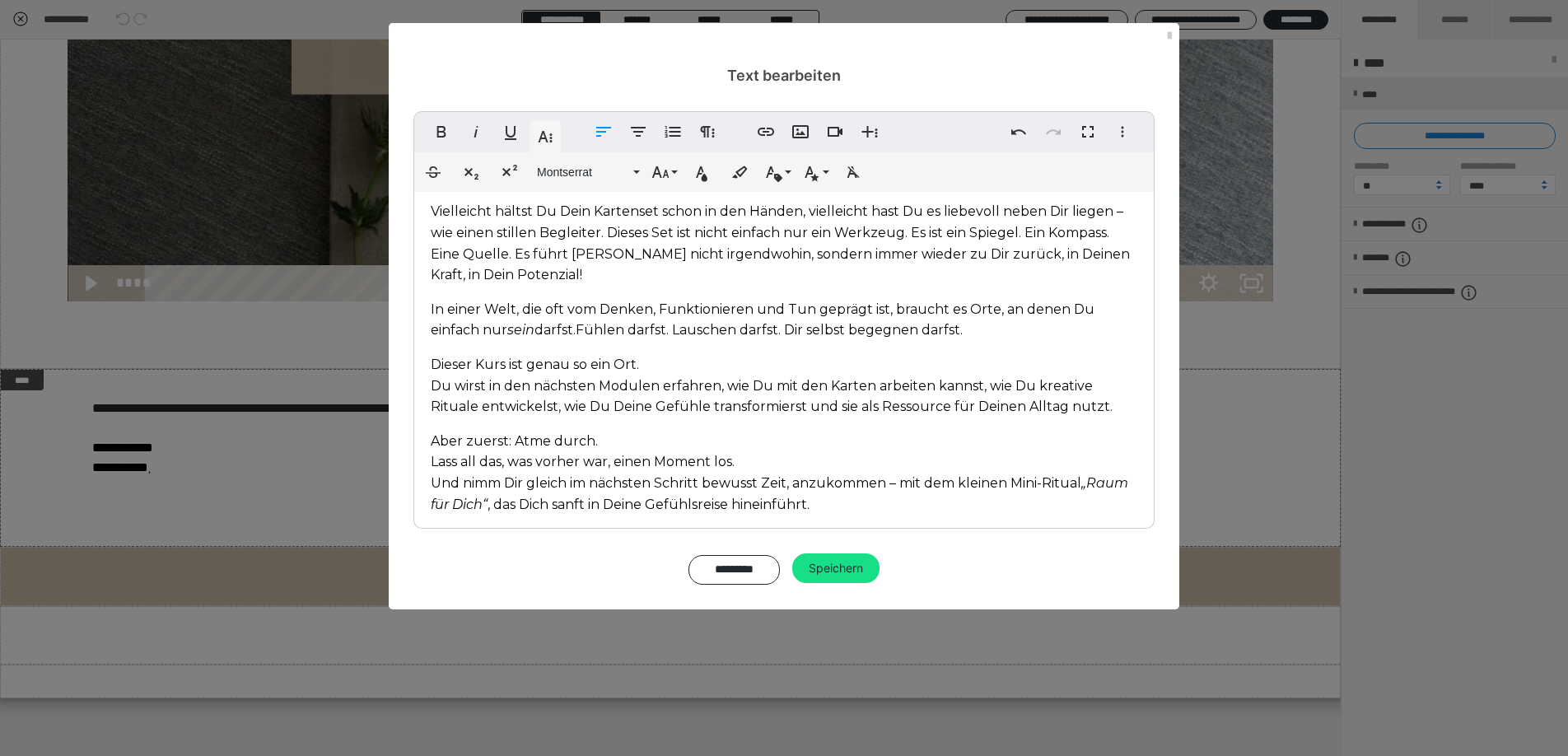 scroll, scrollTop: 115, scrollLeft: 0, axis: vertical 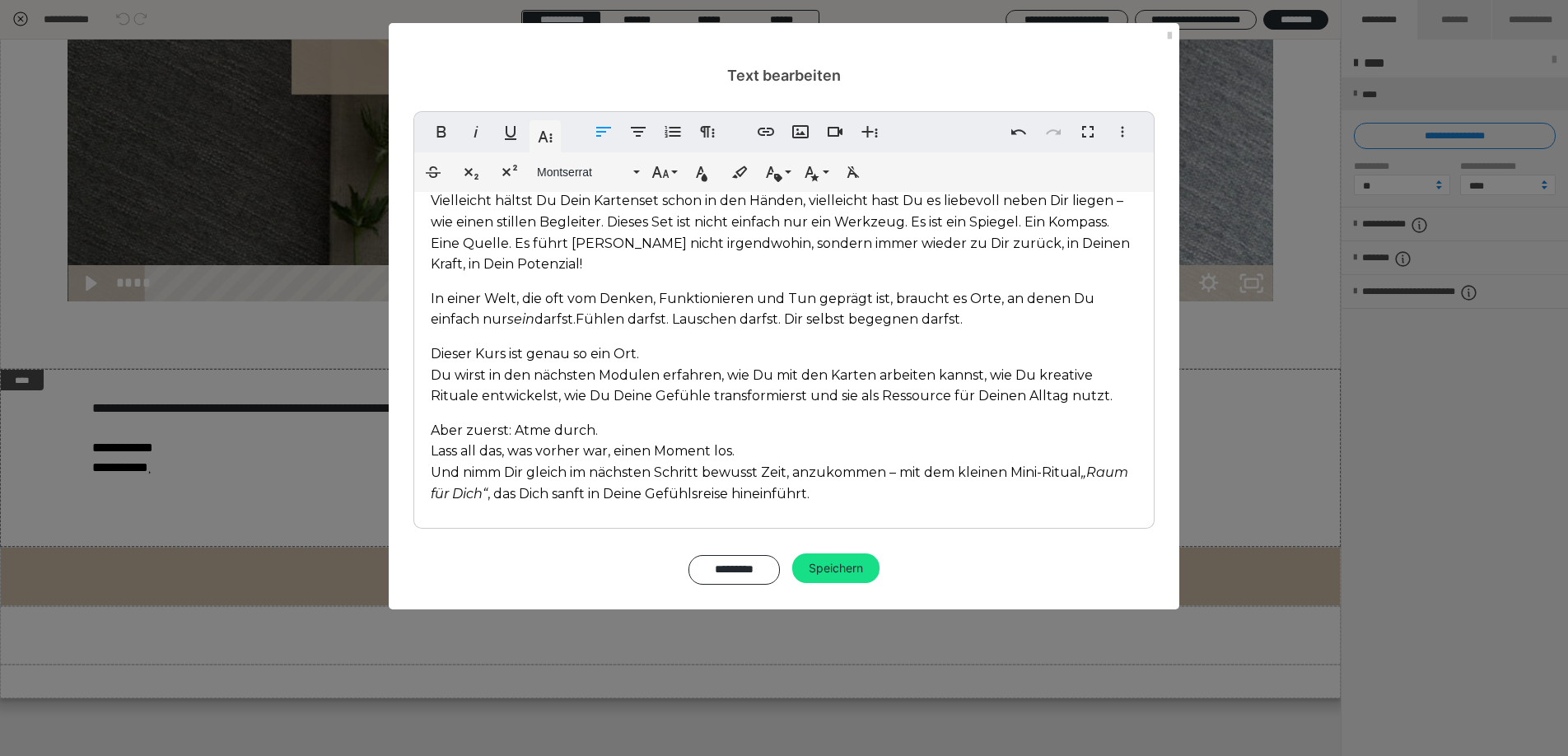 click on "Dieser Kurs ist genau so ein Ort. Du wirst in den nächsten Modulen erfahren, wie Du mit den Karten arbeiten kannst, wie Du kreative Rituale entwickelst, wie Du Deine Gefühle transformierst und sie als Ressource für Deinen Alltag nutzt." at bounding box center (784, 375) 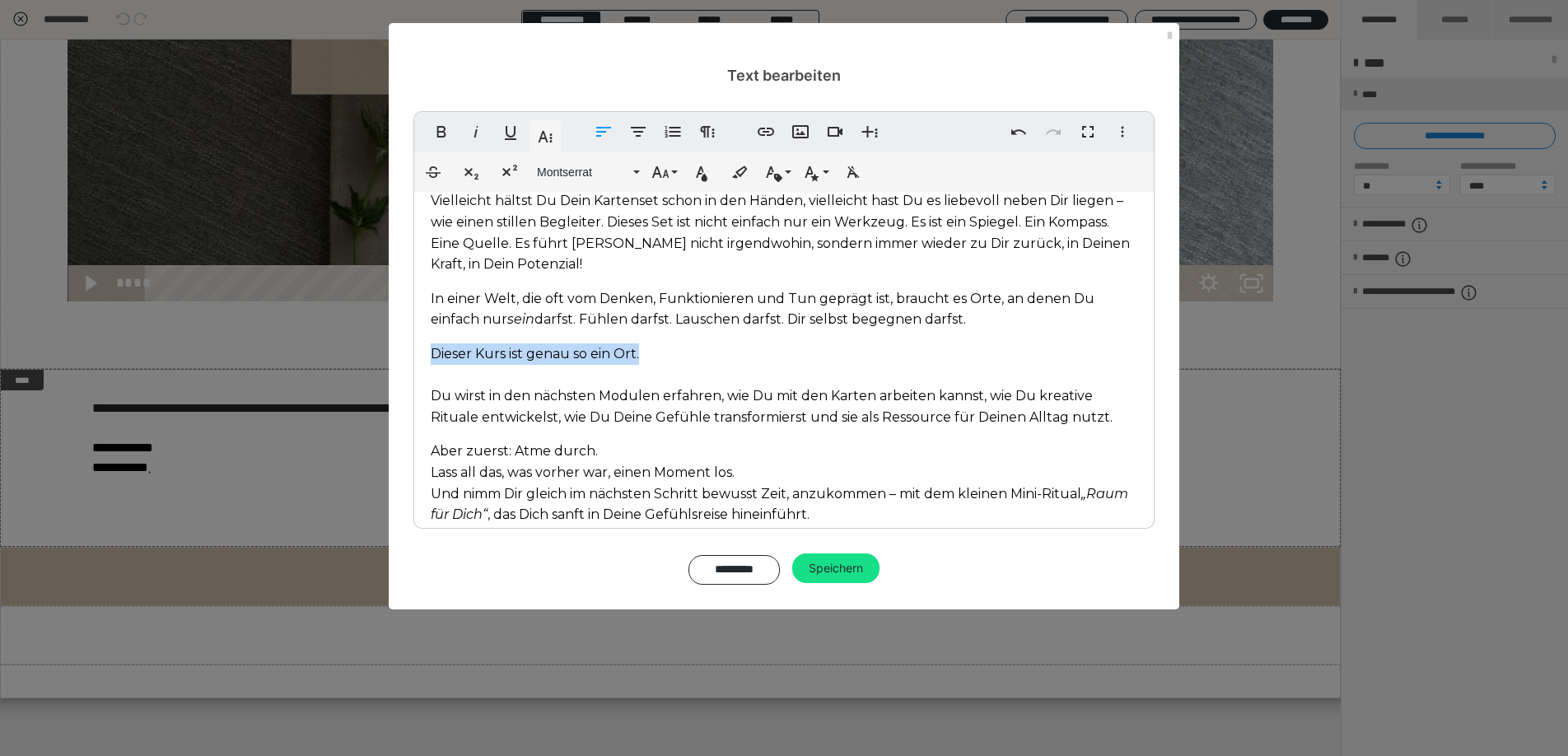 drag, startPoint x: 682, startPoint y: 349, endPoint x: 455, endPoint y: 265, distance: 242.043 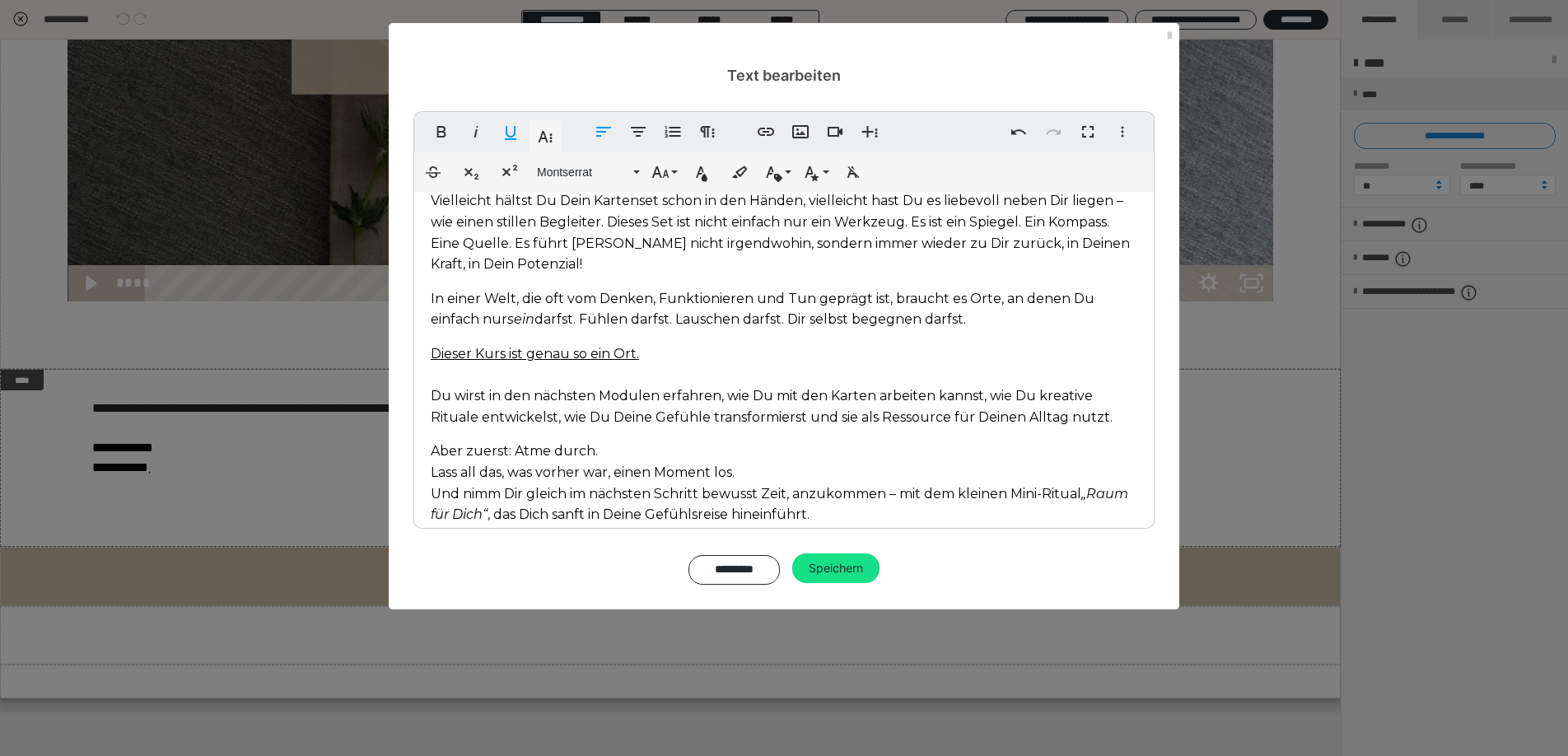 click on "Aber zuerst: Atme durch. Lass all das, was vorher war, einen Moment los. Und nimm Dir gleich im nächsten Schritt bewusst Zeit, anzukommen – mit dem kleinen Mini-Ritual  „Raum für Dich“ , das Dich sanft in Deine Gefühlsreise hineinführt." at bounding box center [784, 483] 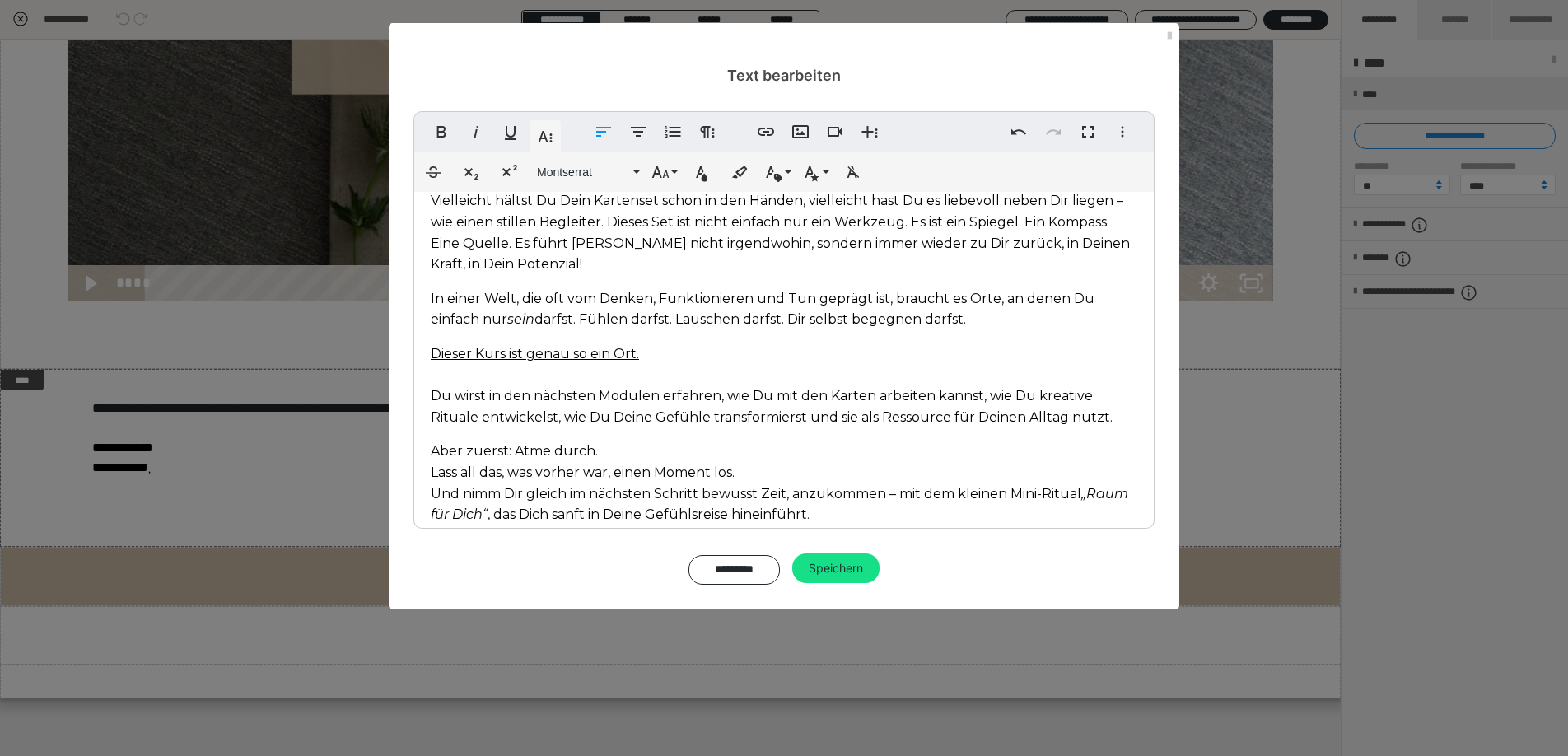 scroll, scrollTop: 154, scrollLeft: 0, axis: vertical 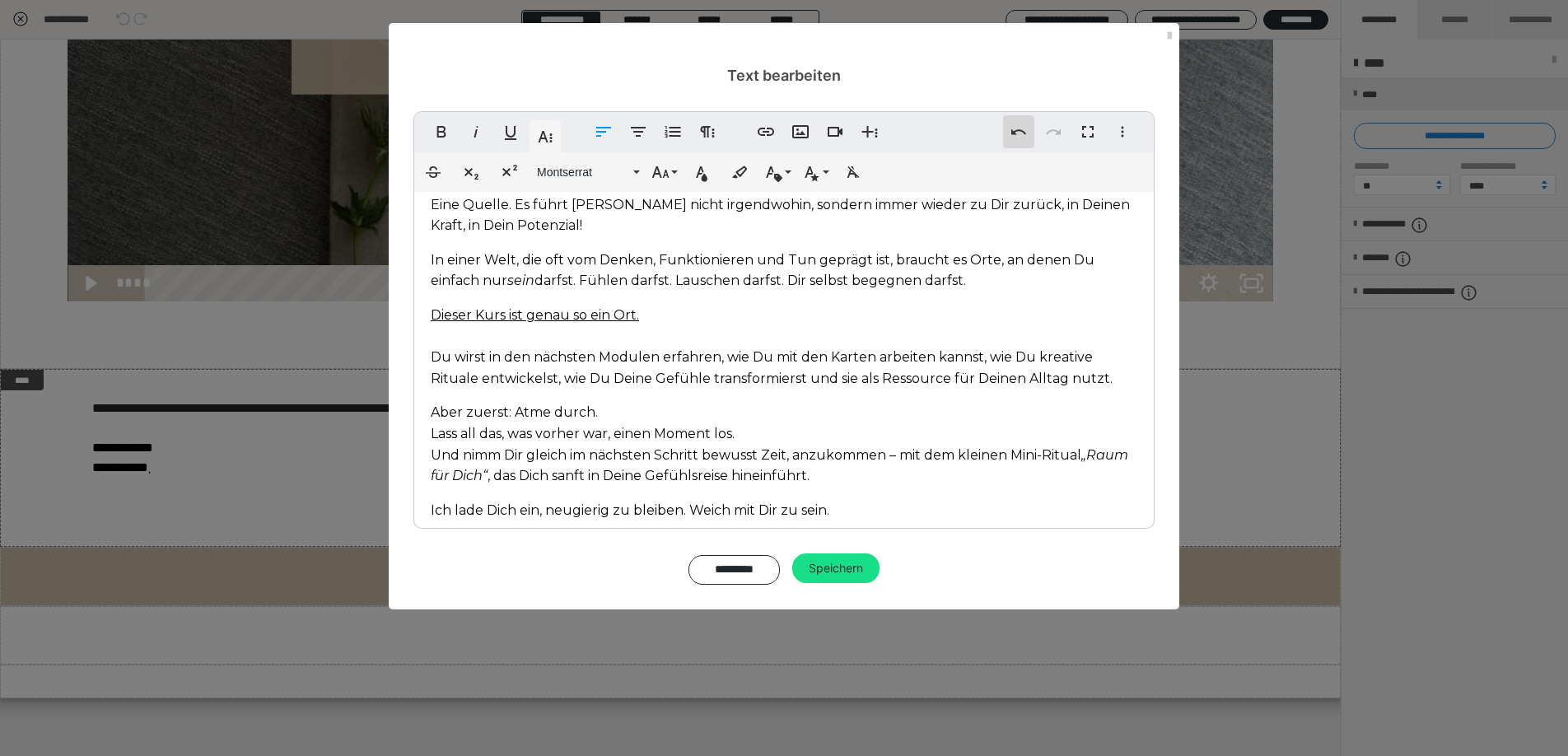 click 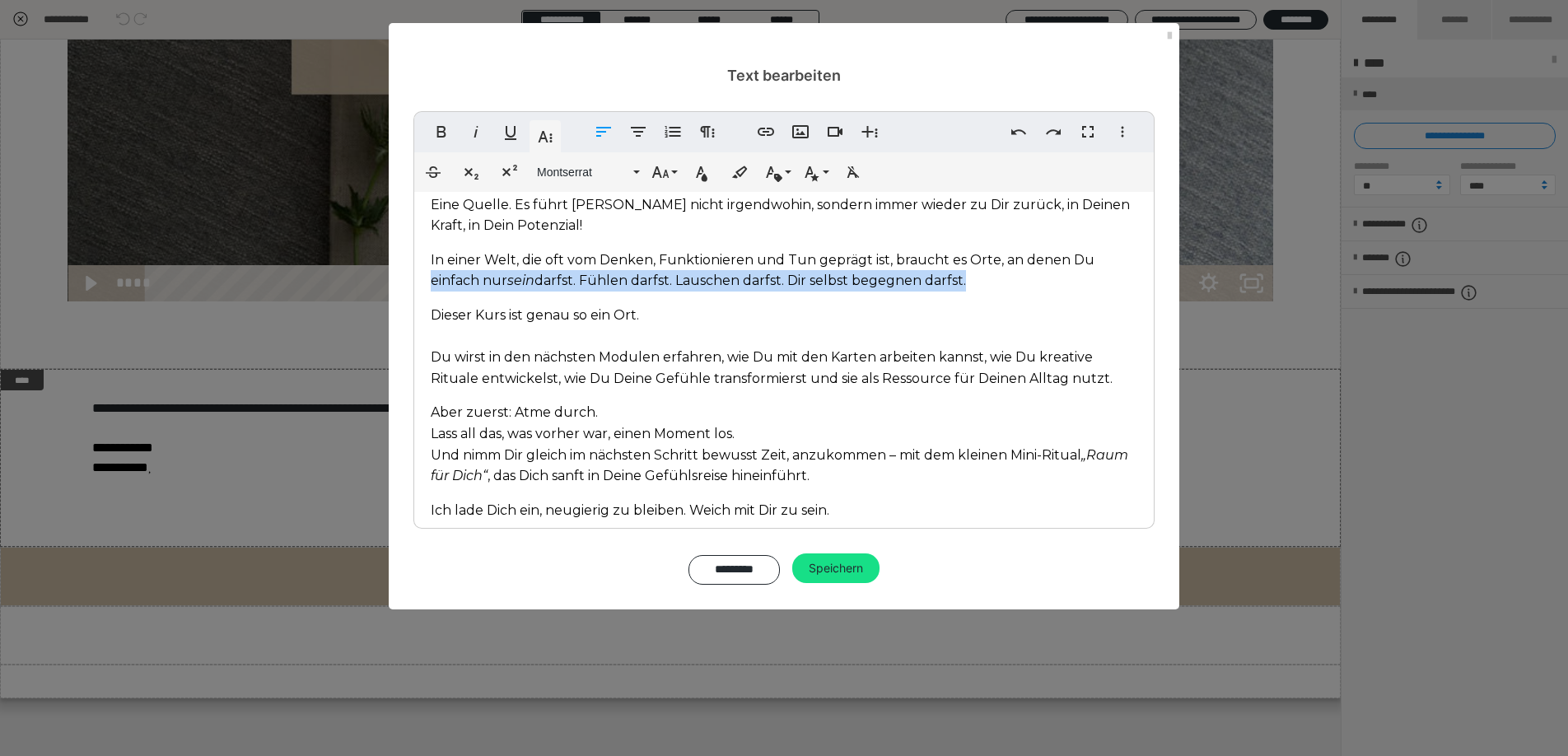drag, startPoint x: 430, startPoint y: 282, endPoint x: 925, endPoint y: 278, distance: 495.0162 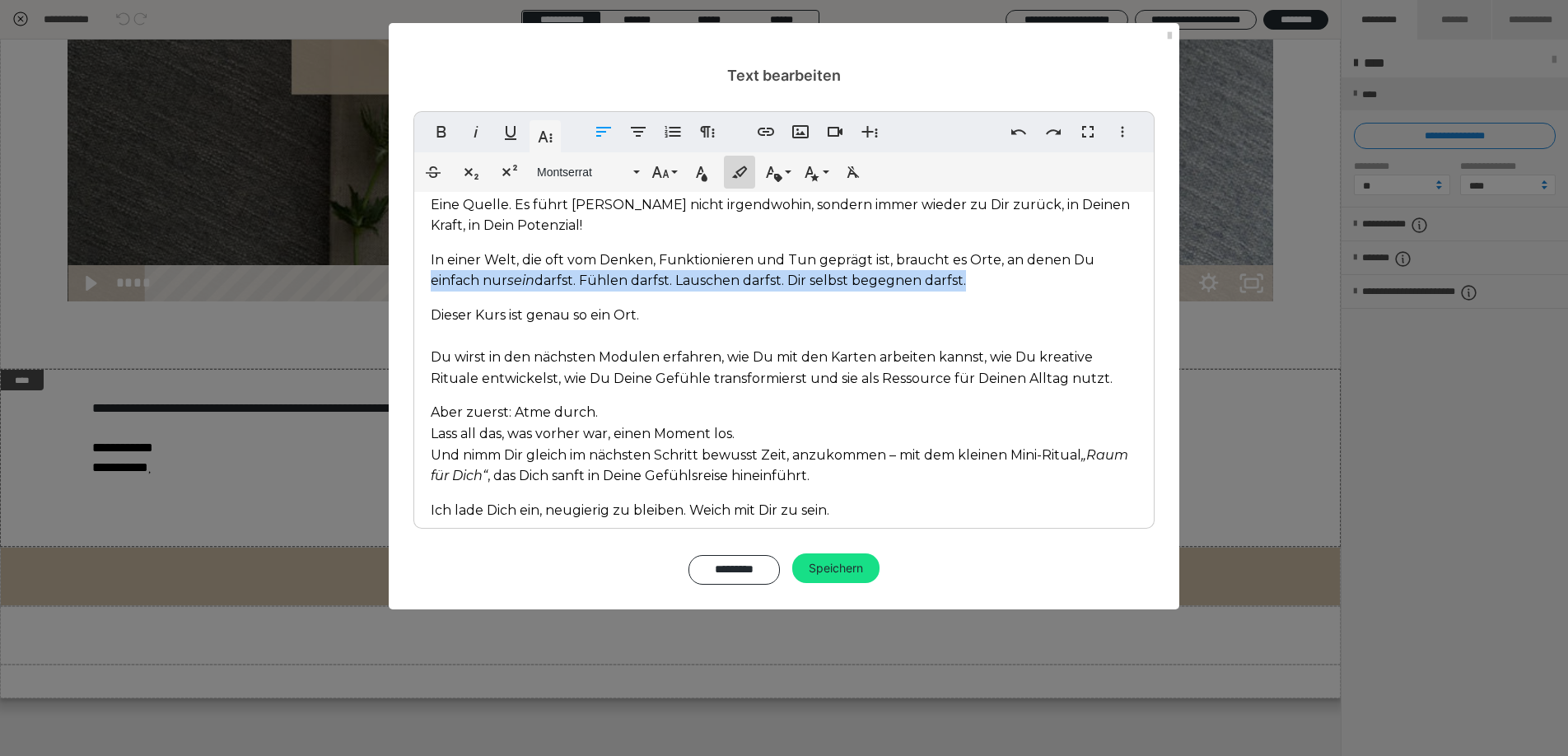click 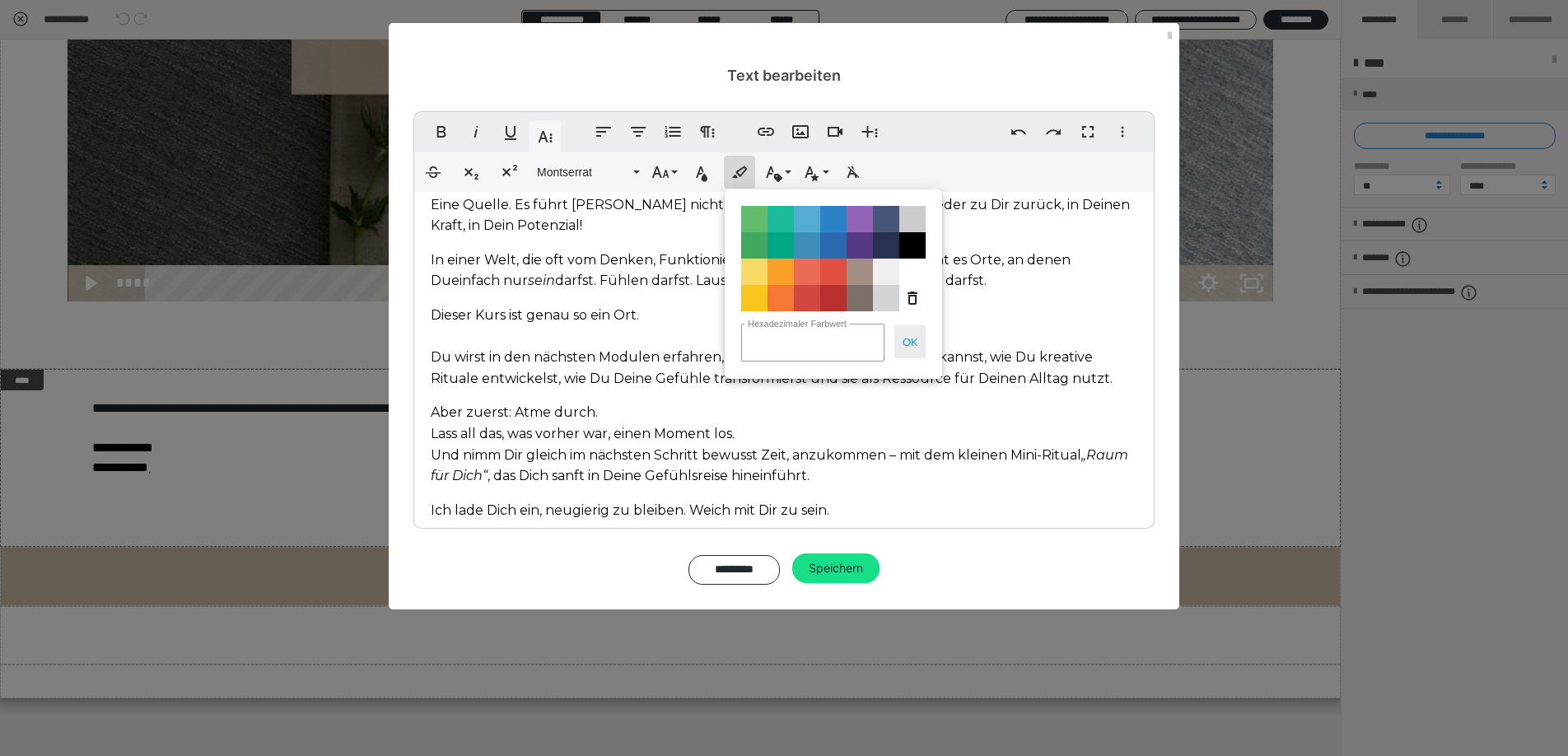 drag, startPoint x: 905, startPoint y: 341, endPoint x: 771, endPoint y: 240, distance: 167.8005 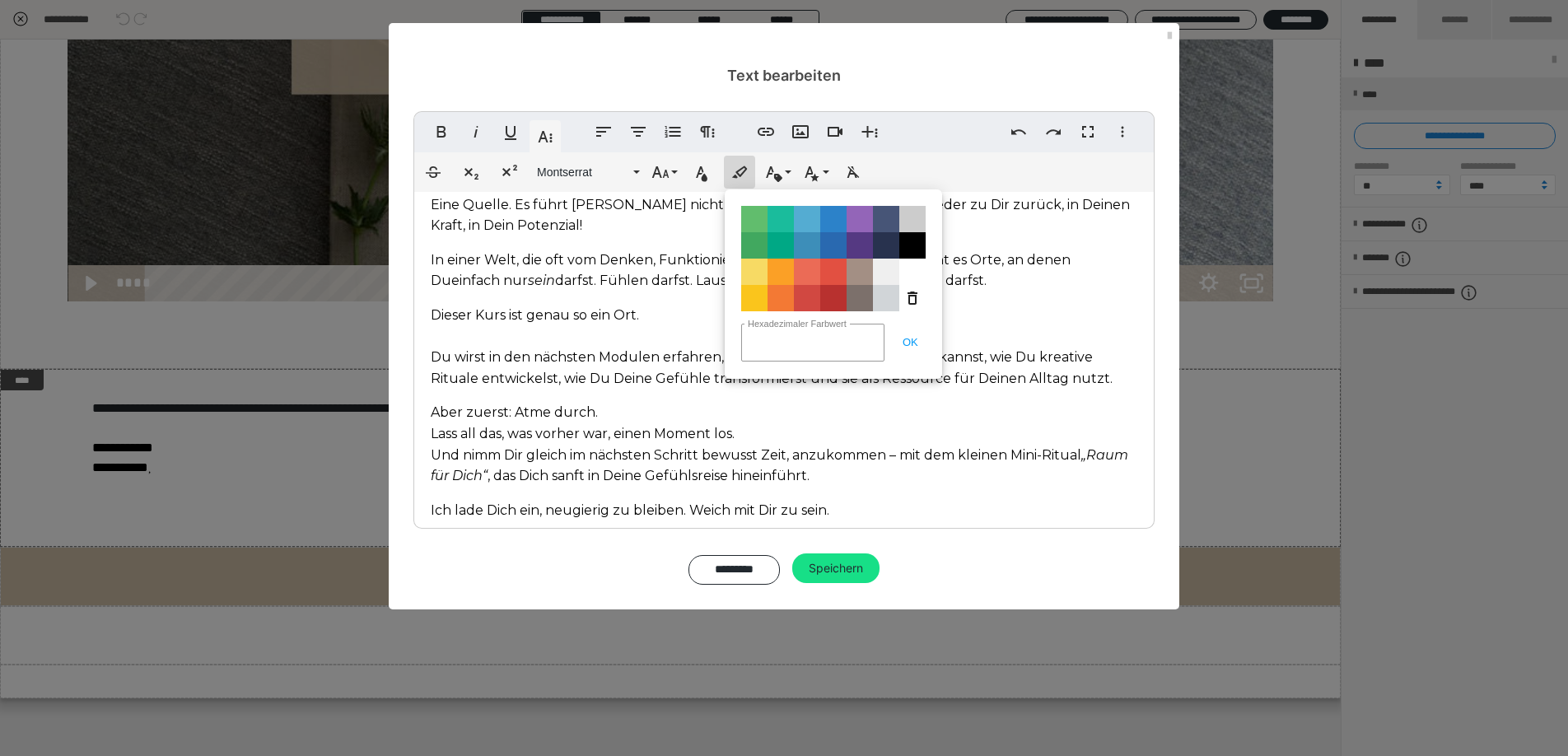 click on "OK" at bounding box center [910, 342] 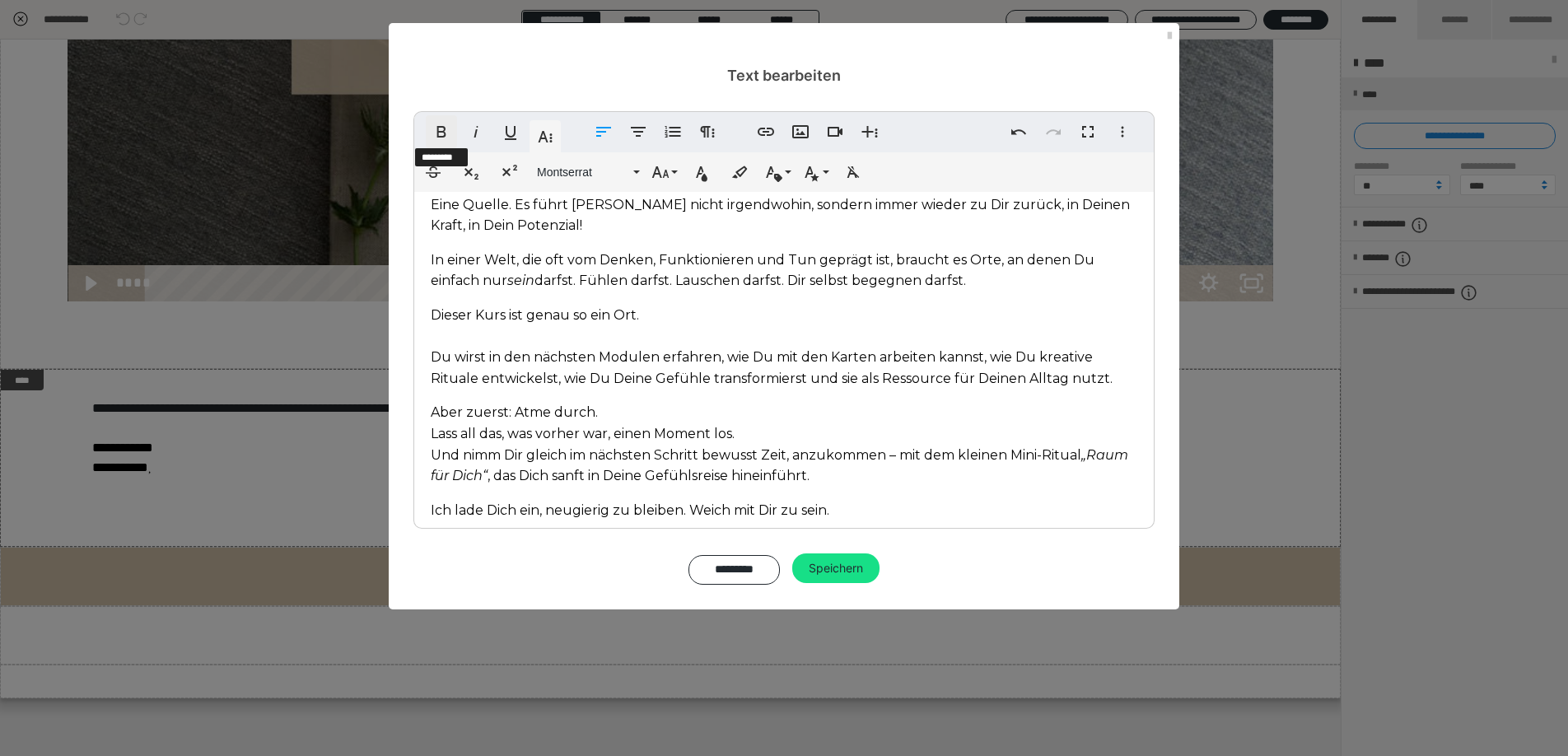 click 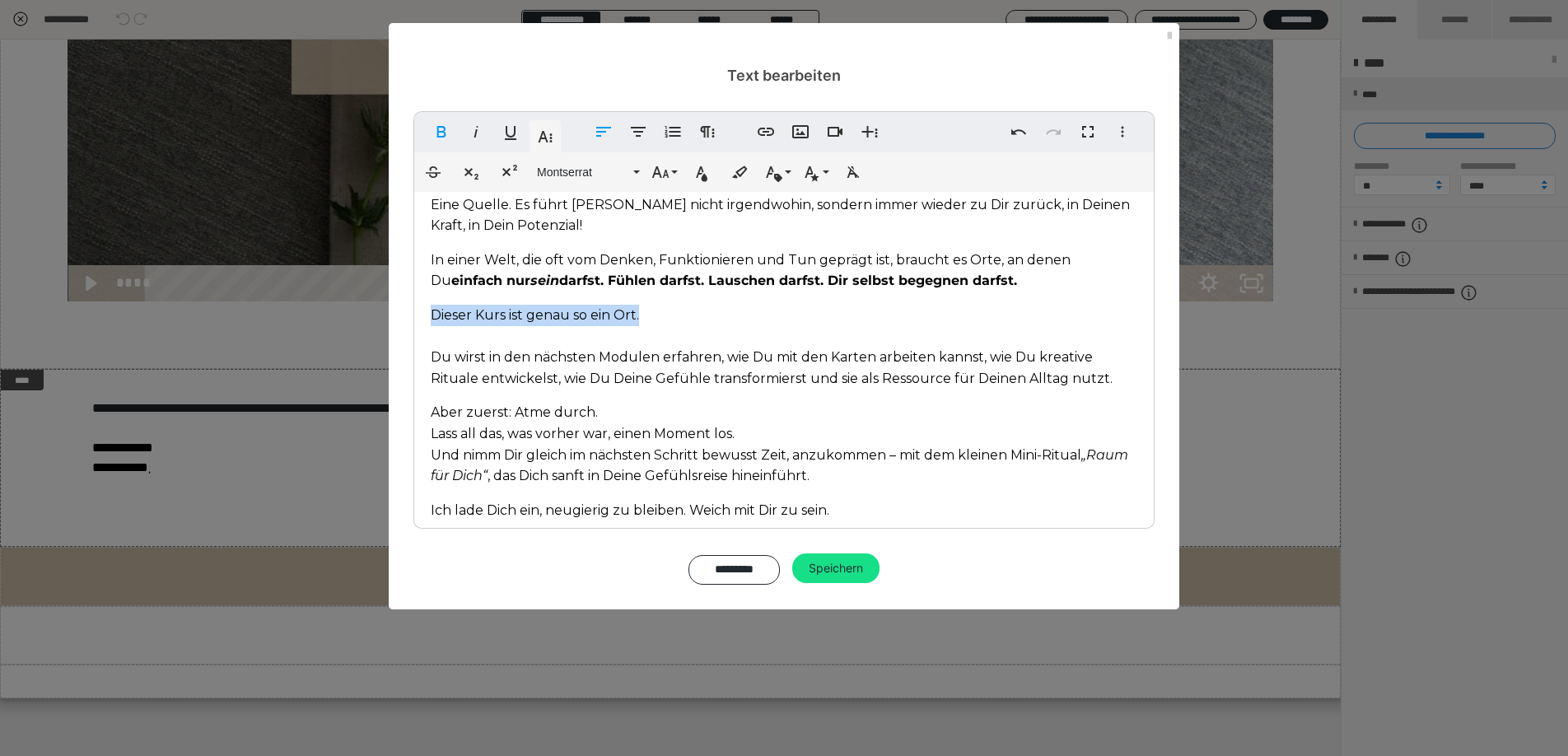 drag, startPoint x: 590, startPoint y: 316, endPoint x: 487, endPoint y: 167, distance: 181.13531 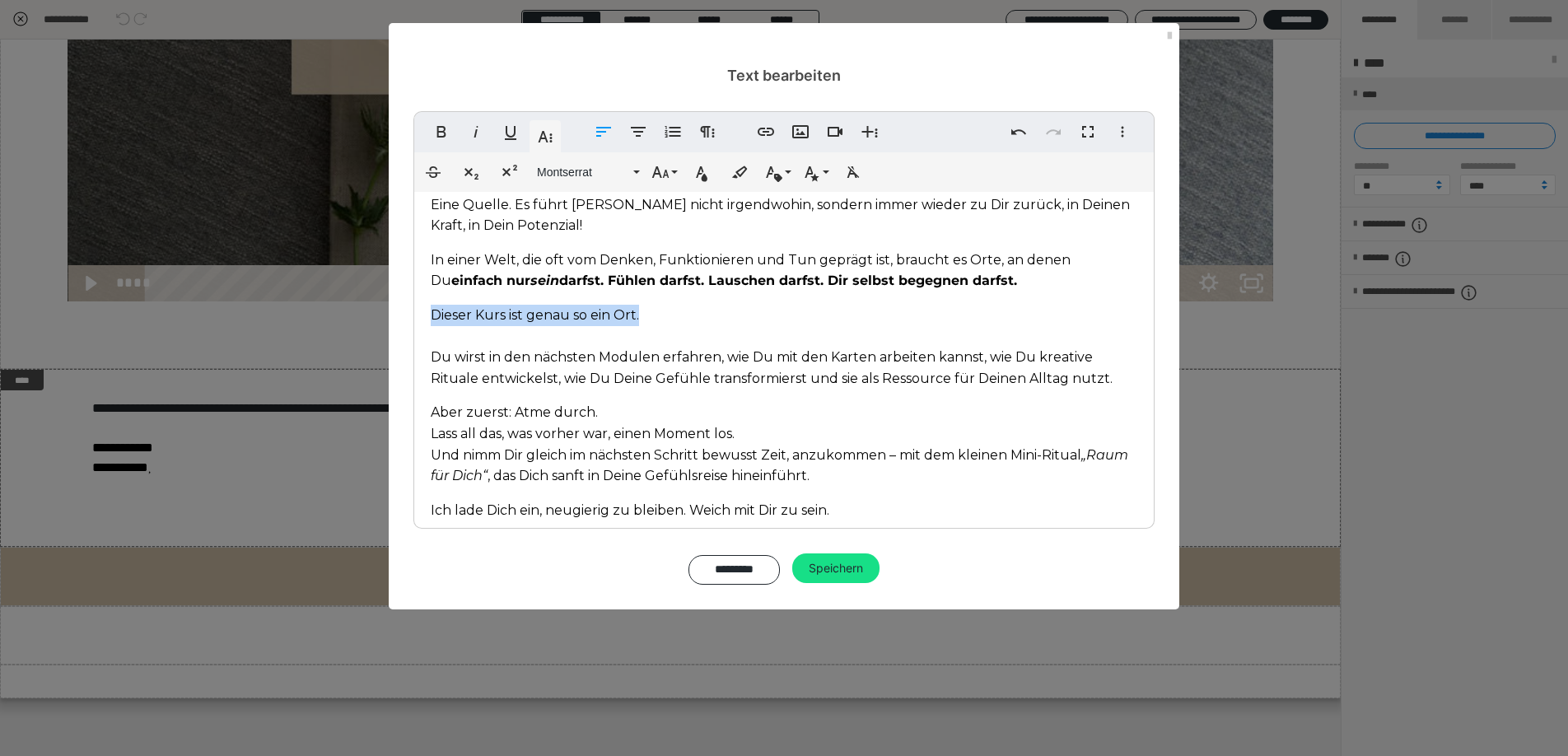 click 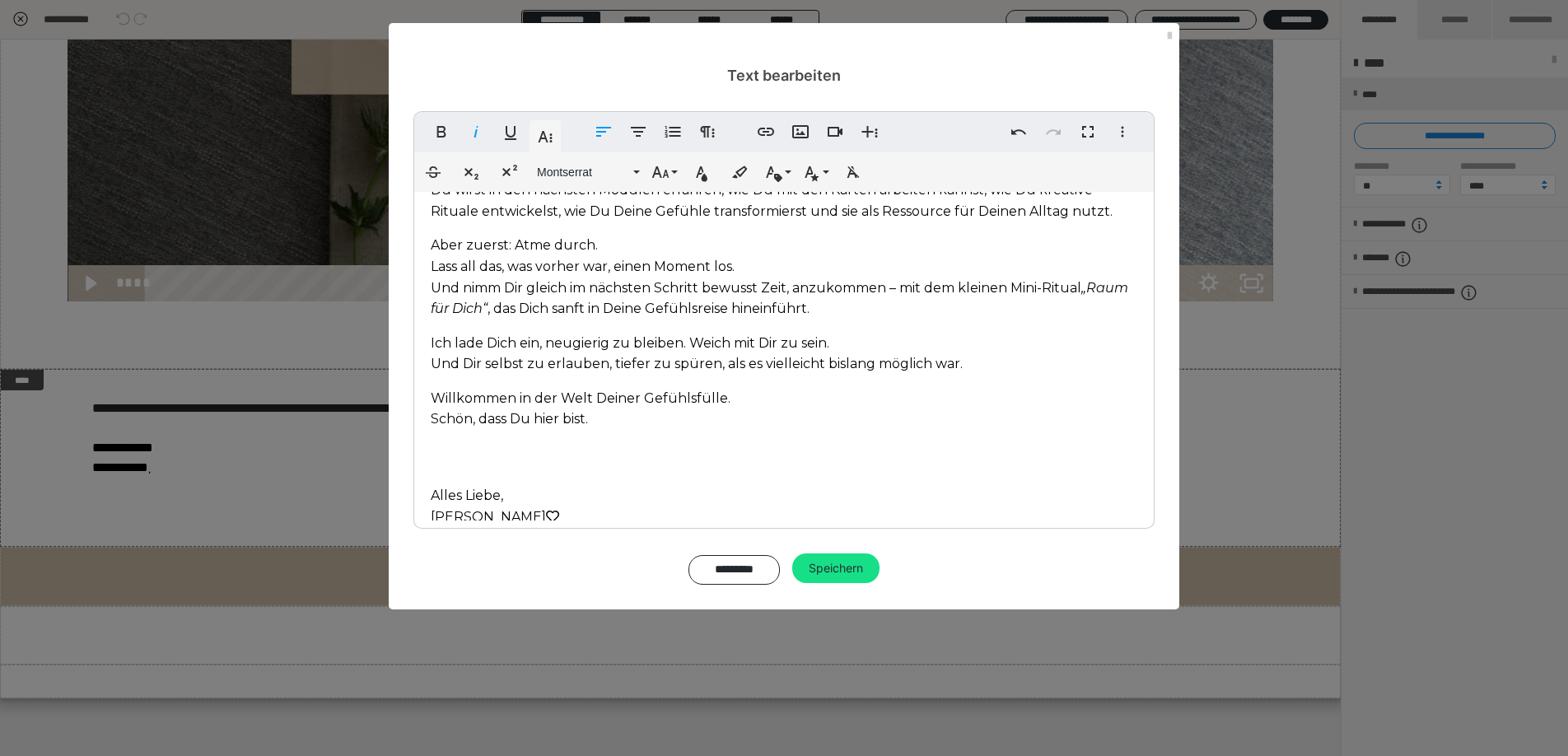 scroll, scrollTop: 386, scrollLeft: 0, axis: vertical 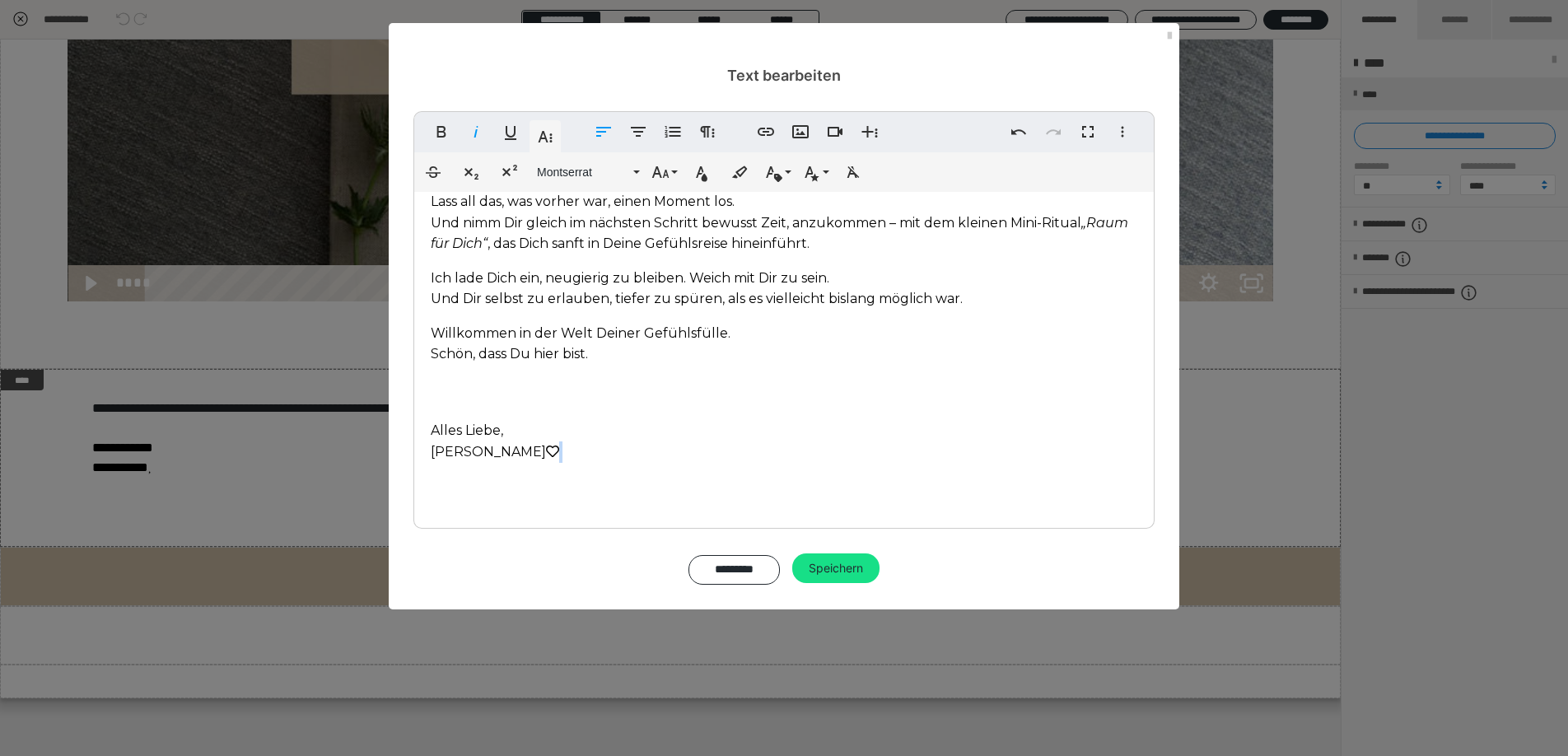 drag, startPoint x: 526, startPoint y: 450, endPoint x: 511, endPoint y: 451, distance: 15.033296 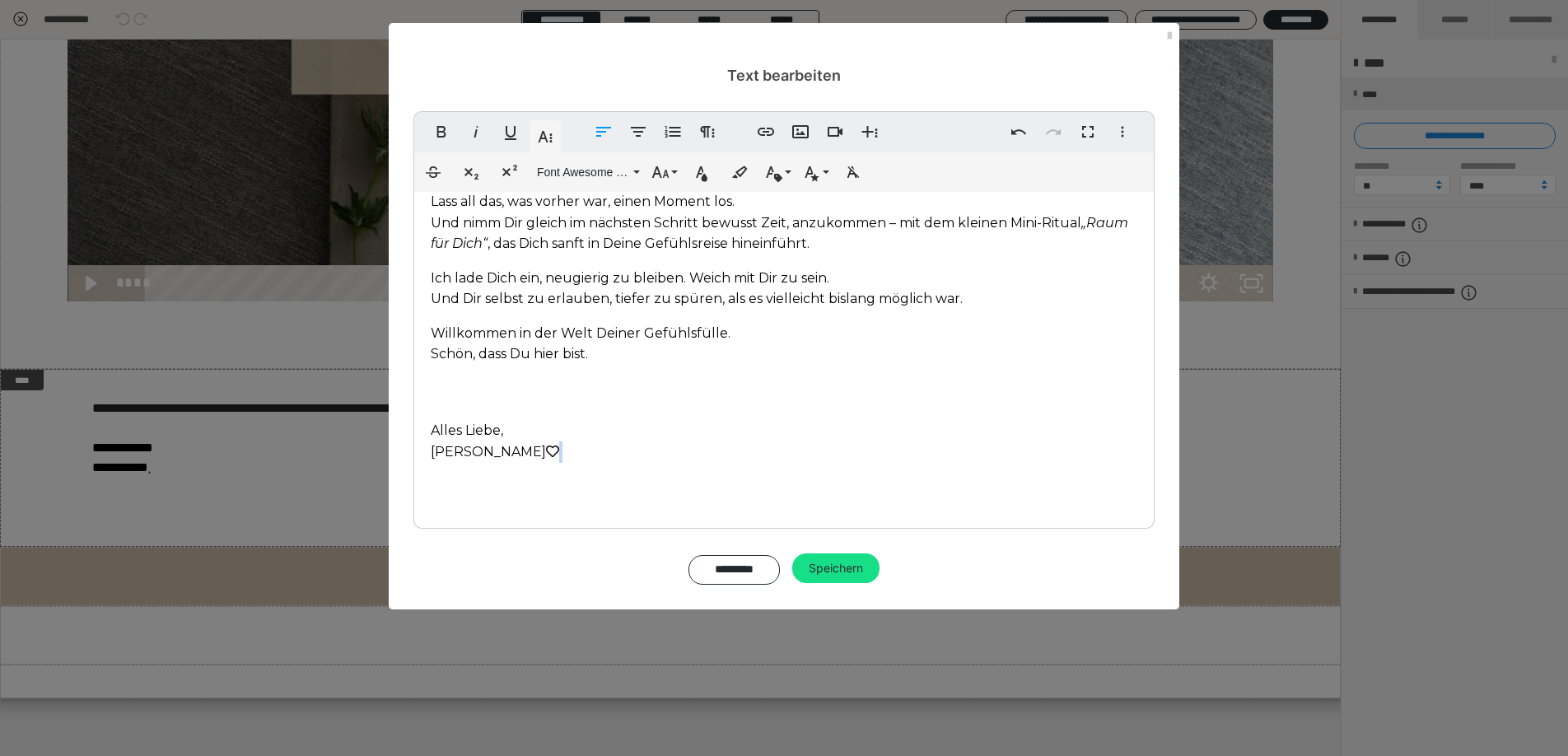 click at bounding box center [553, 451] 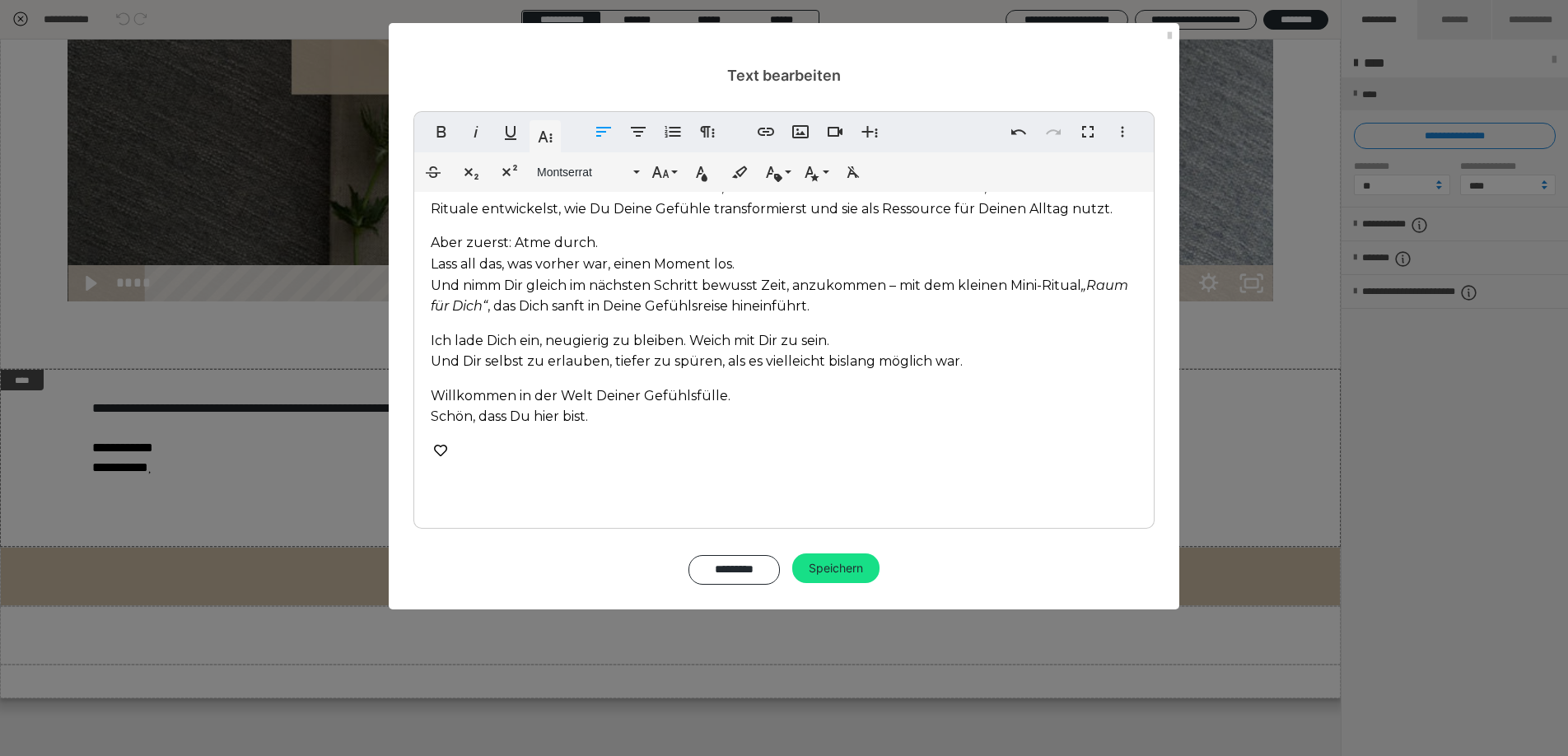 scroll, scrollTop: 302, scrollLeft: 0, axis: vertical 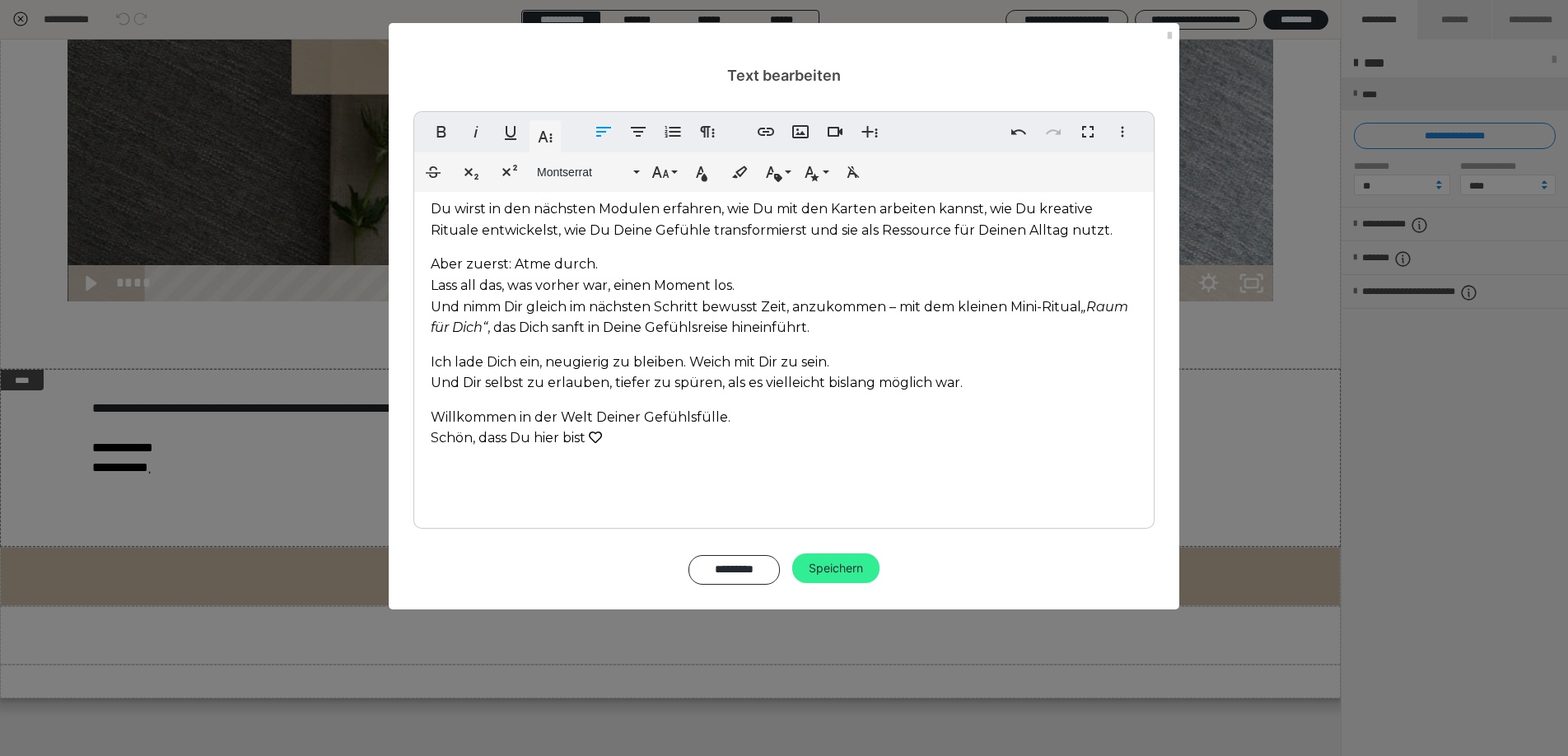click on "Speichern" at bounding box center [836, 568] 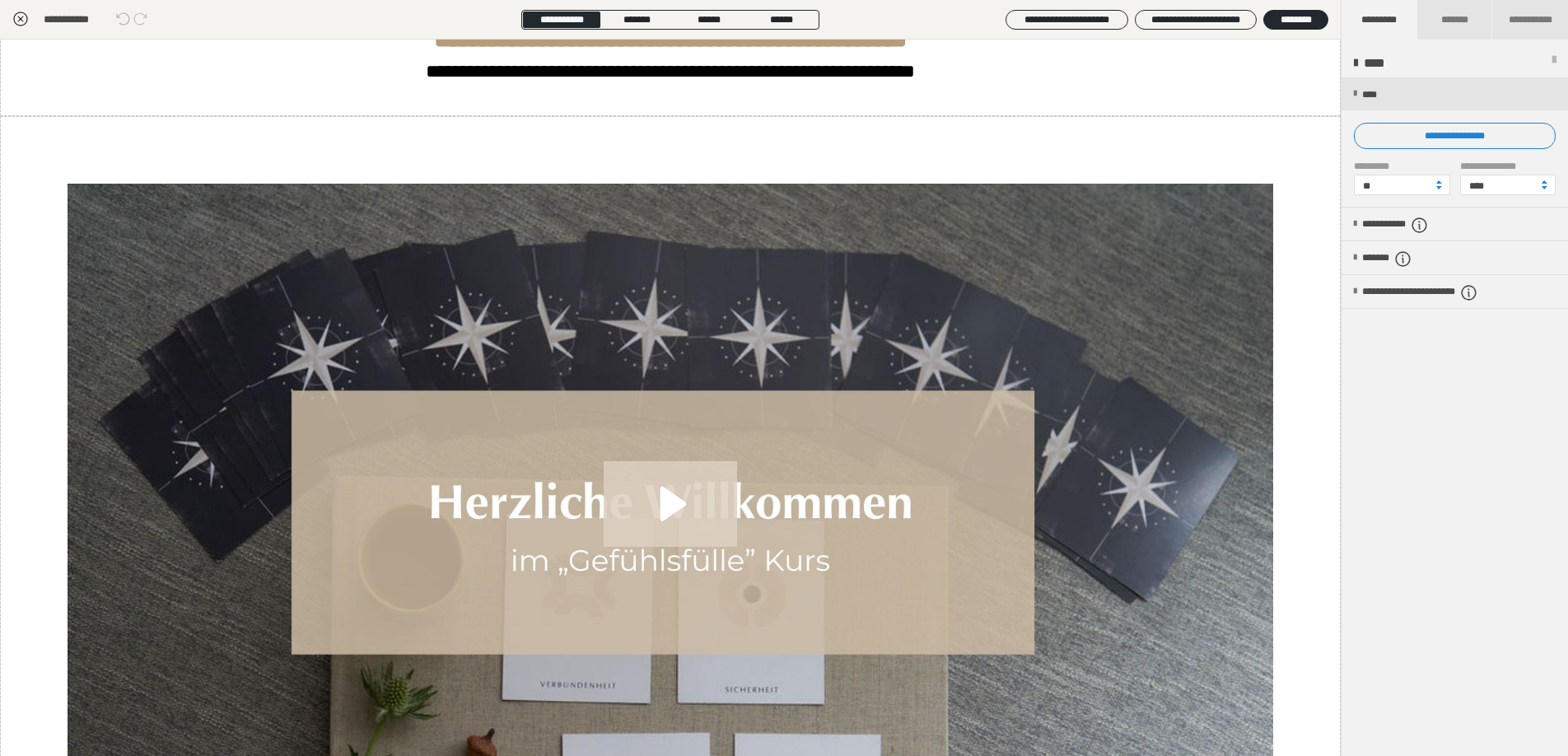 scroll, scrollTop: 0, scrollLeft: 0, axis: both 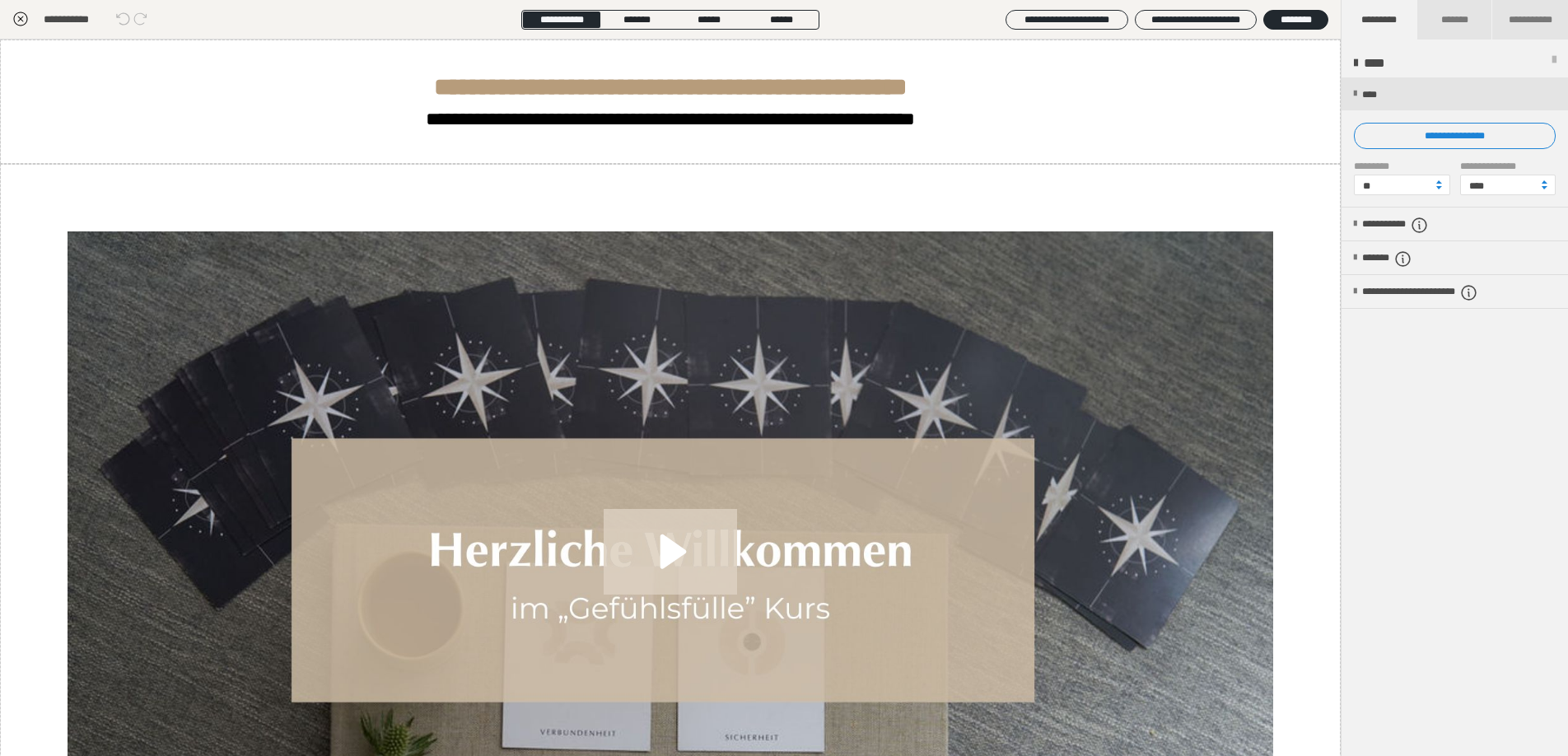 drag, startPoint x: 21, startPoint y: 20, endPoint x: 529, endPoint y: 216, distance: 544.49977 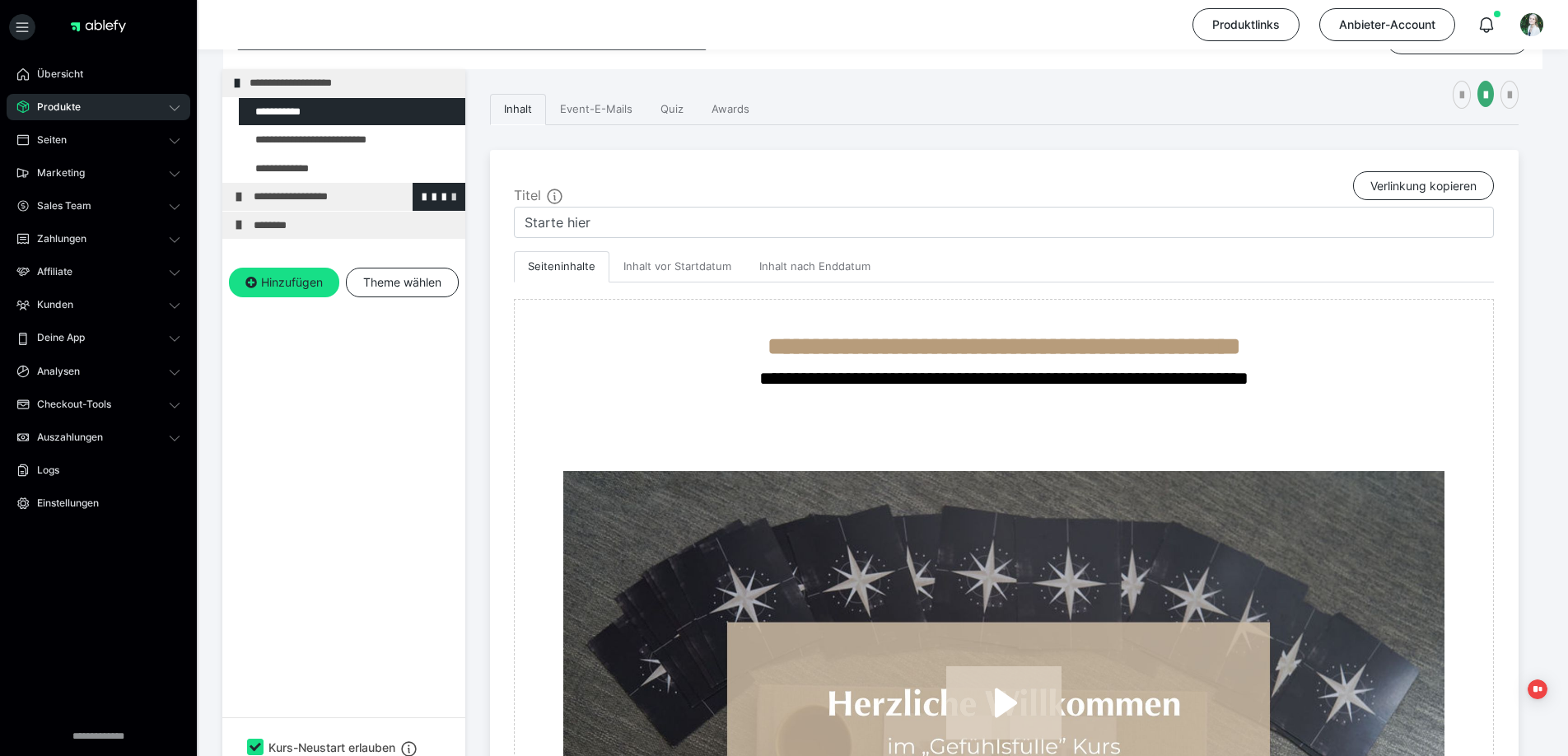 scroll, scrollTop: 276, scrollLeft: 0, axis: vertical 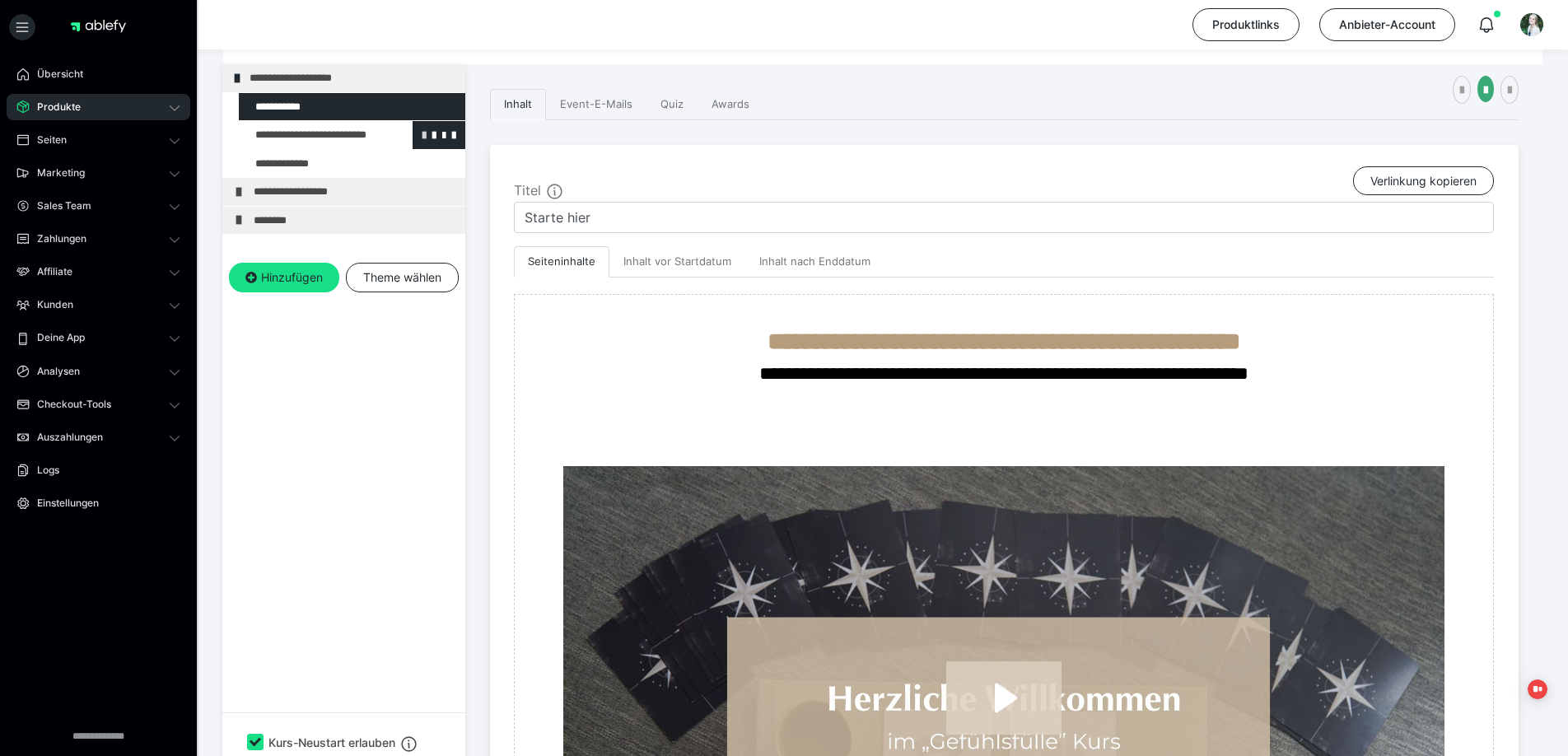click at bounding box center (424, 134) 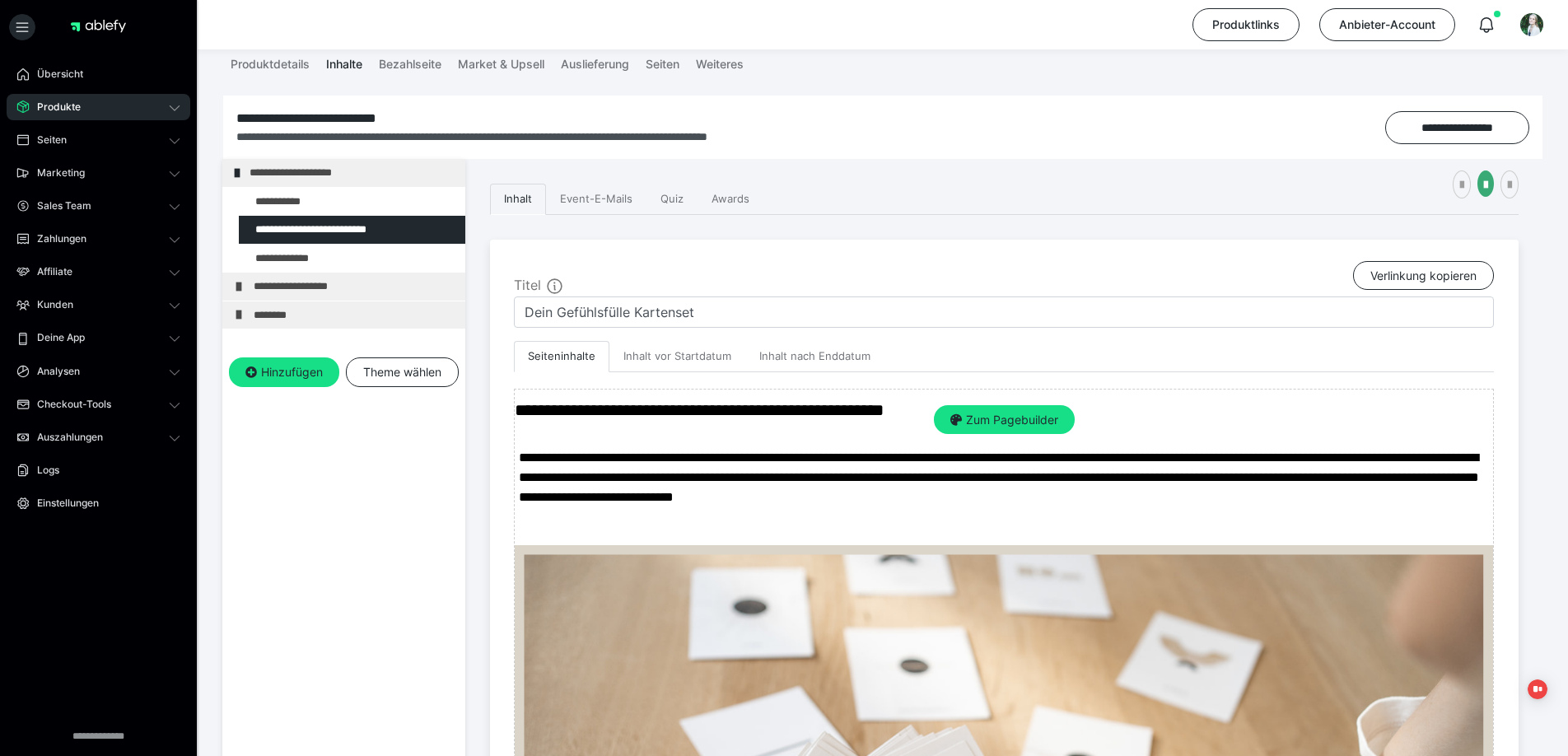 scroll, scrollTop: 0, scrollLeft: 0, axis: both 